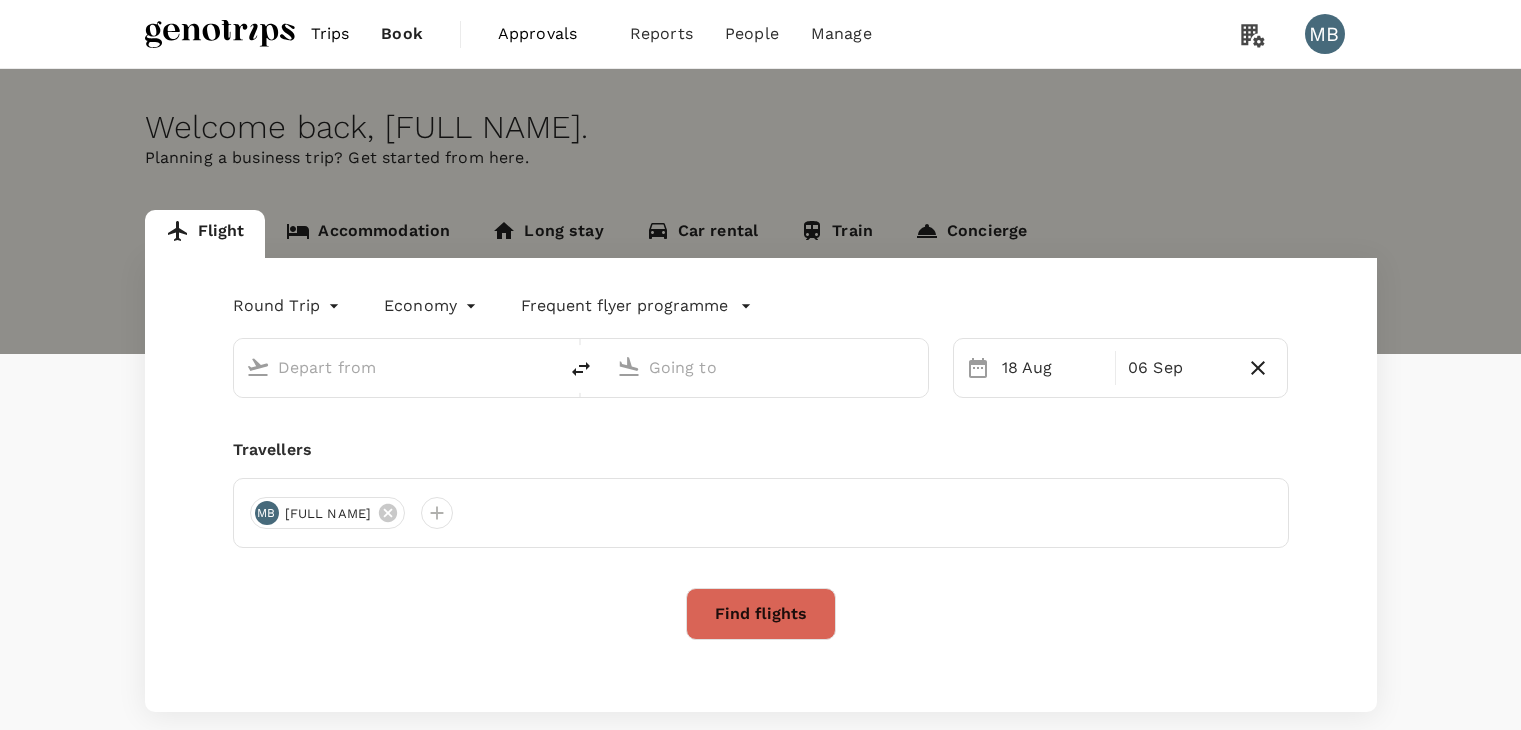 scroll, scrollTop: 0, scrollLeft: 0, axis: both 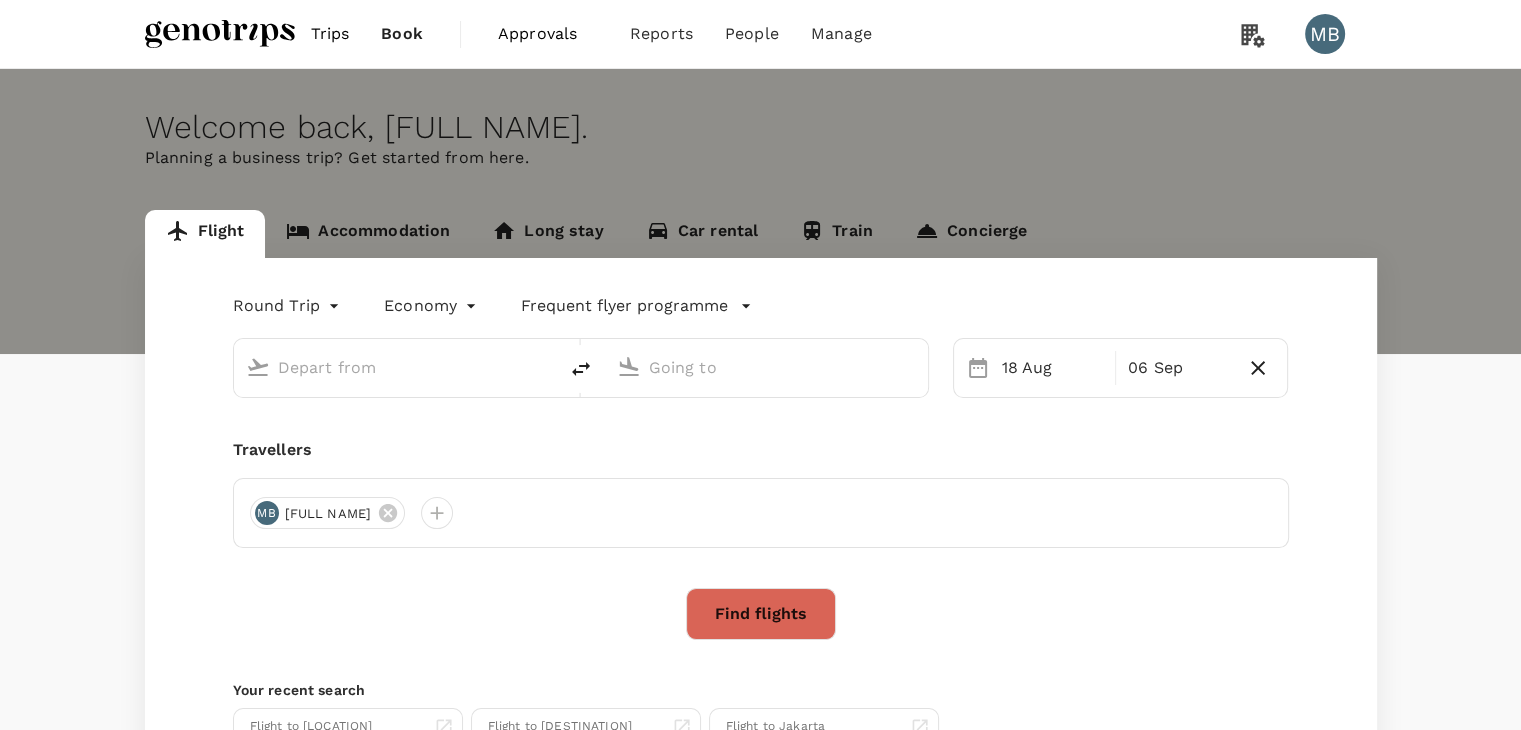 type on "Miri Intl (MYY)" 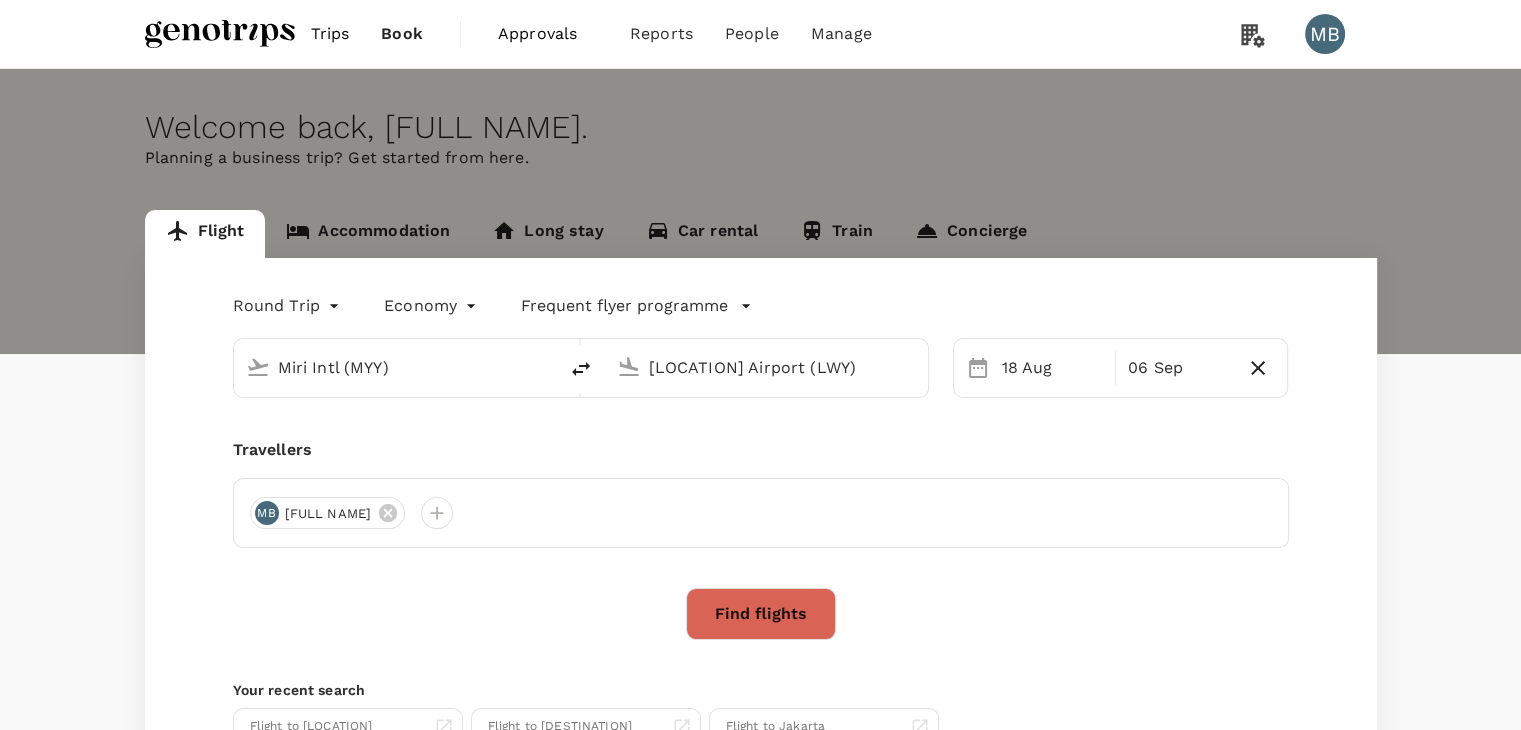 scroll, scrollTop: 0, scrollLeft: 0, axis: both 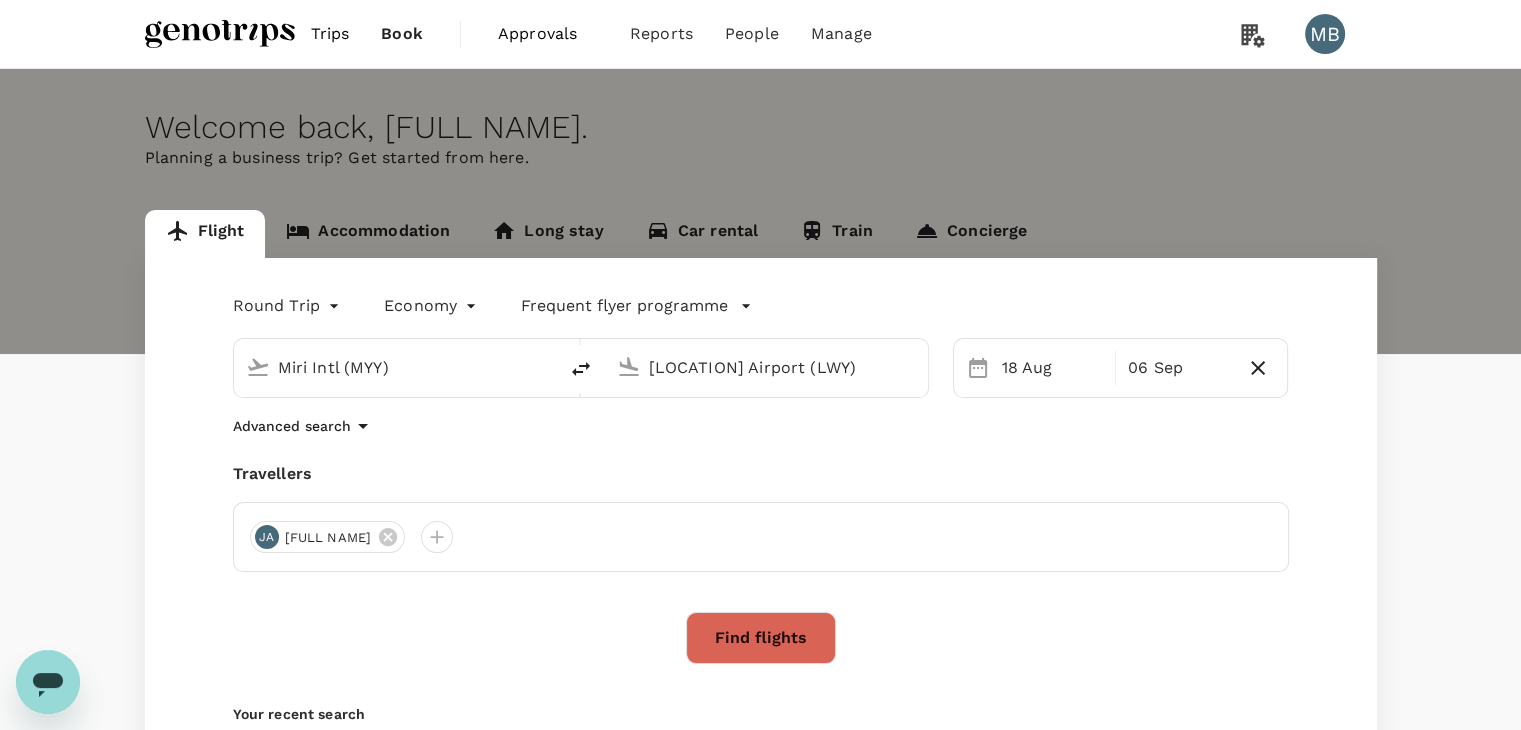 click 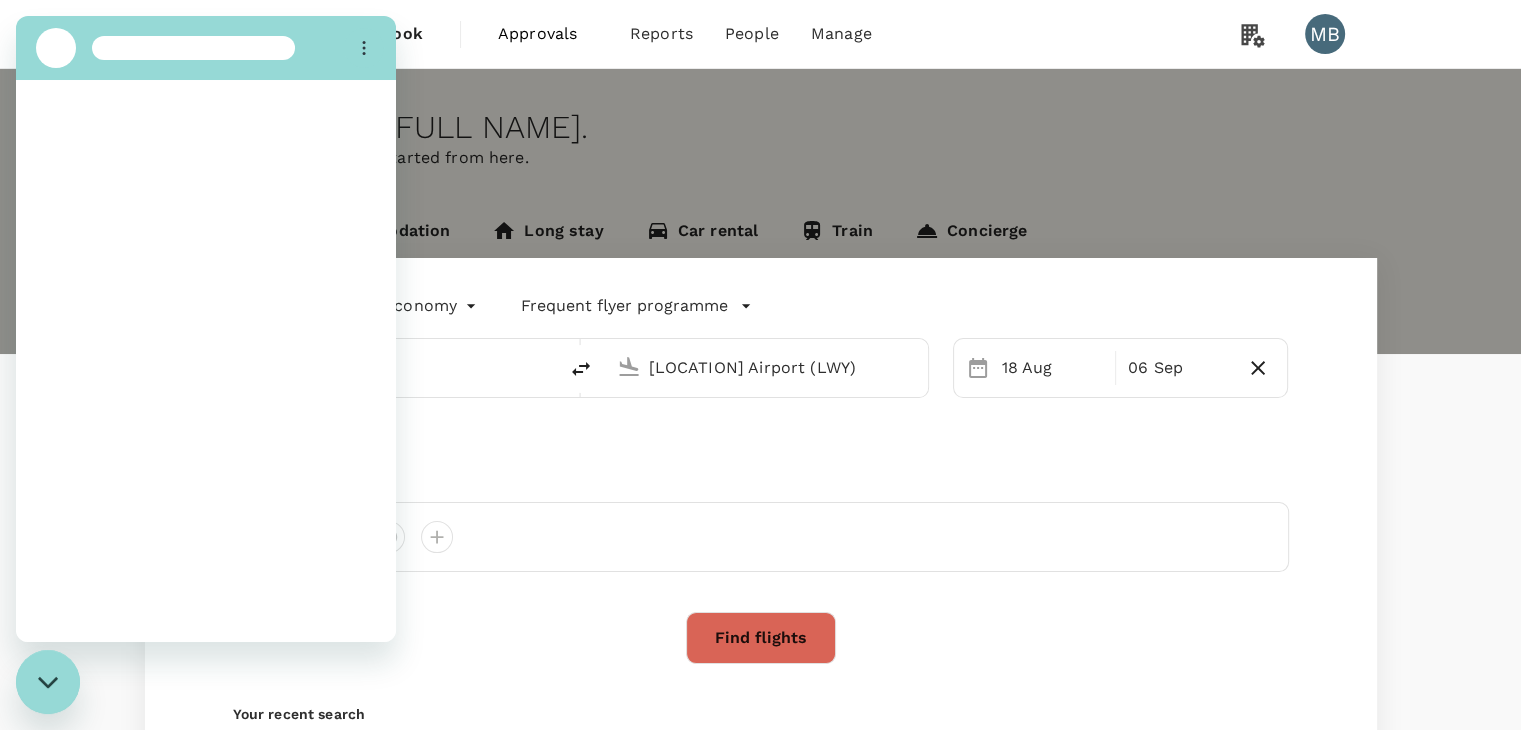 scroll, scrollTop: 0, scrollLeft: 0, axis: both 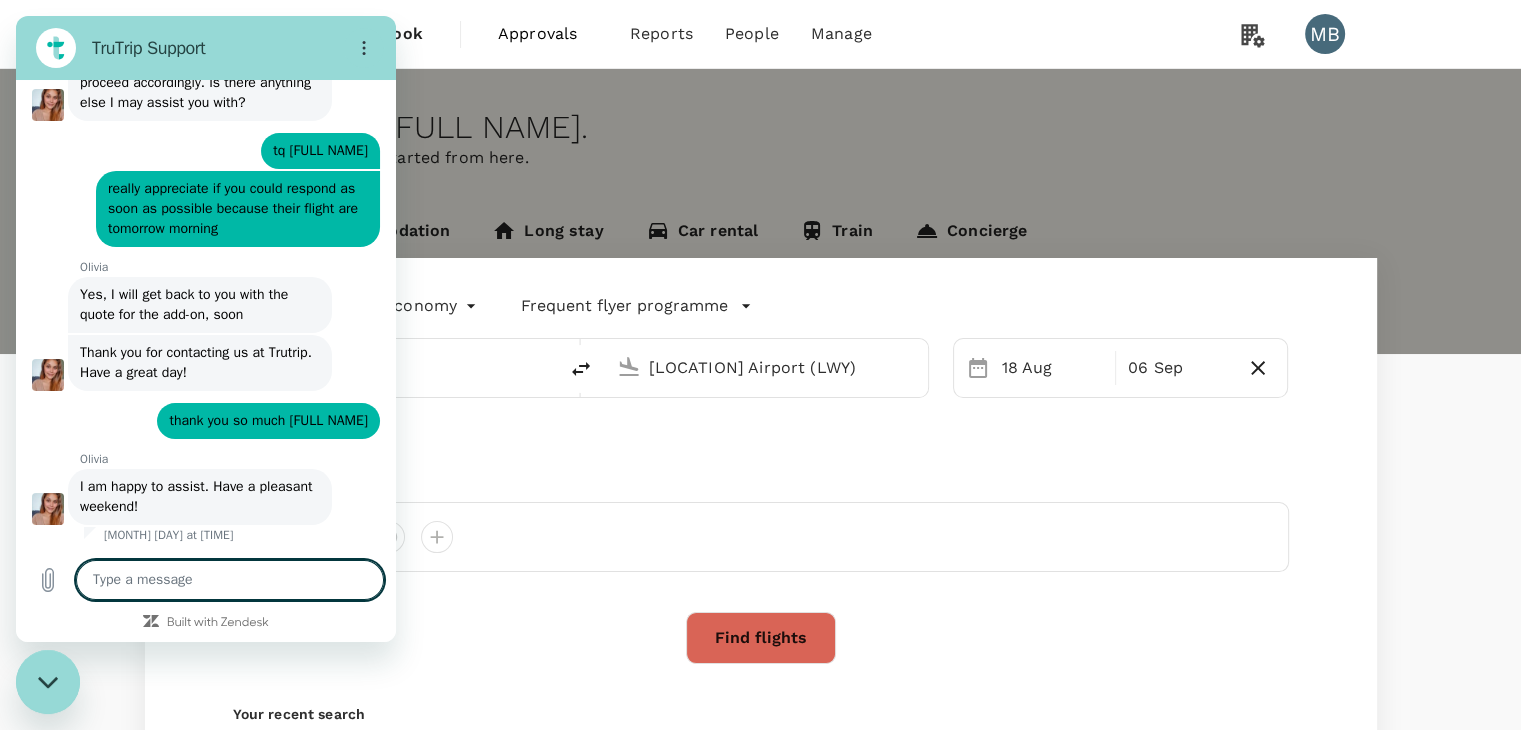 type on "H" 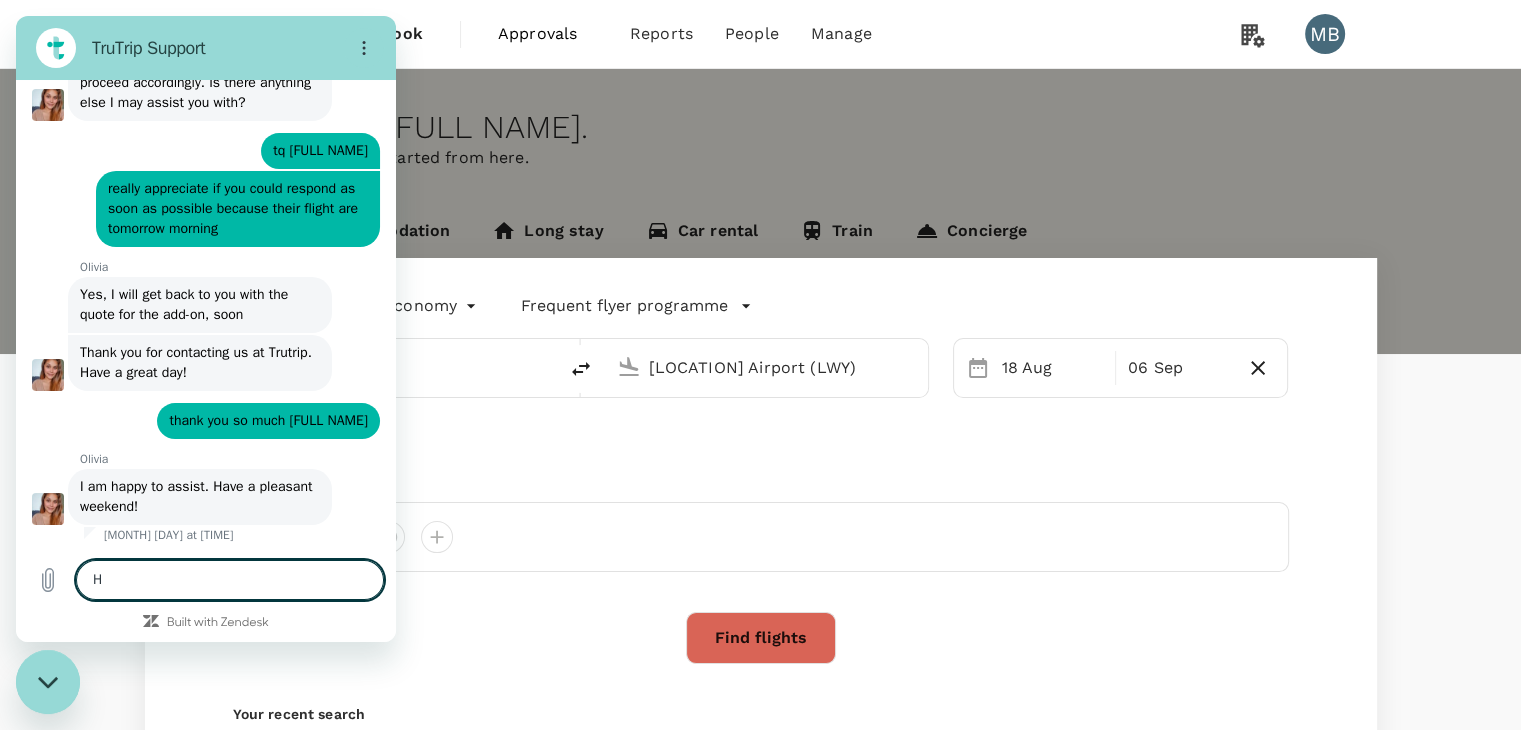 type on "HI" 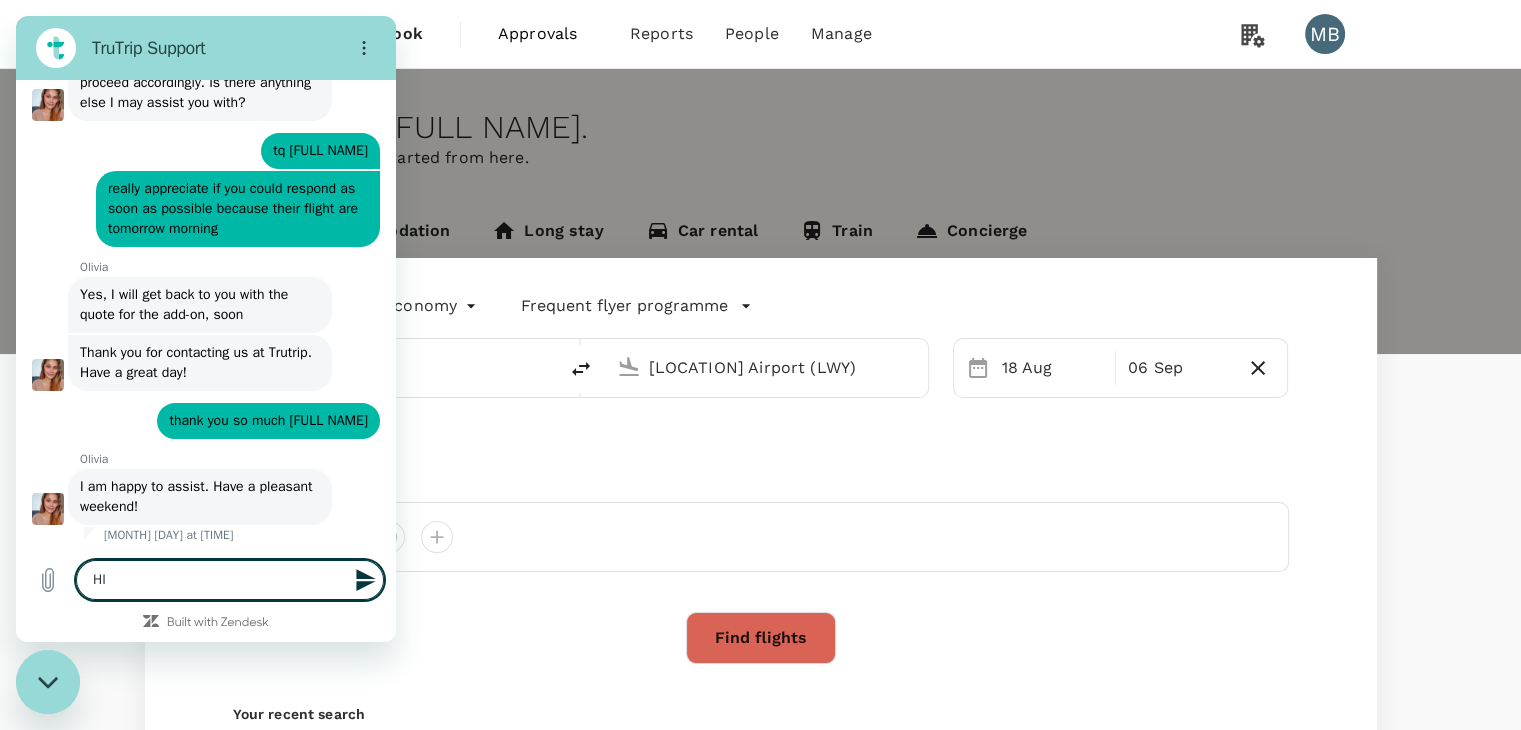 type on "H" 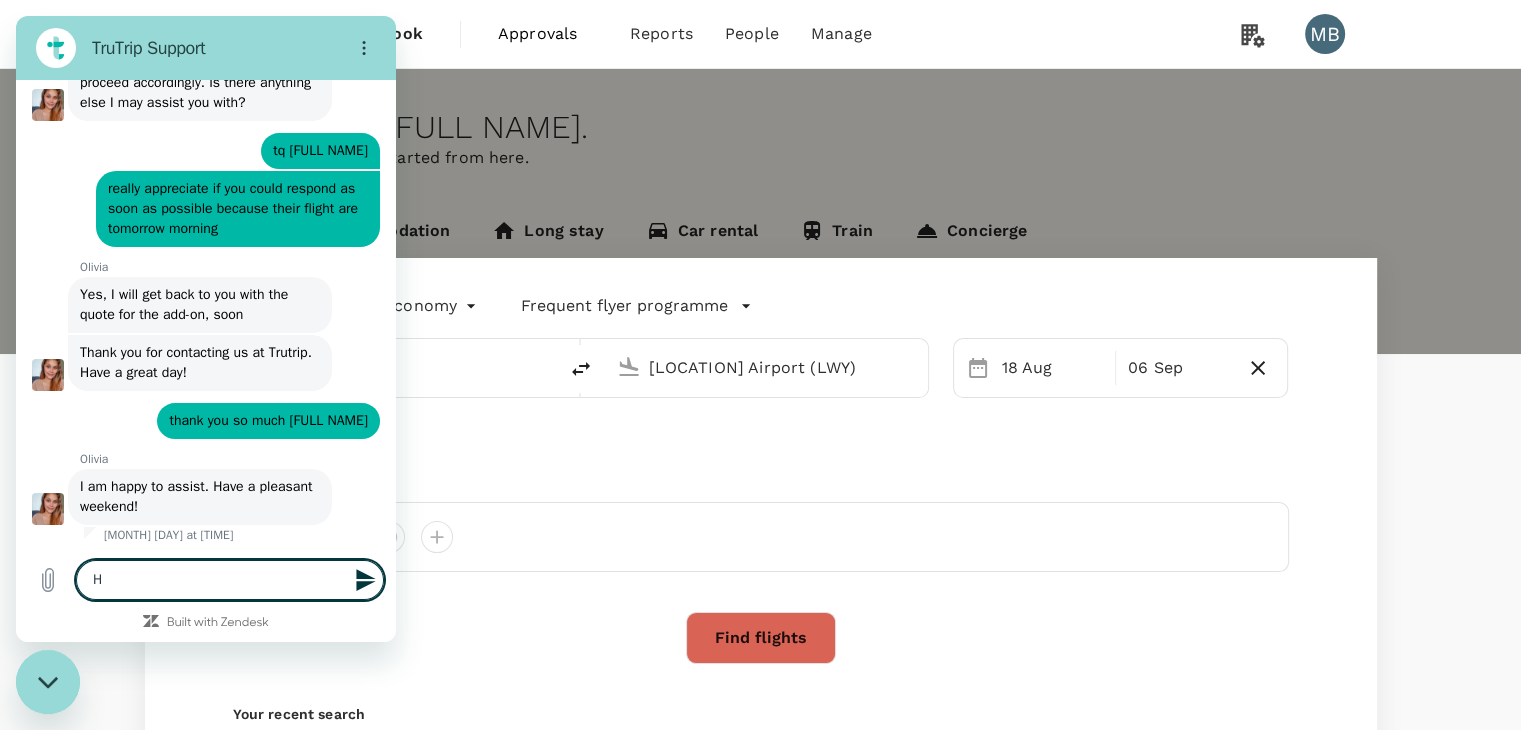 type on "Hi" 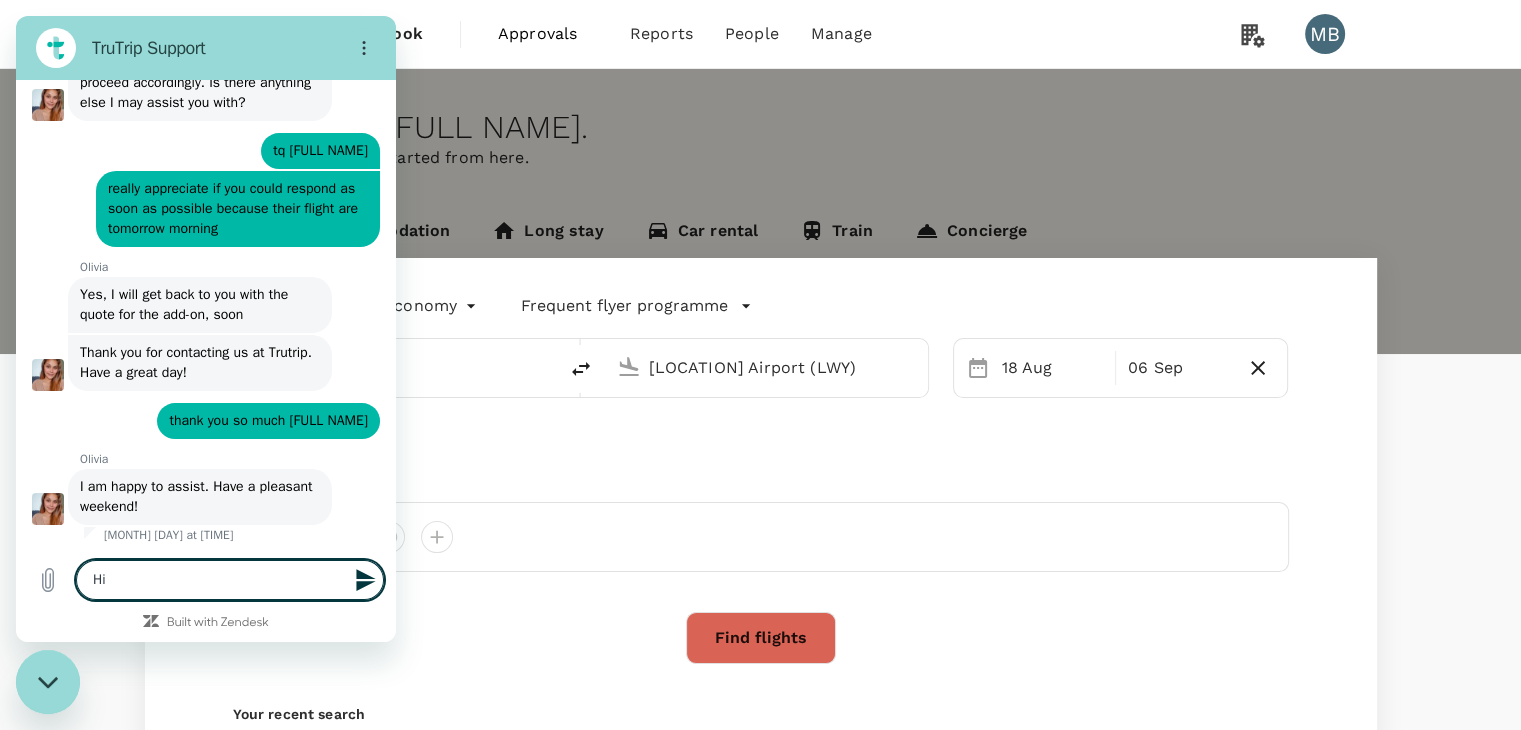 type 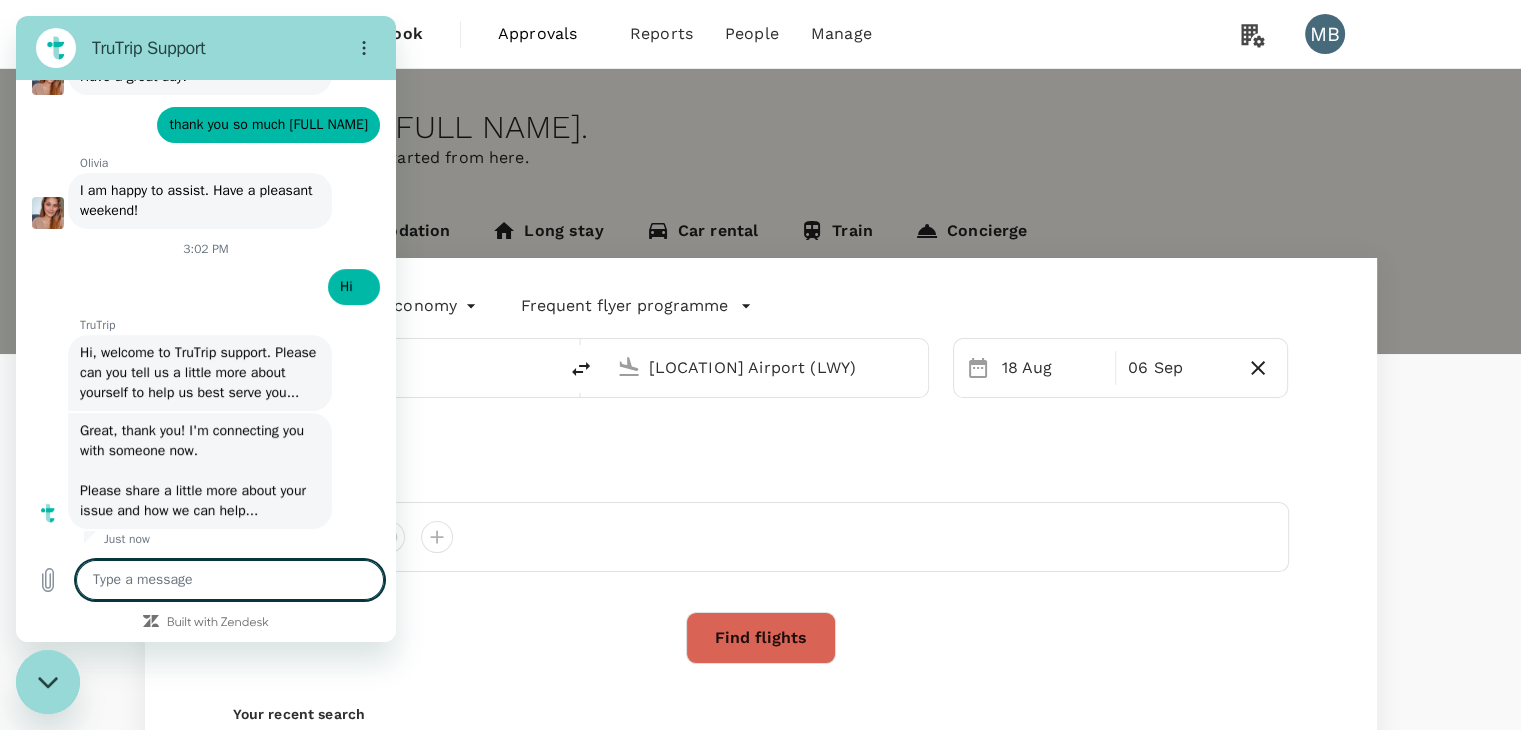scroll, scrollTop: 8845, scrollLeft: 0, axis: vertical 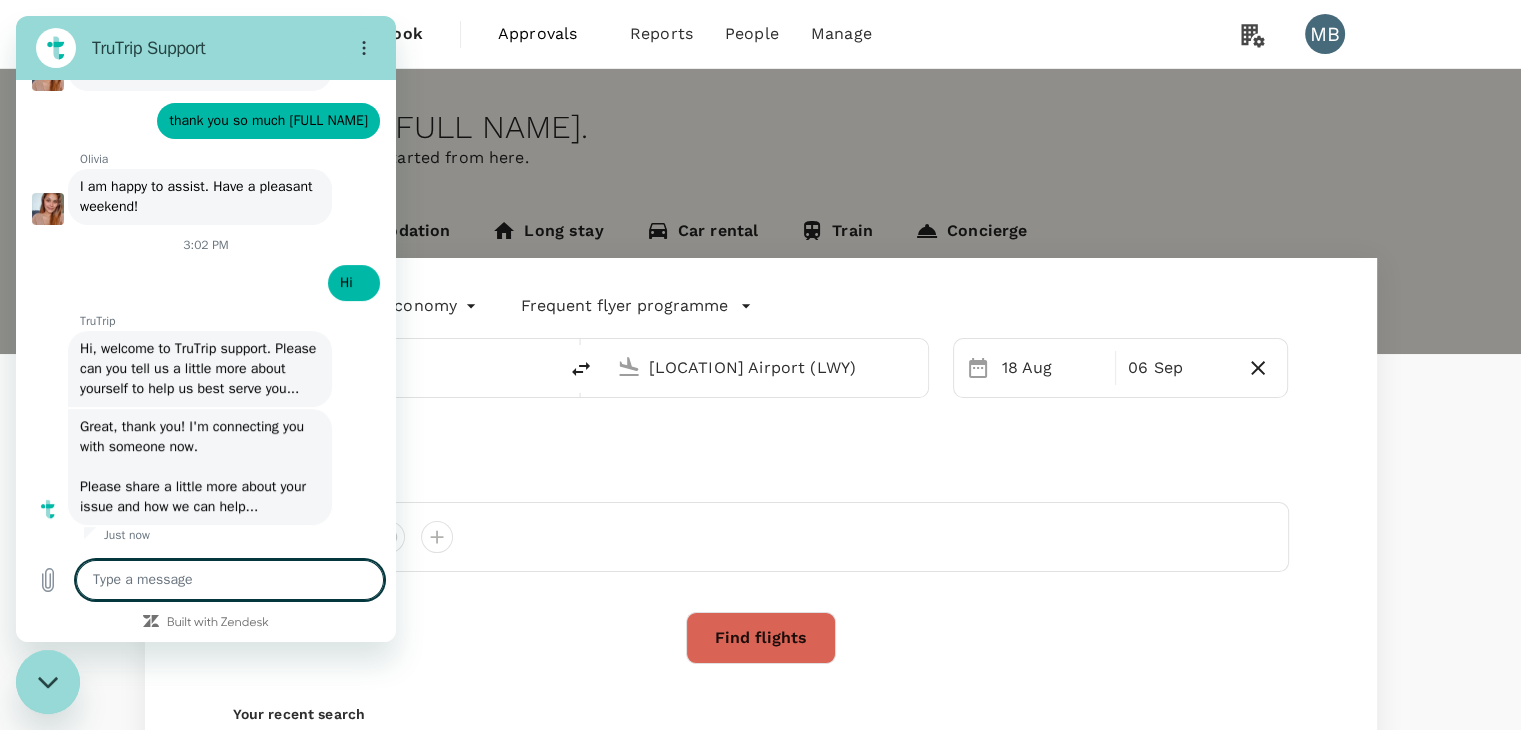 type on "x" 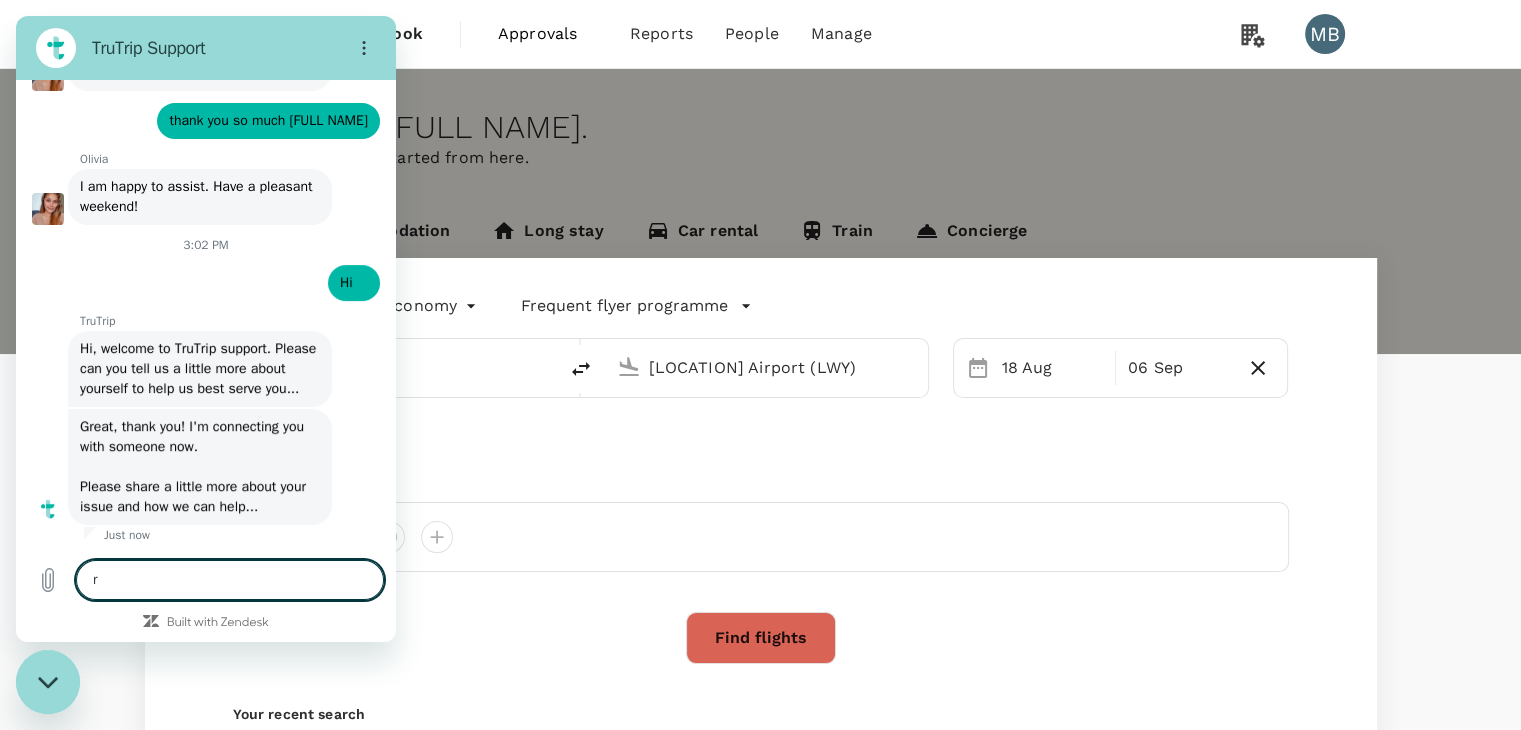 type on "re" 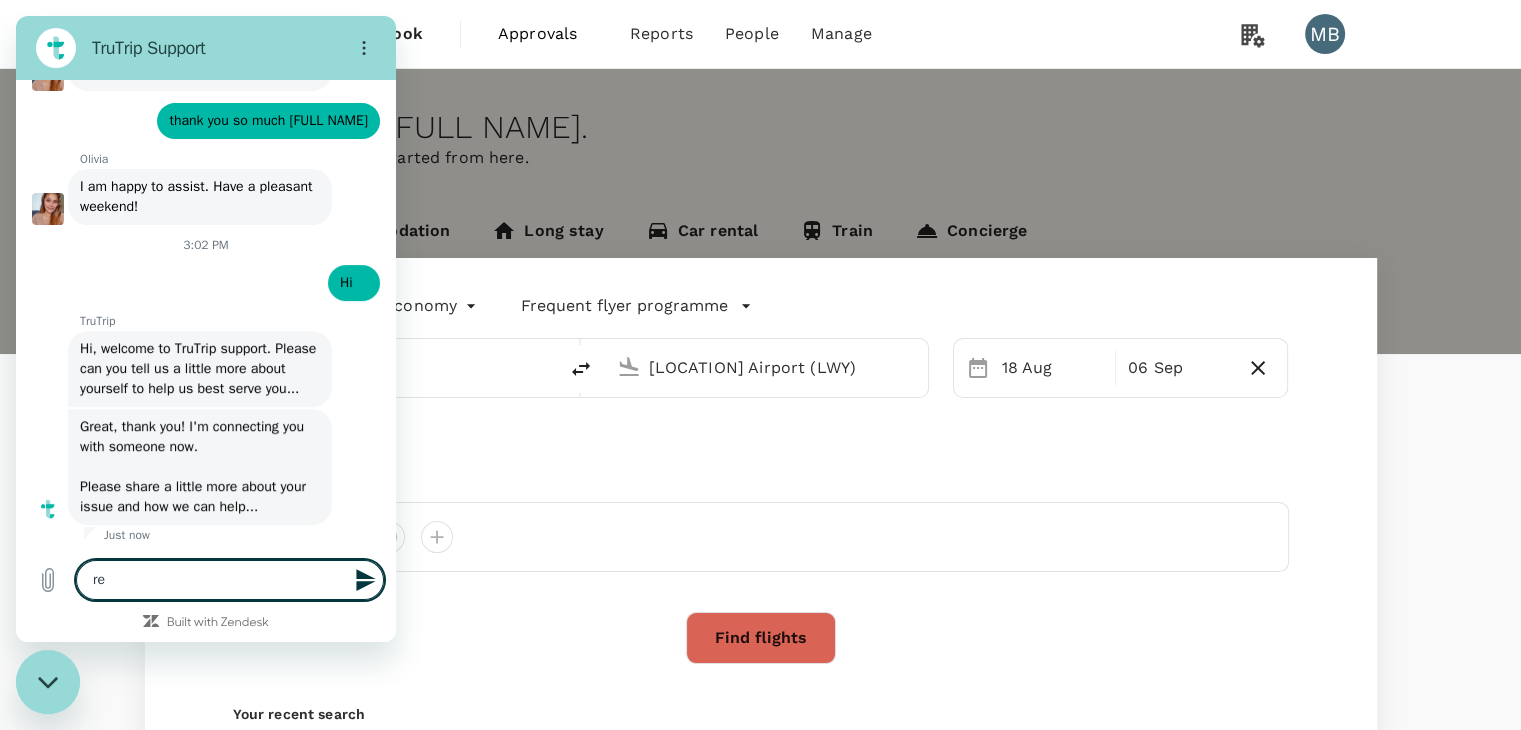 type on "rea" 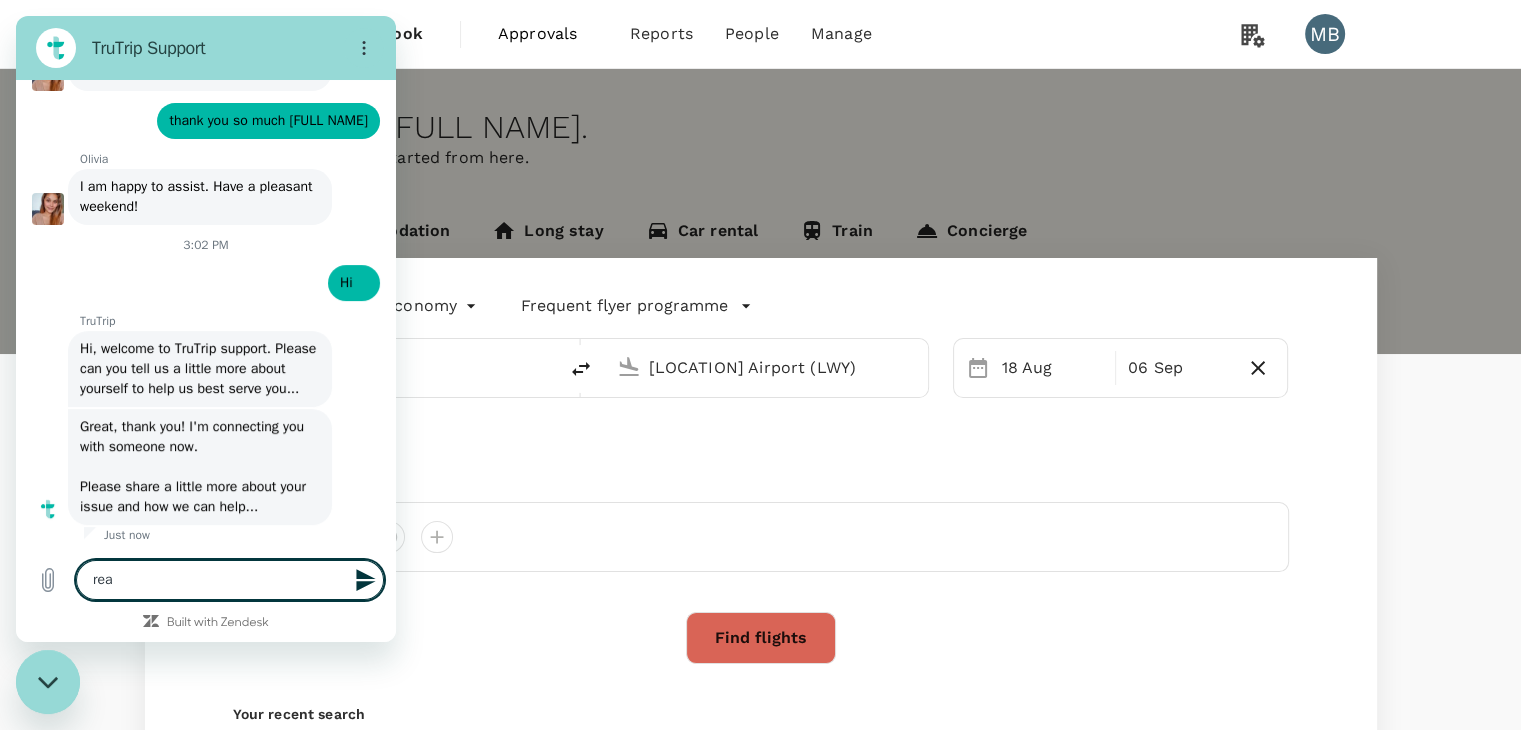 type on "real" 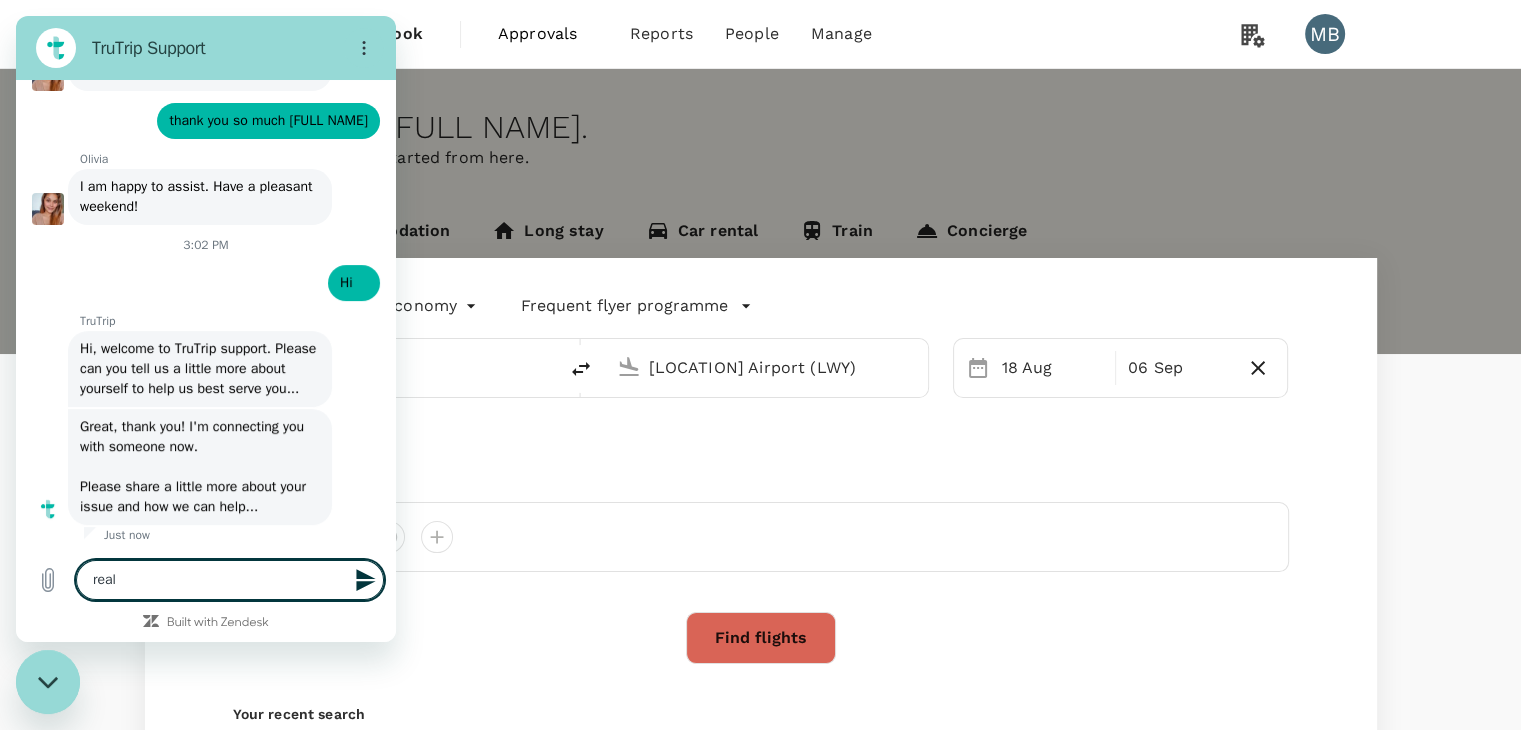 type on "reall" 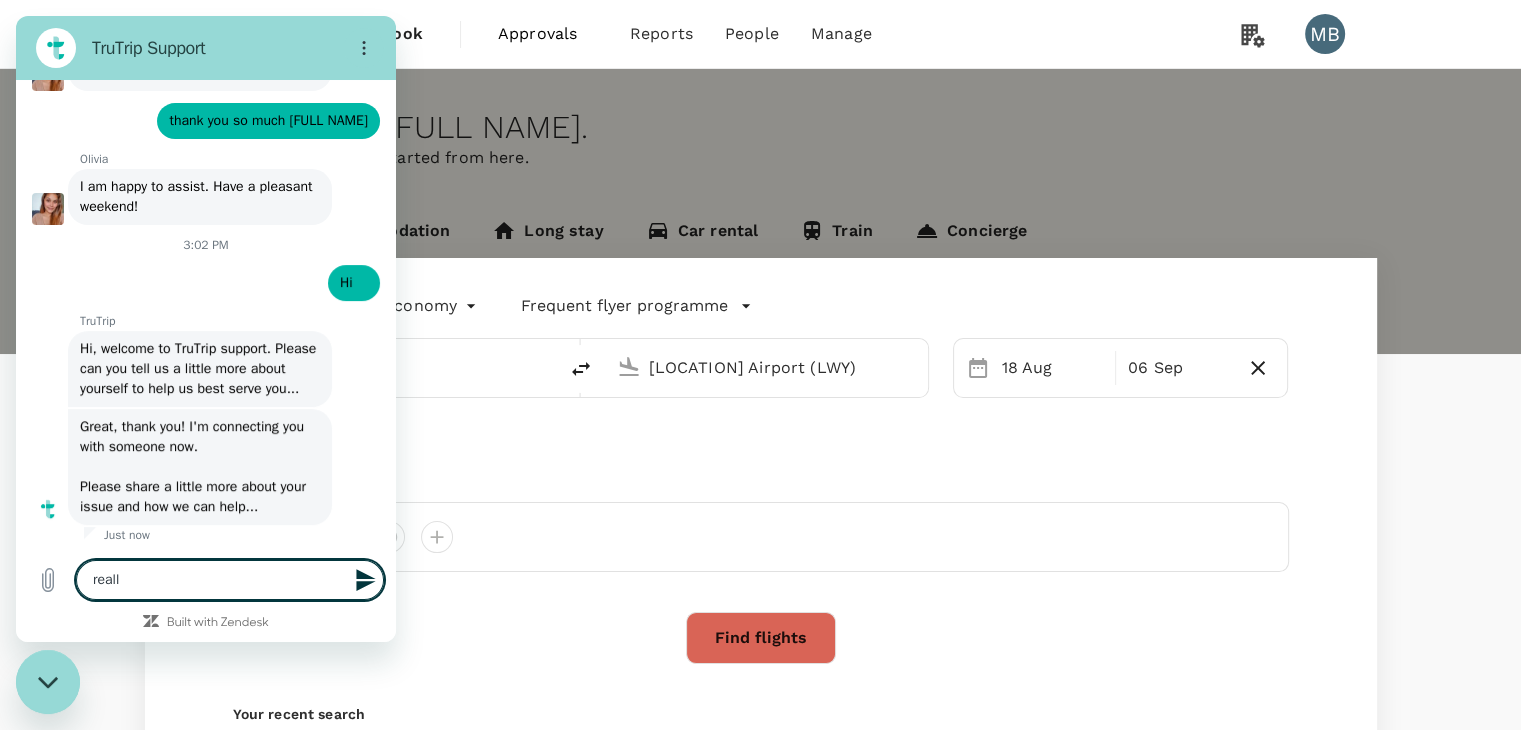 type on "really" 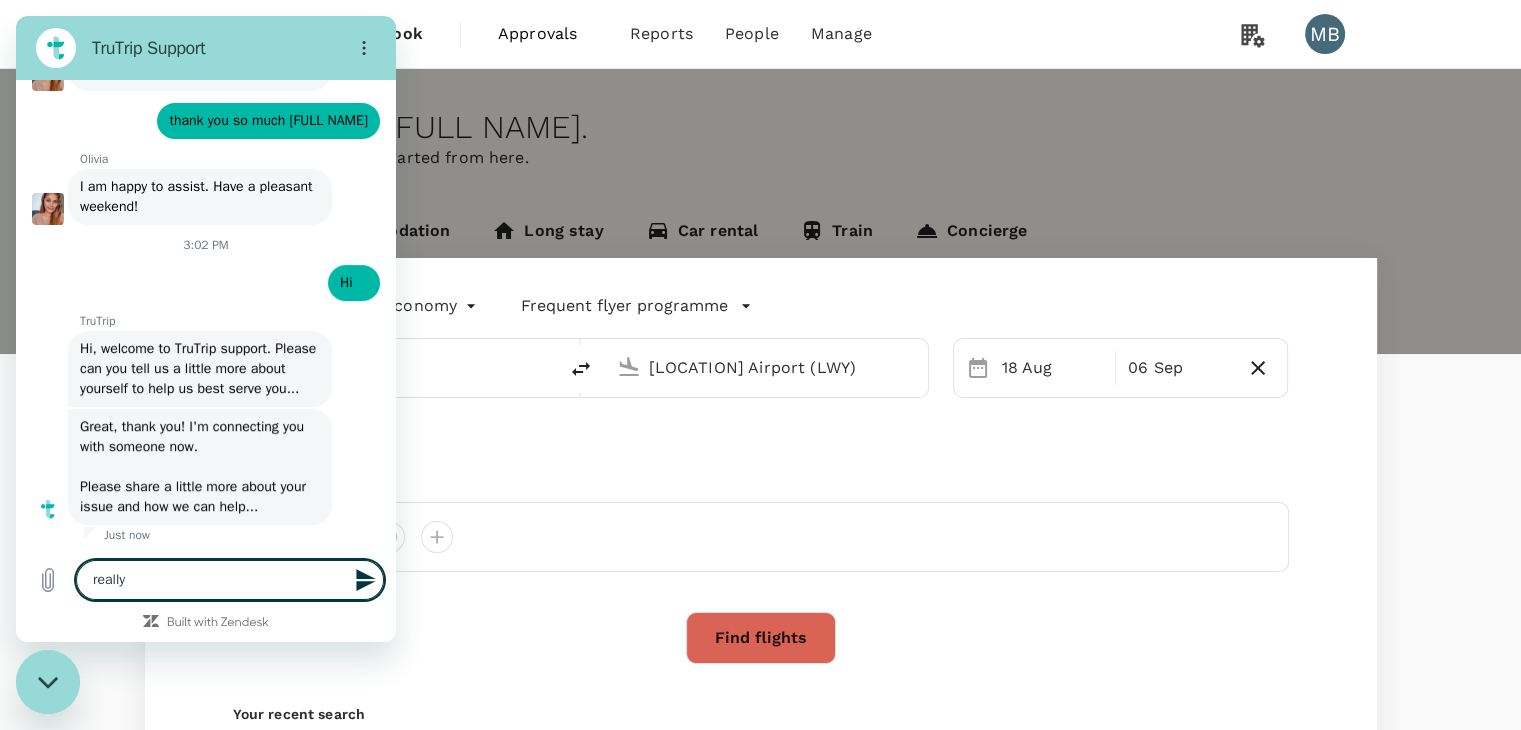 type on "really" 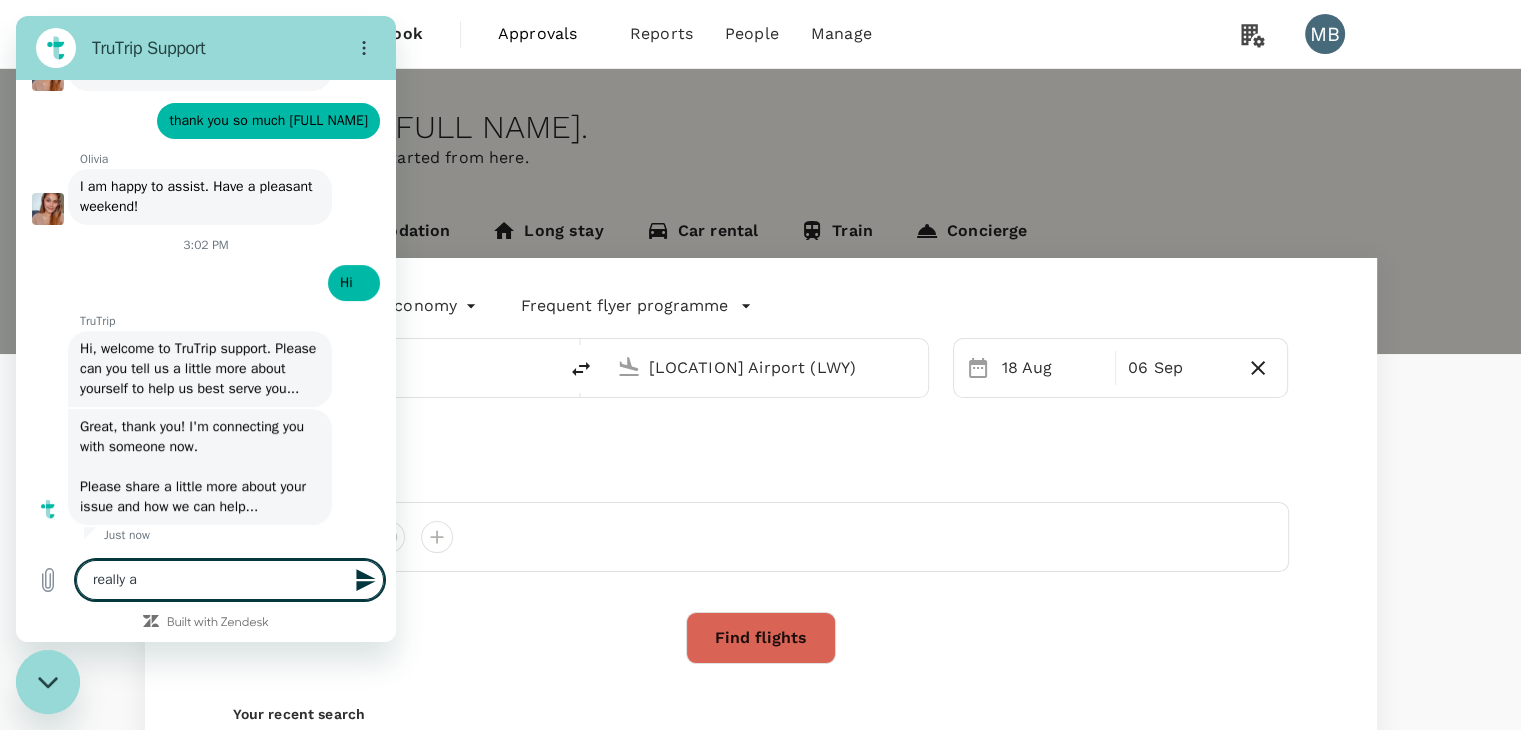 type on "really ap" 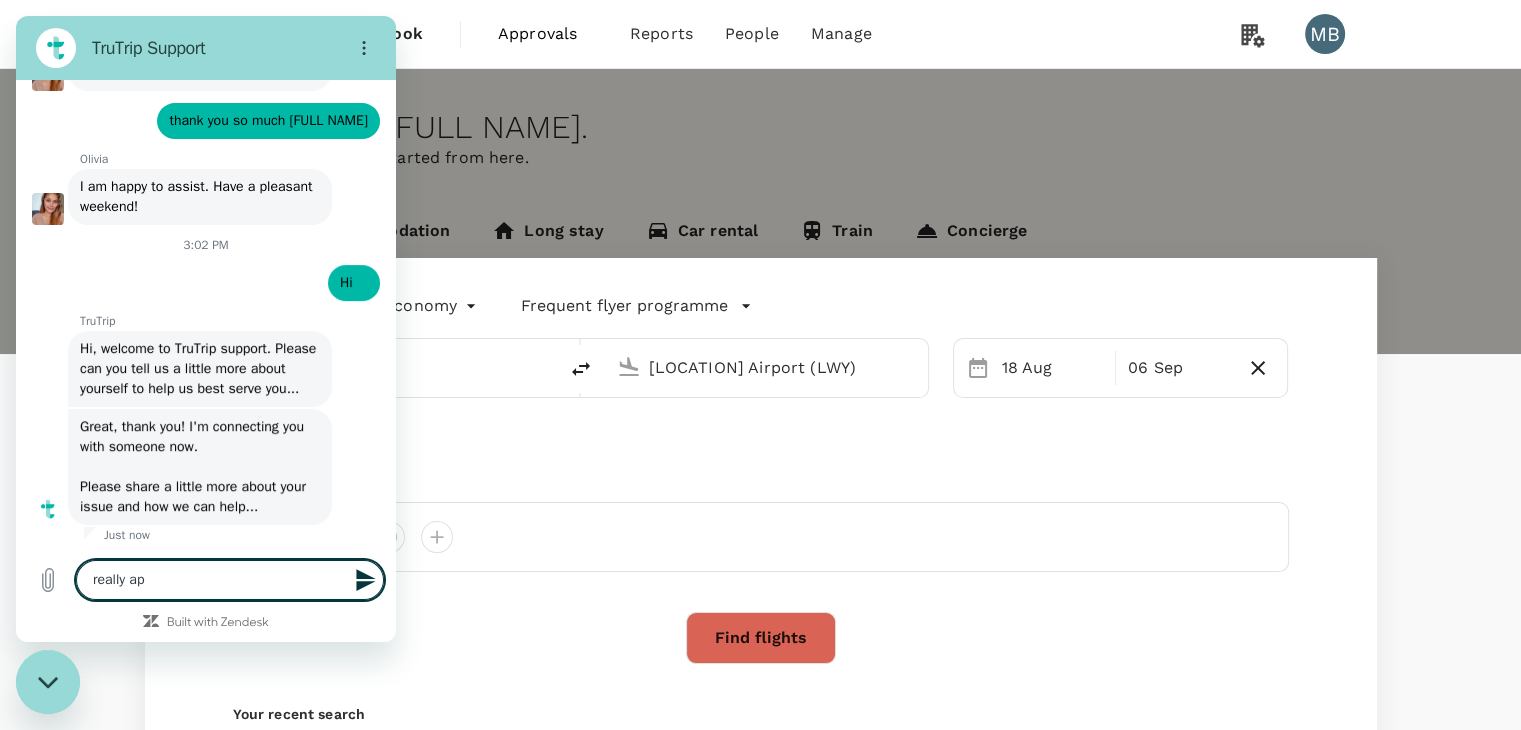 type on "really app" 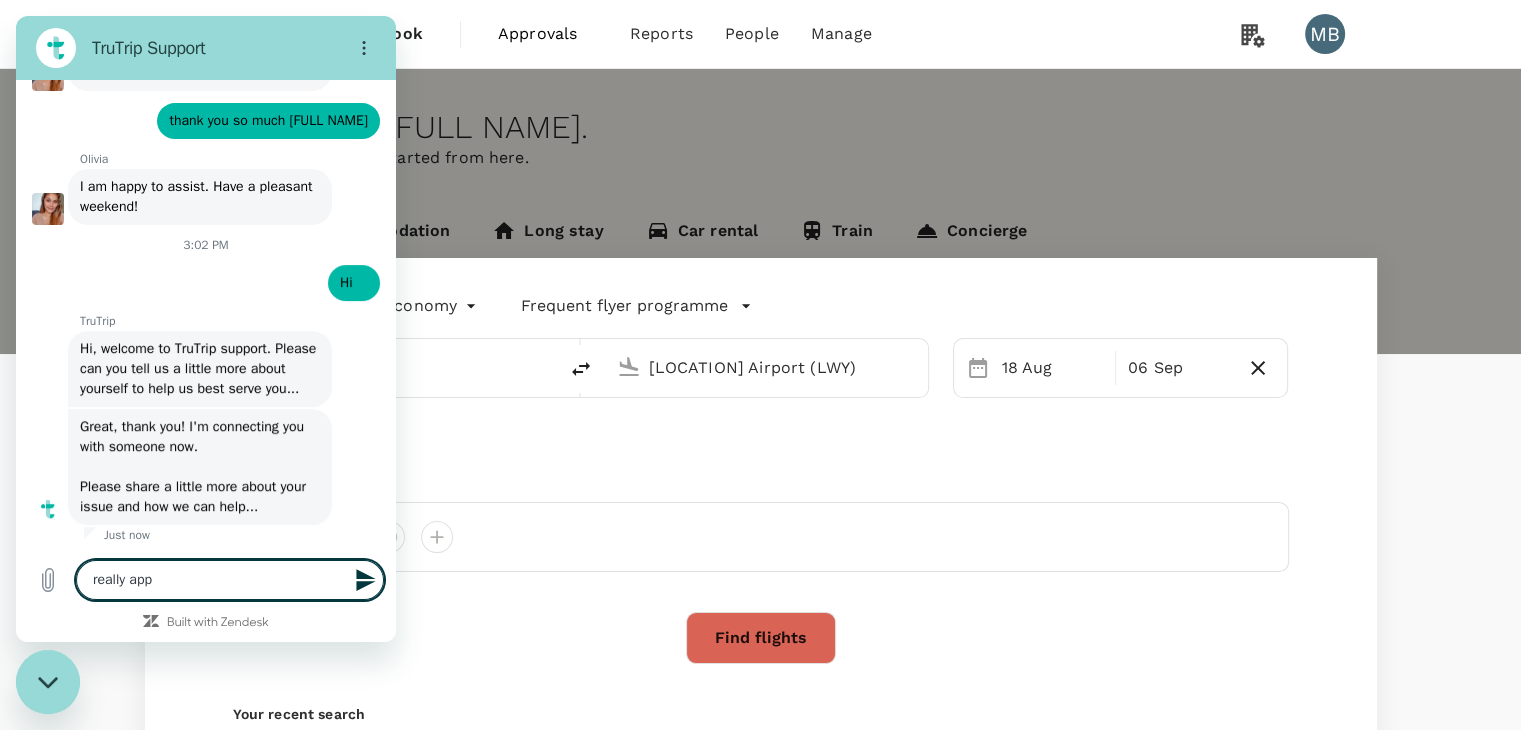 type on "really appe" 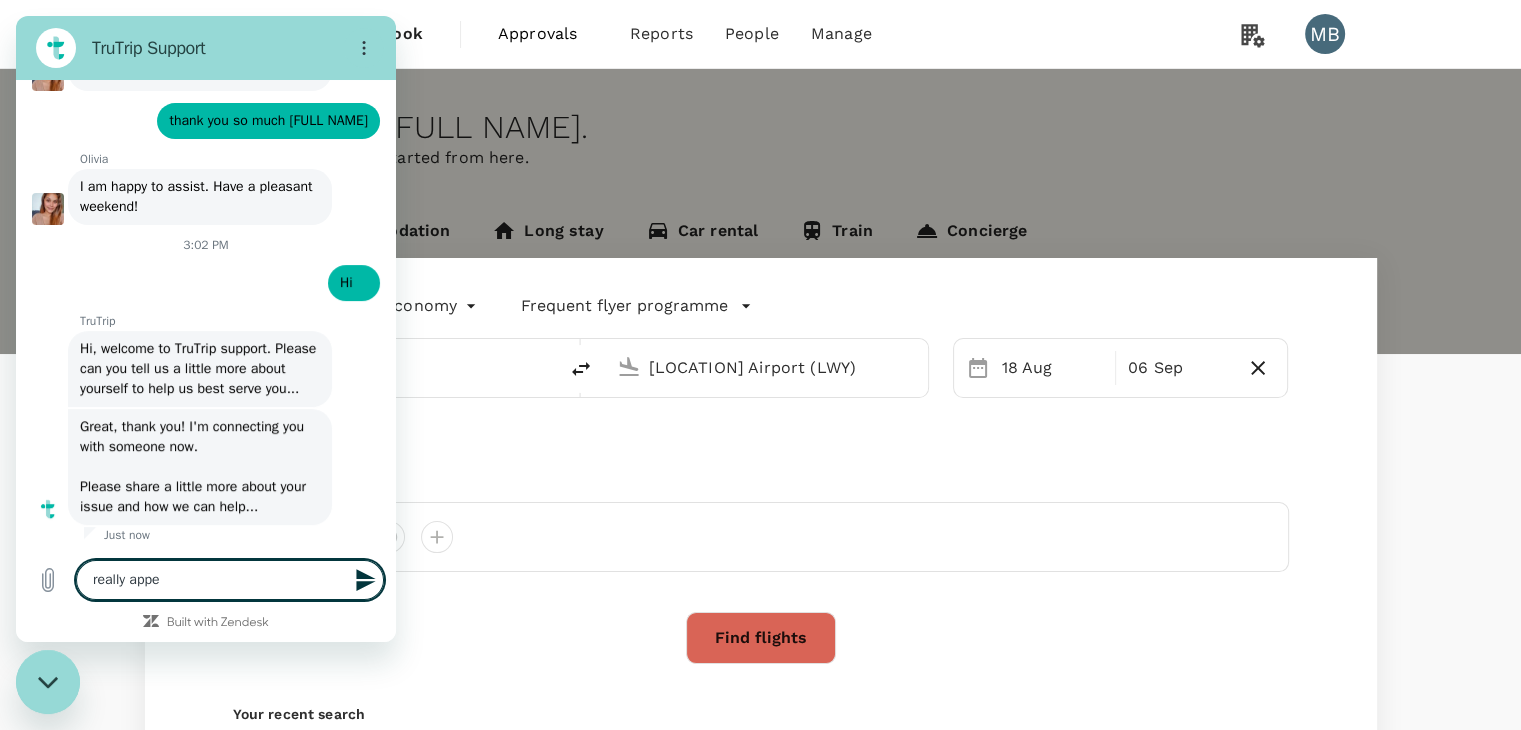 type on "really apper" 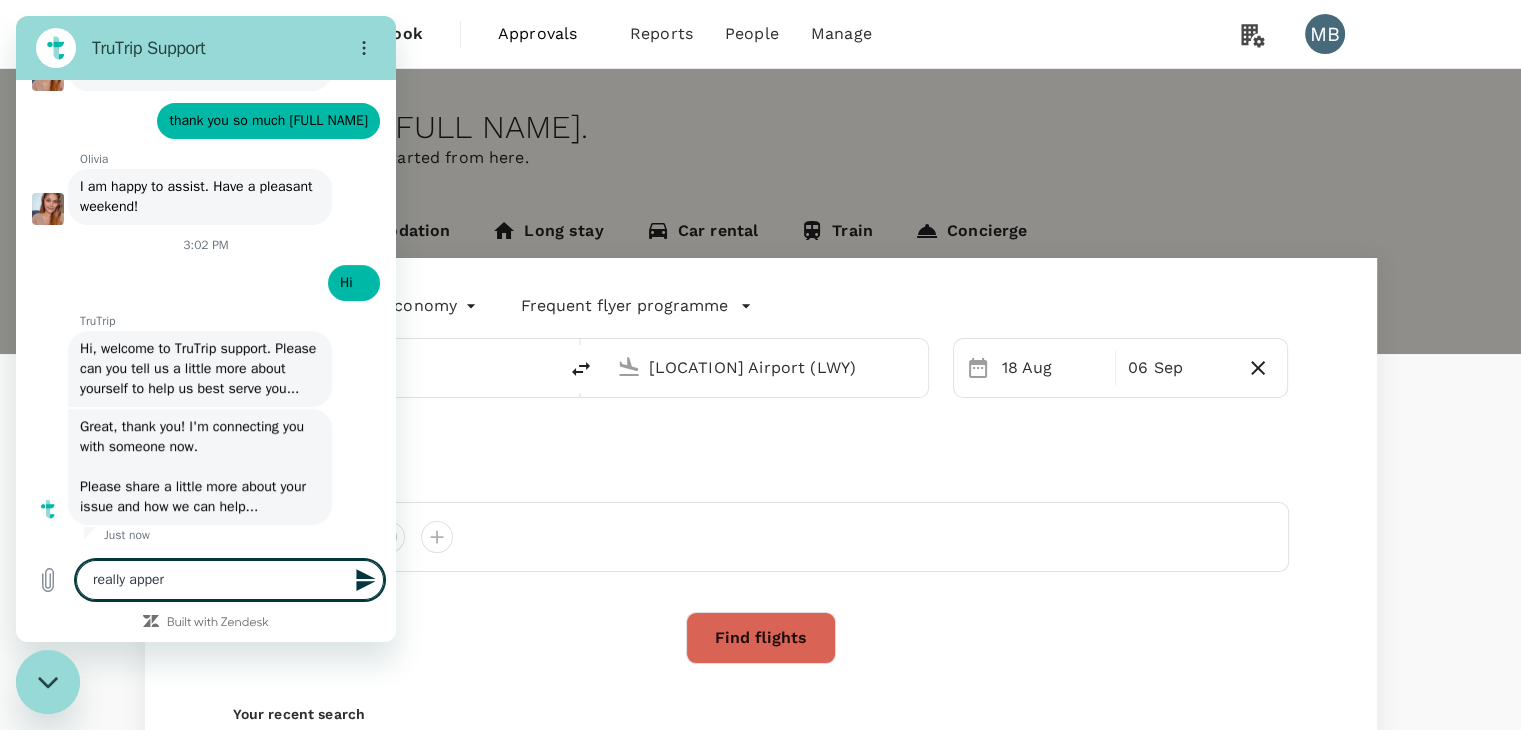 type on "really apperi" 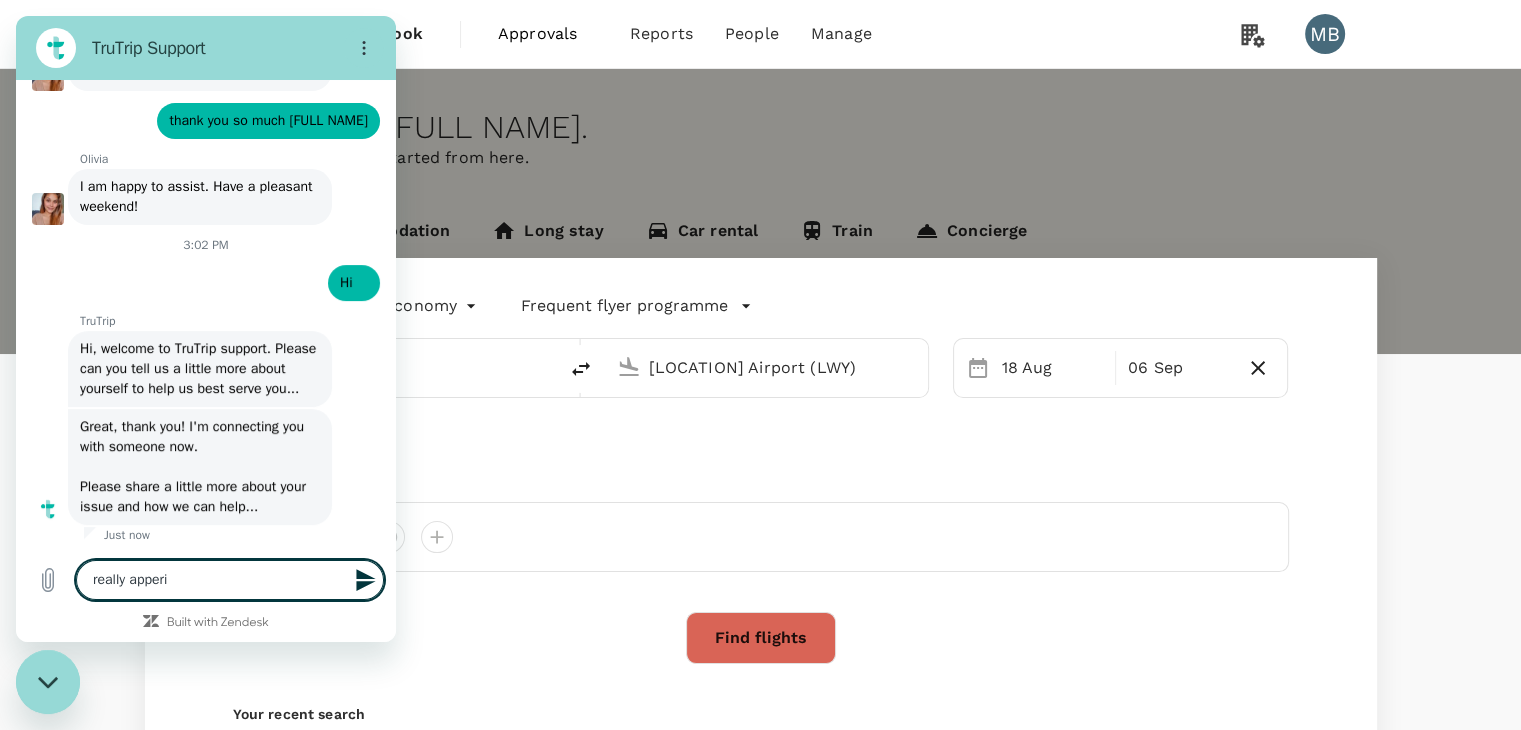 type on "really apperic" 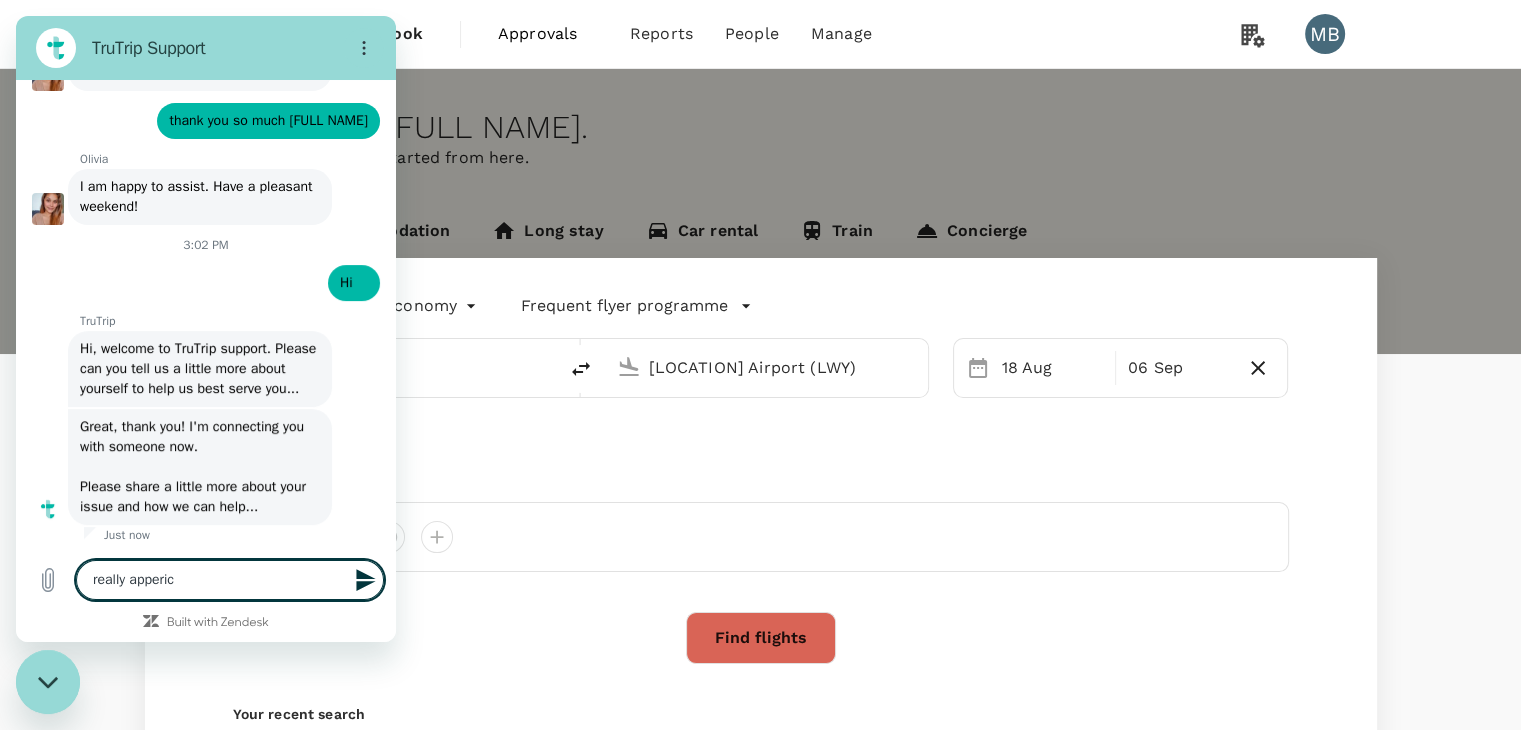 type on "really apperica" 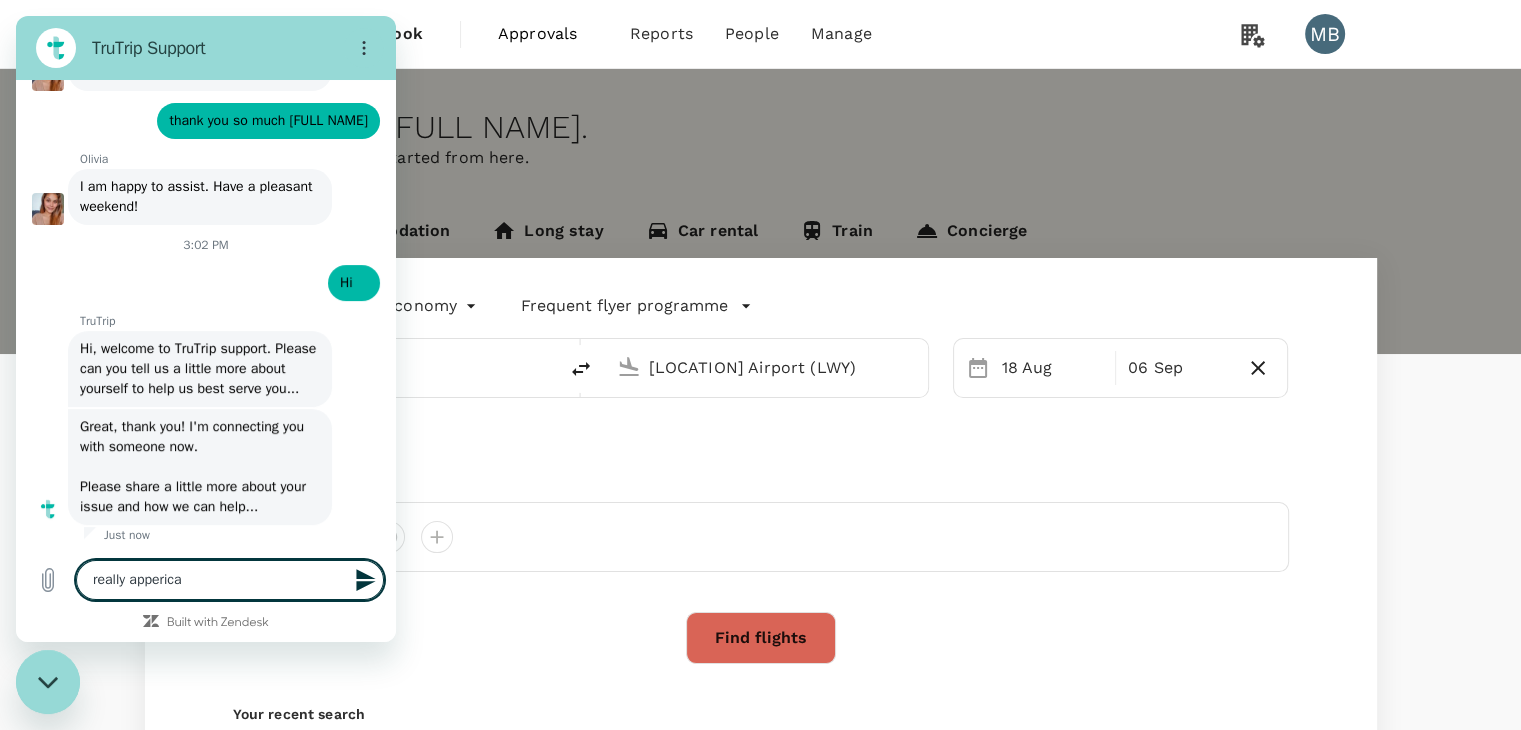 type on "really appericat" 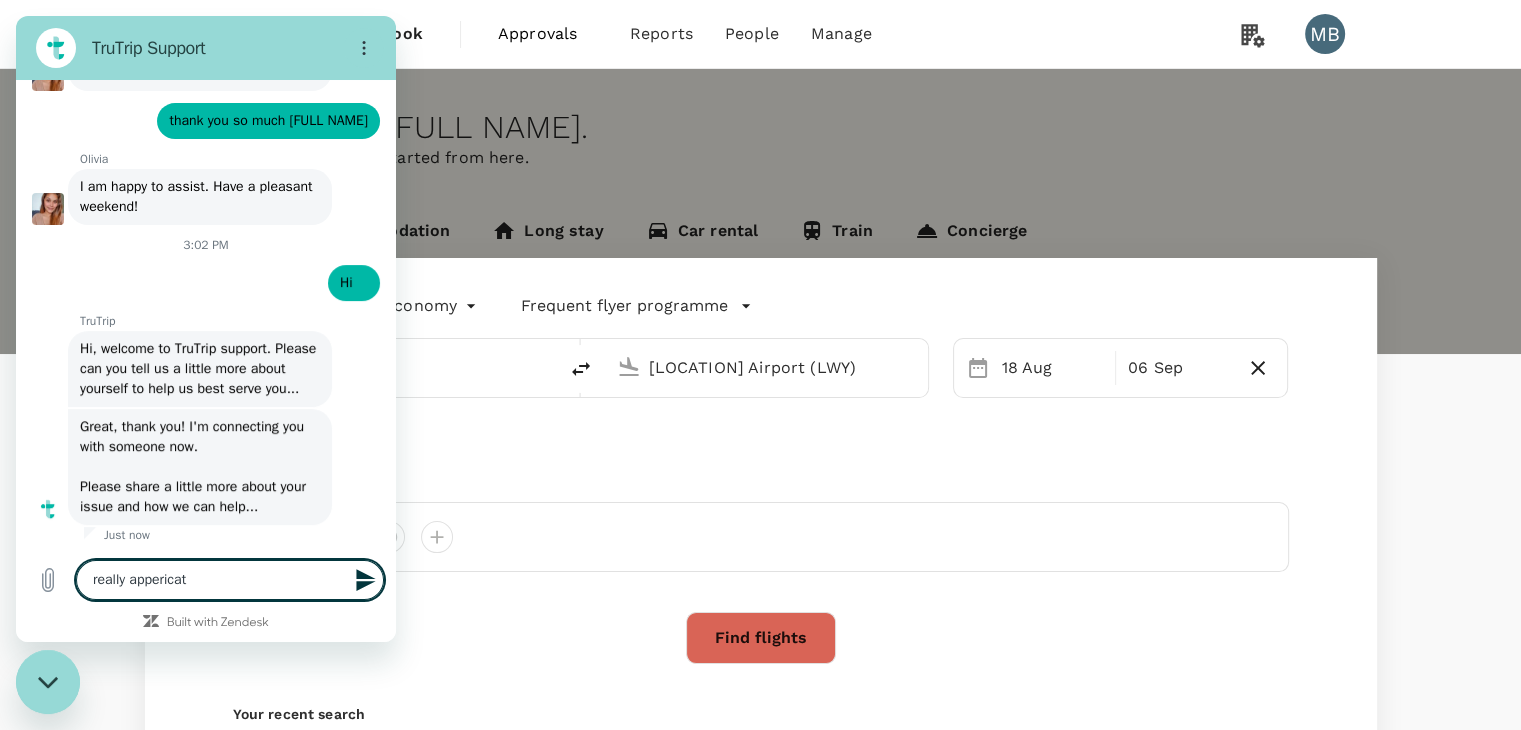 type on "really appericate" 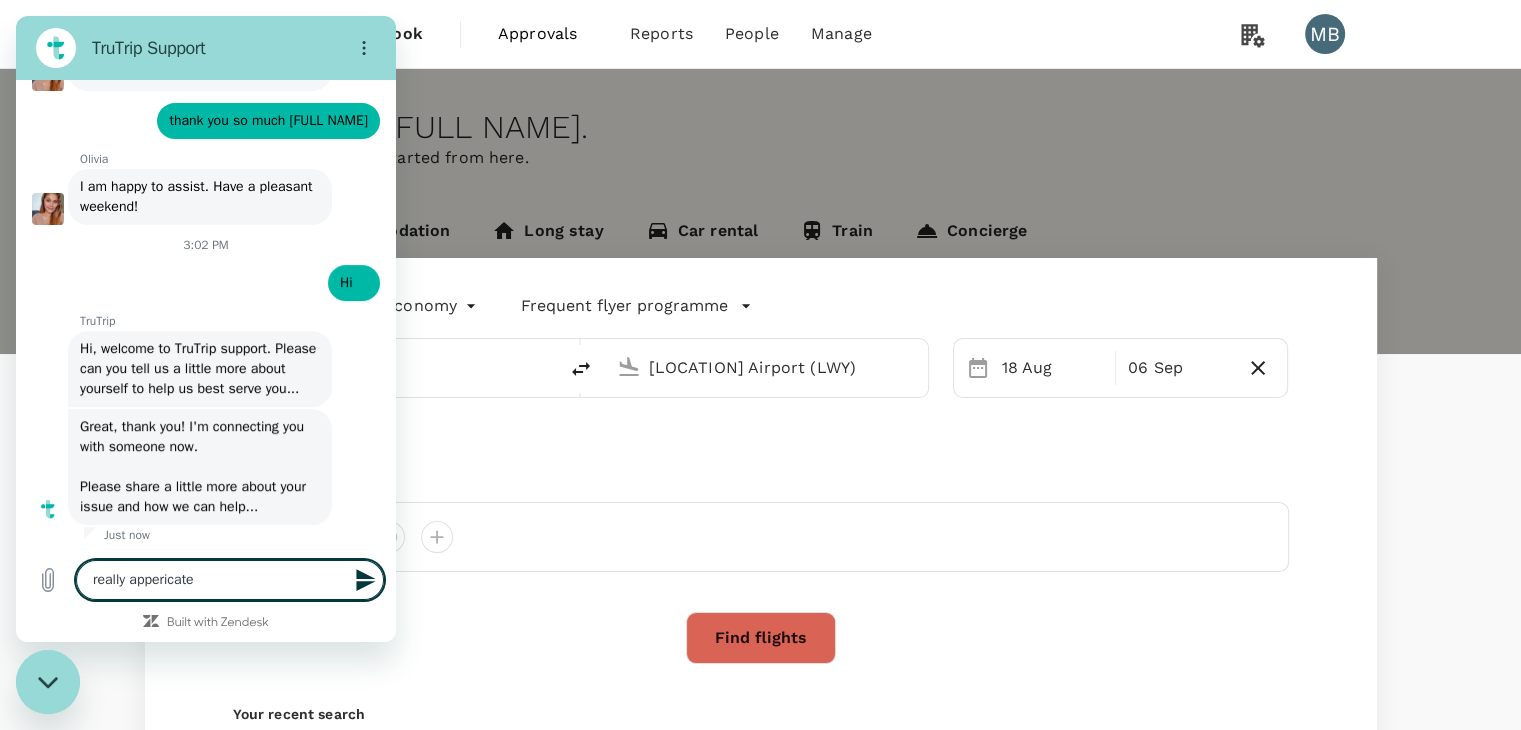 type on "really appericate" 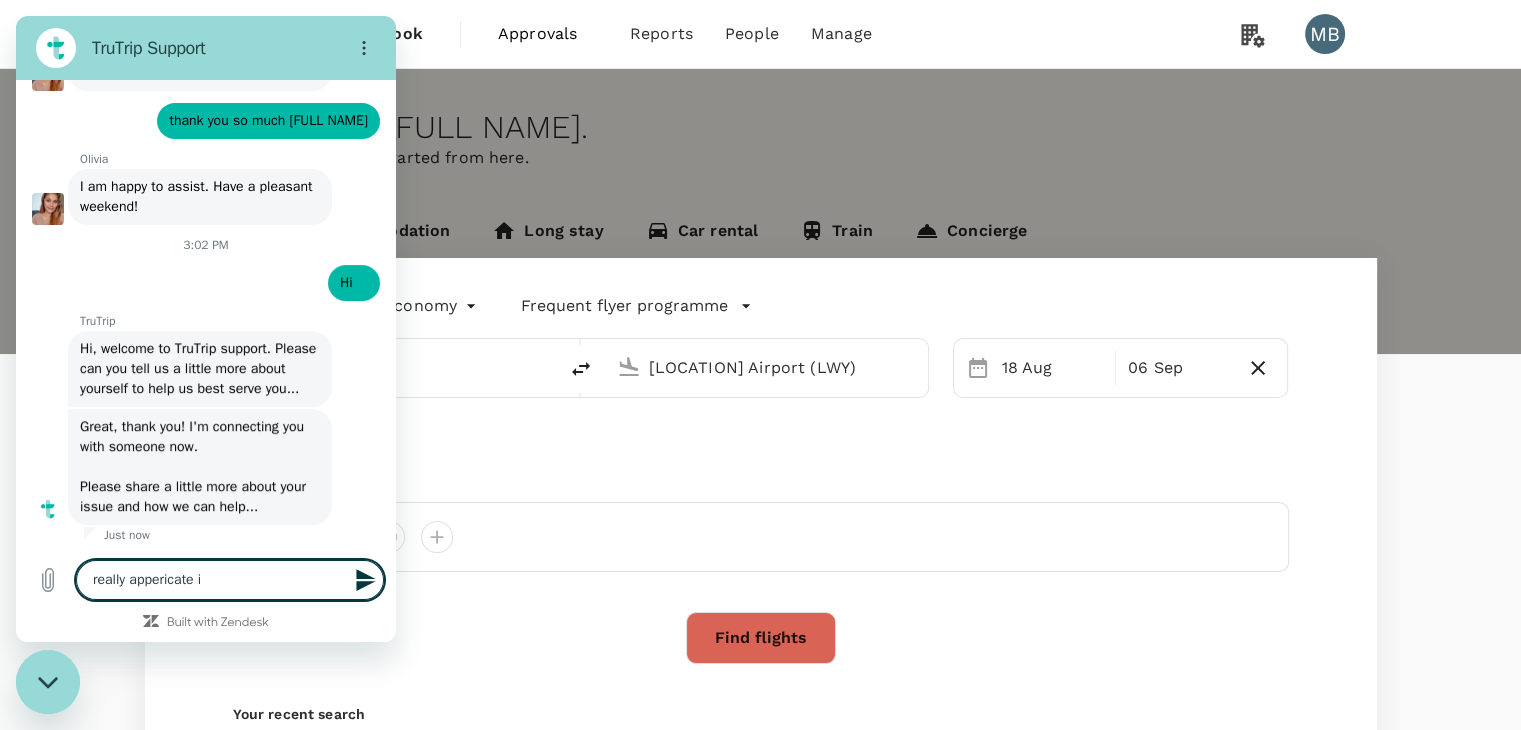 type on "really appericate if" 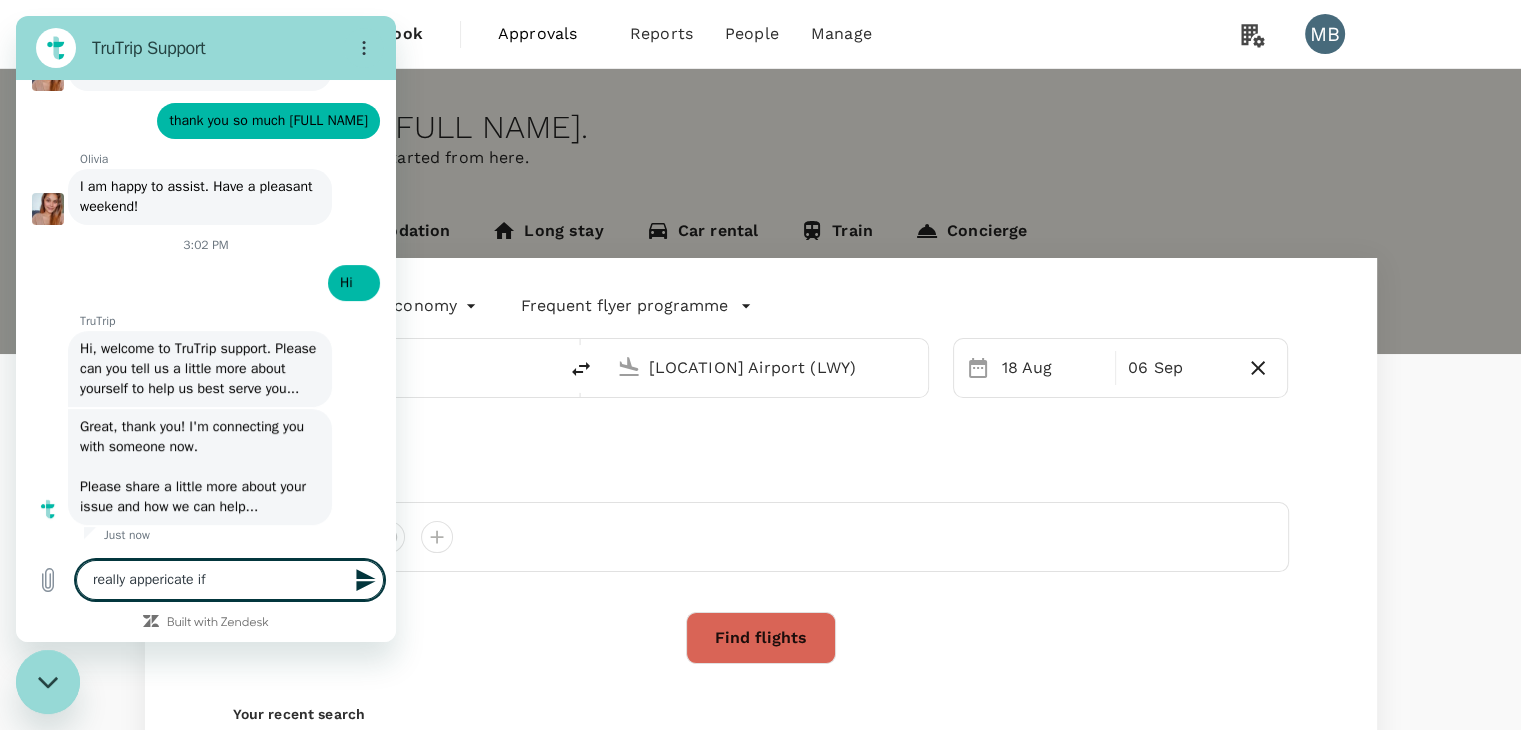 type on "really appericate if" 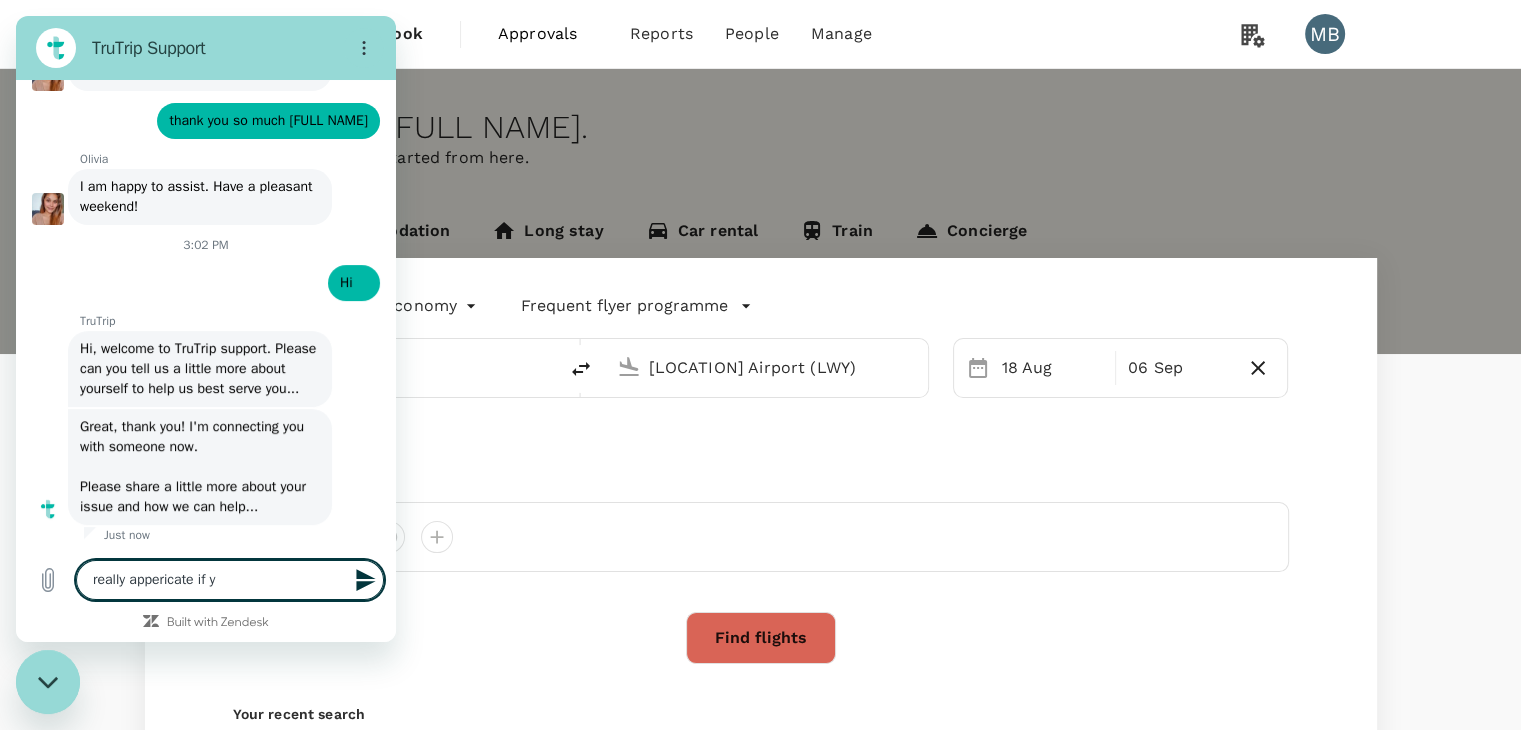 type on "really appericate if yo" 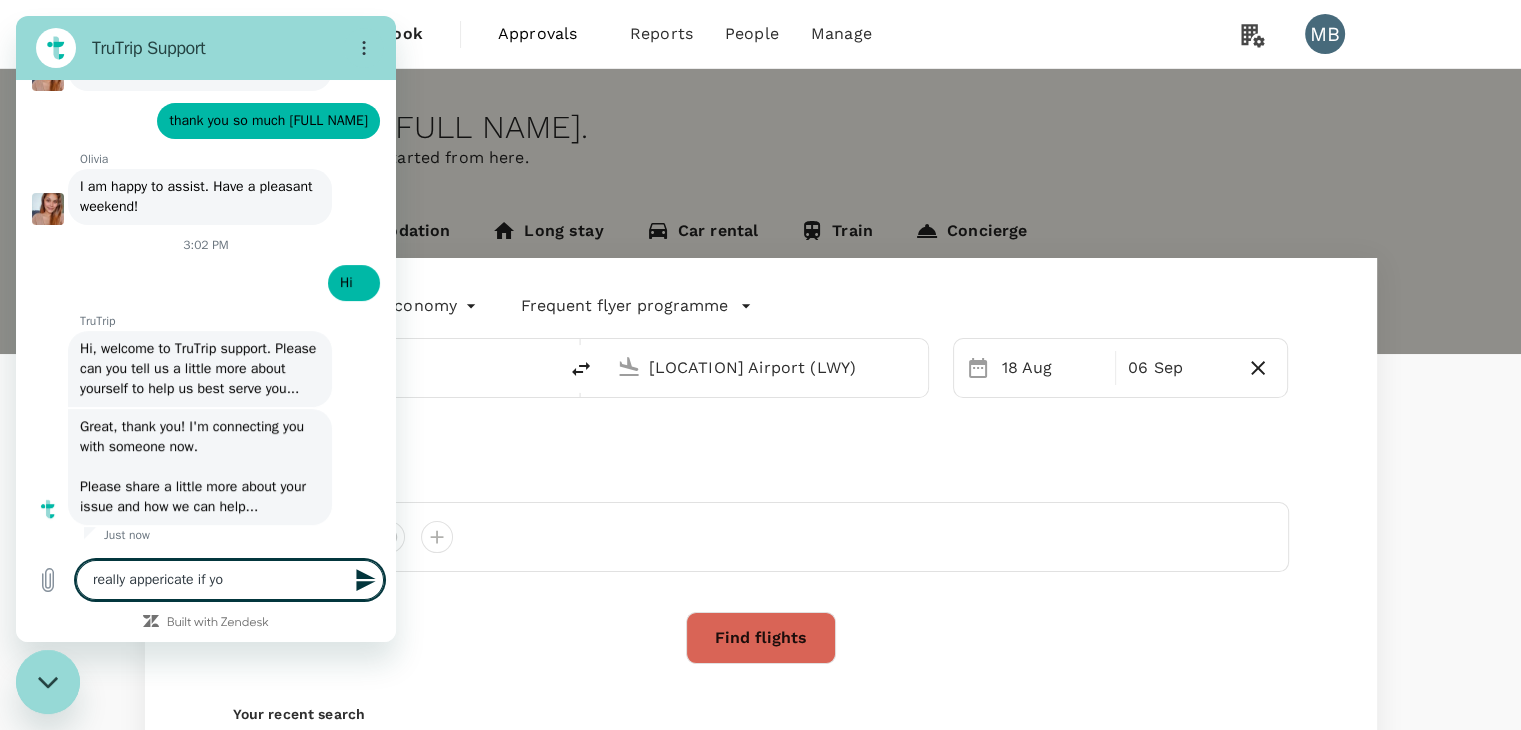 type on "x" 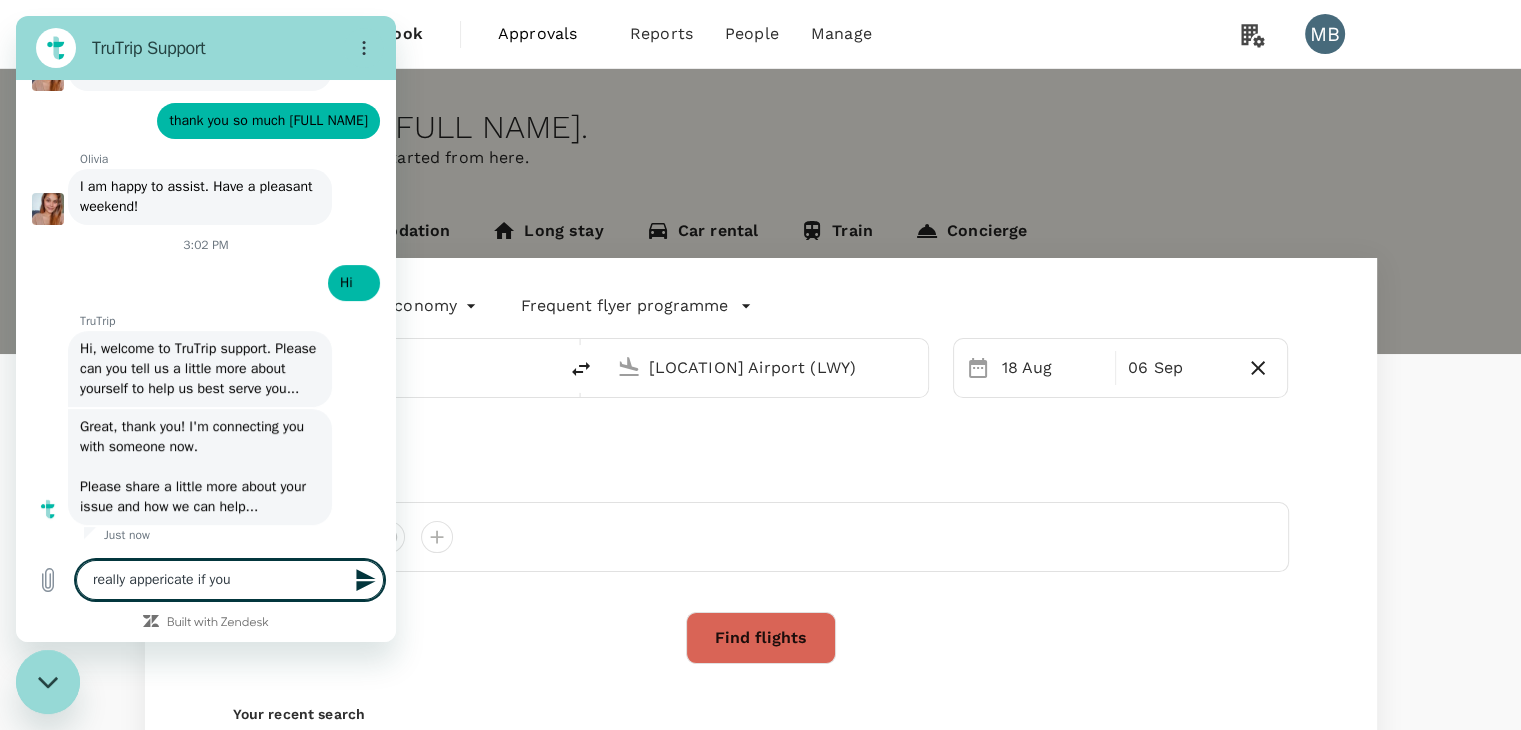 type on "really appericate if you" 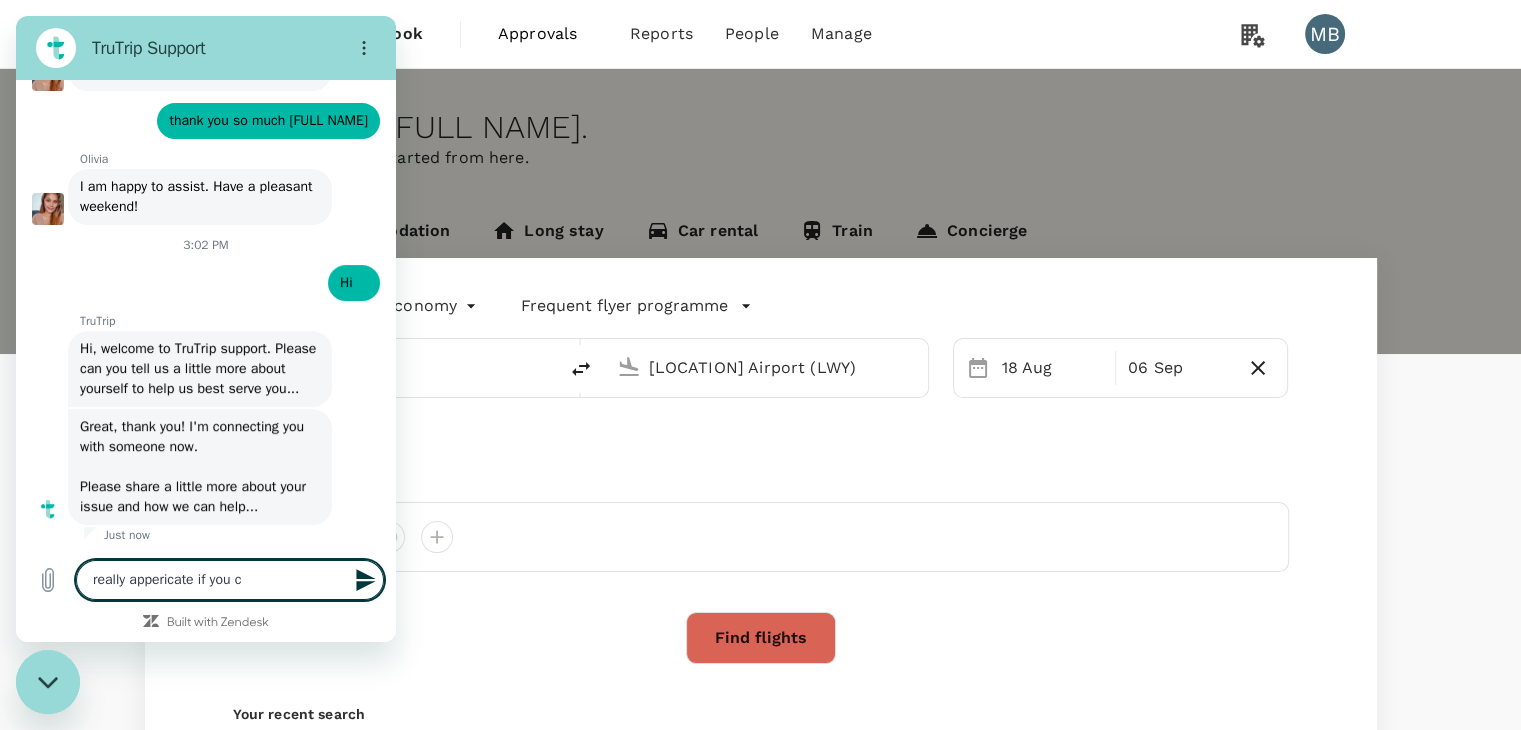 type on "really appericate if you co" 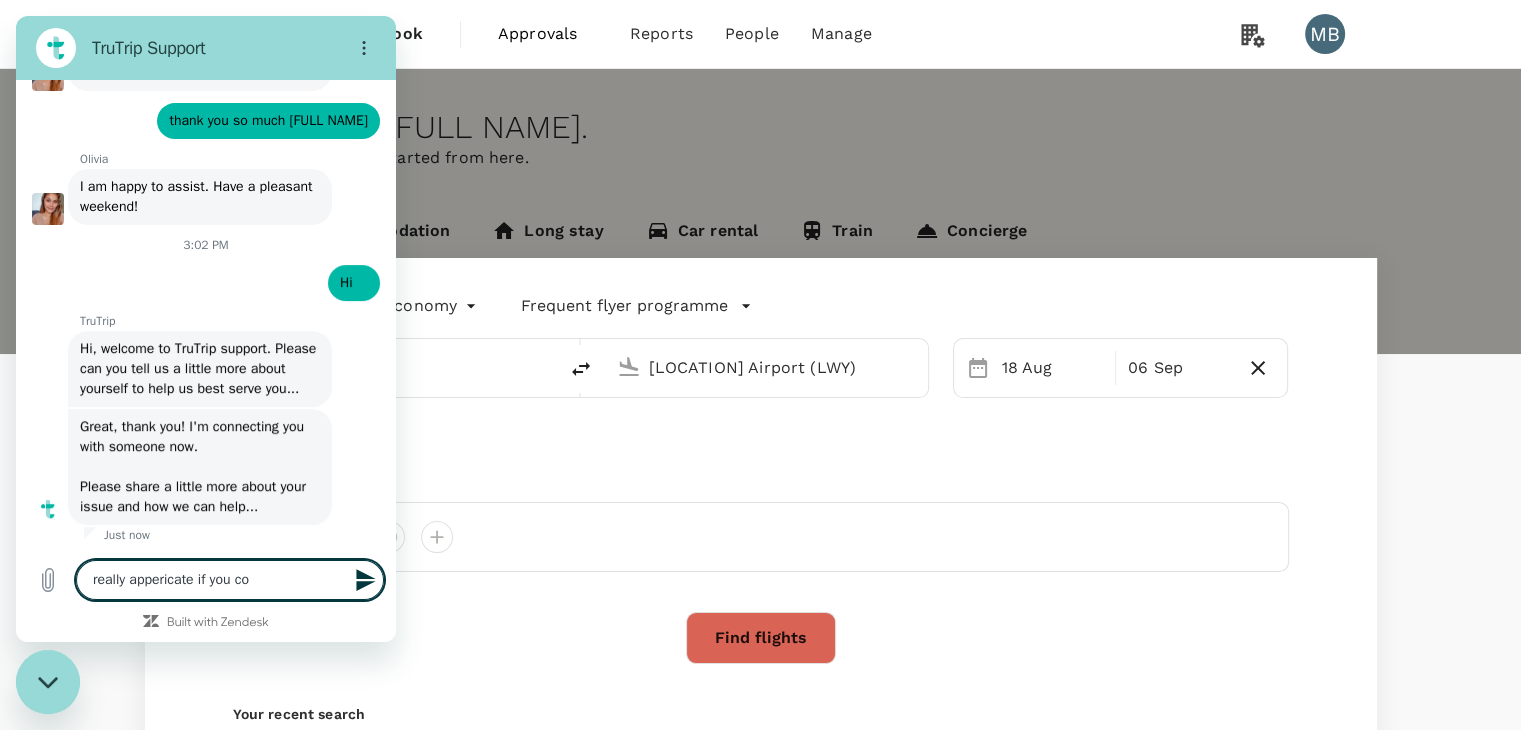 type on "x" 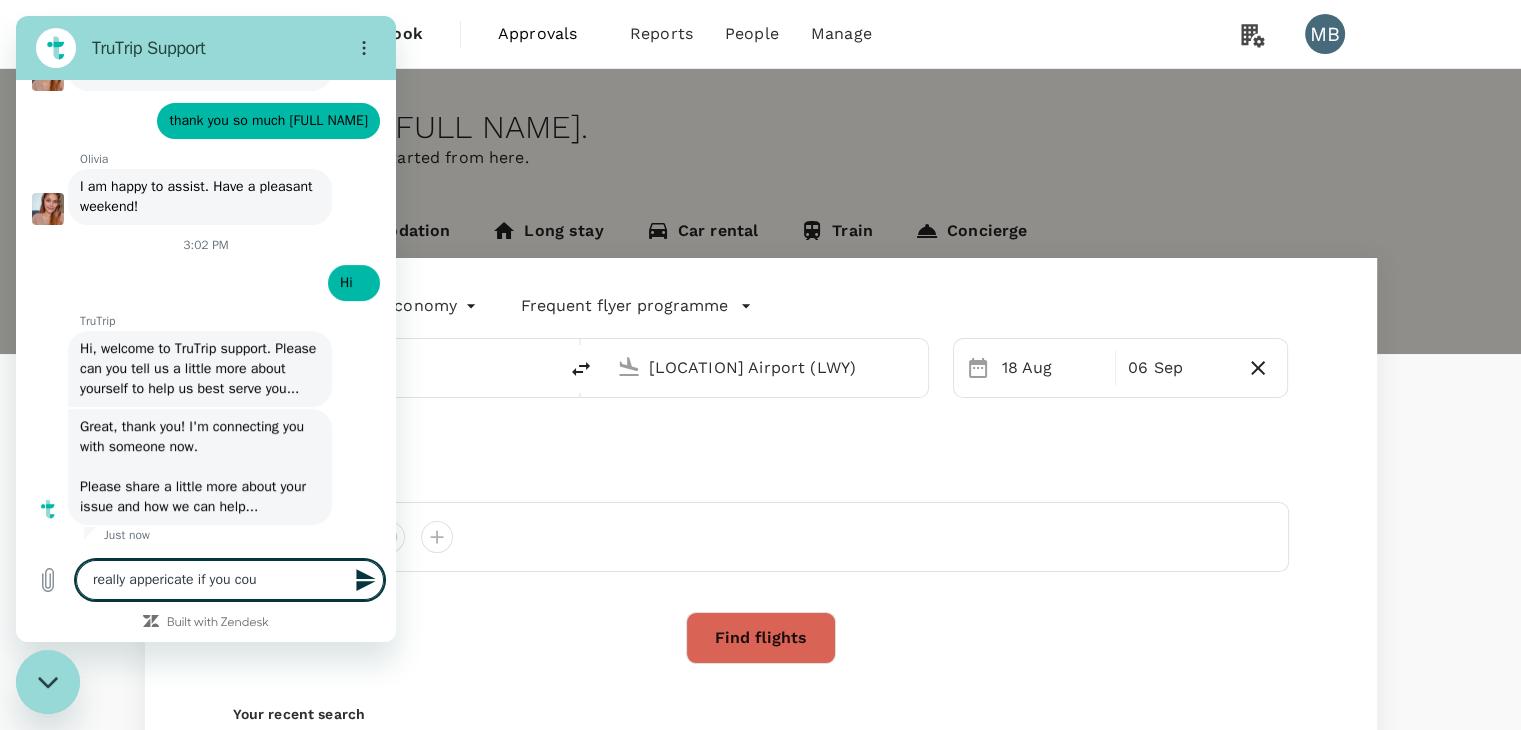 type on "really appericate if you coul" 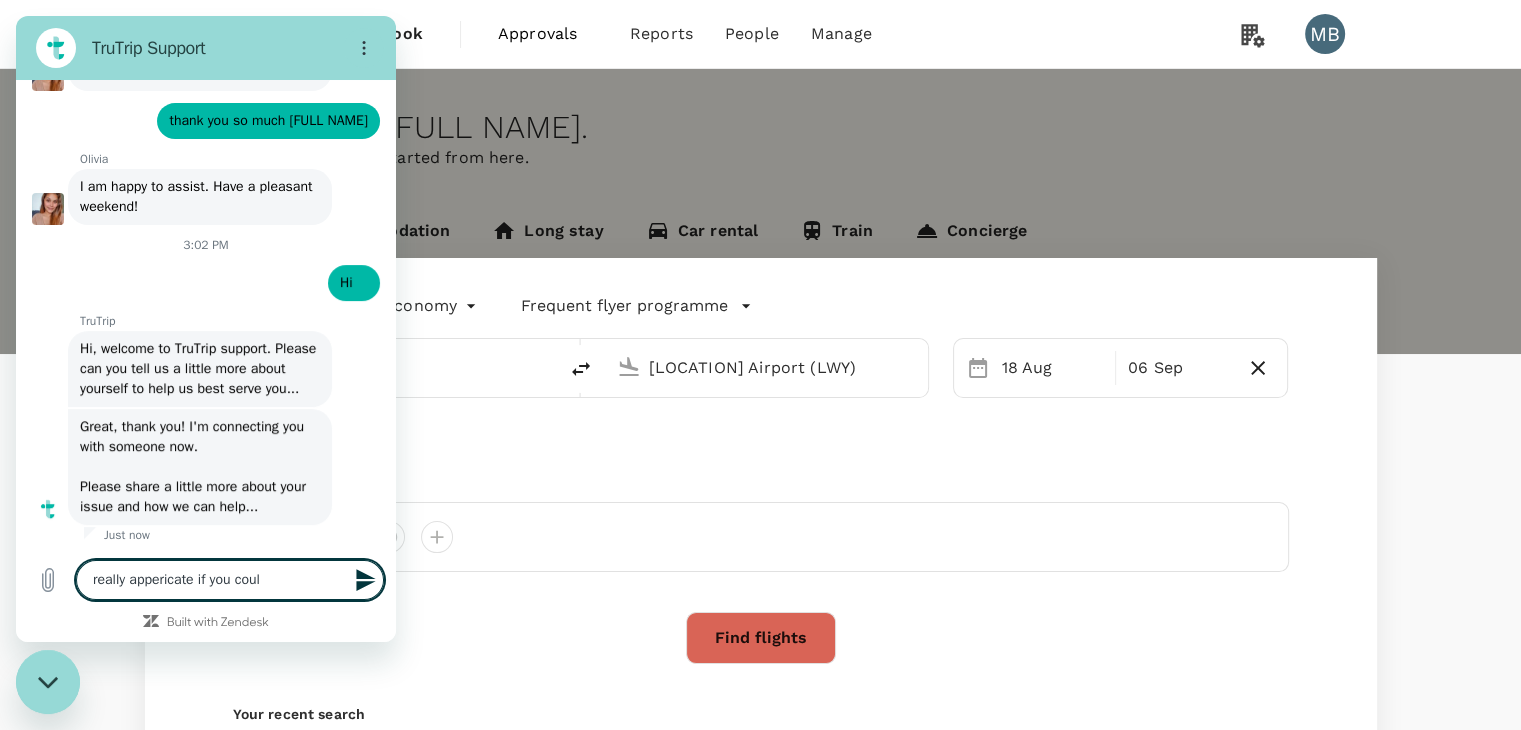 type on "really appericate if you could" 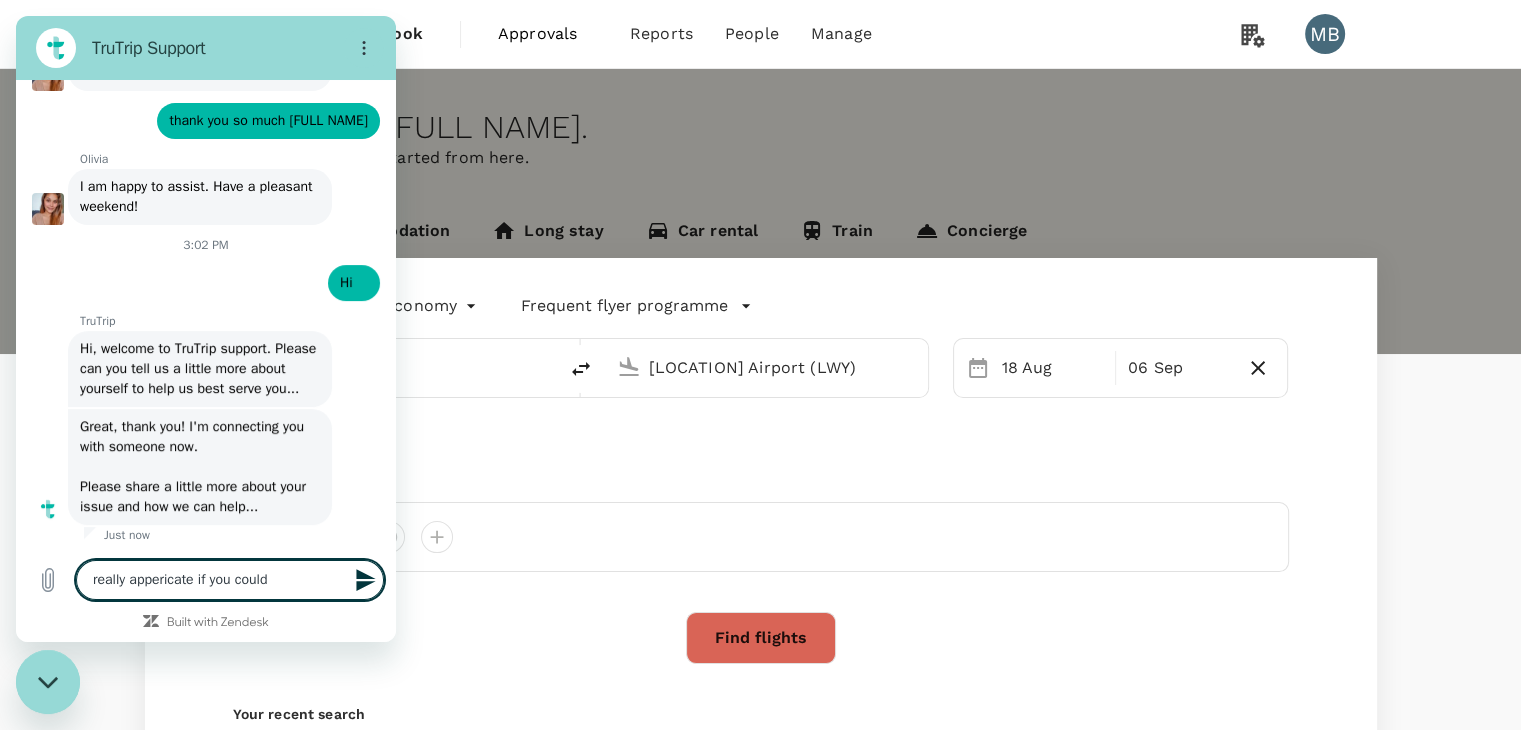 type on "really appericate if you could" 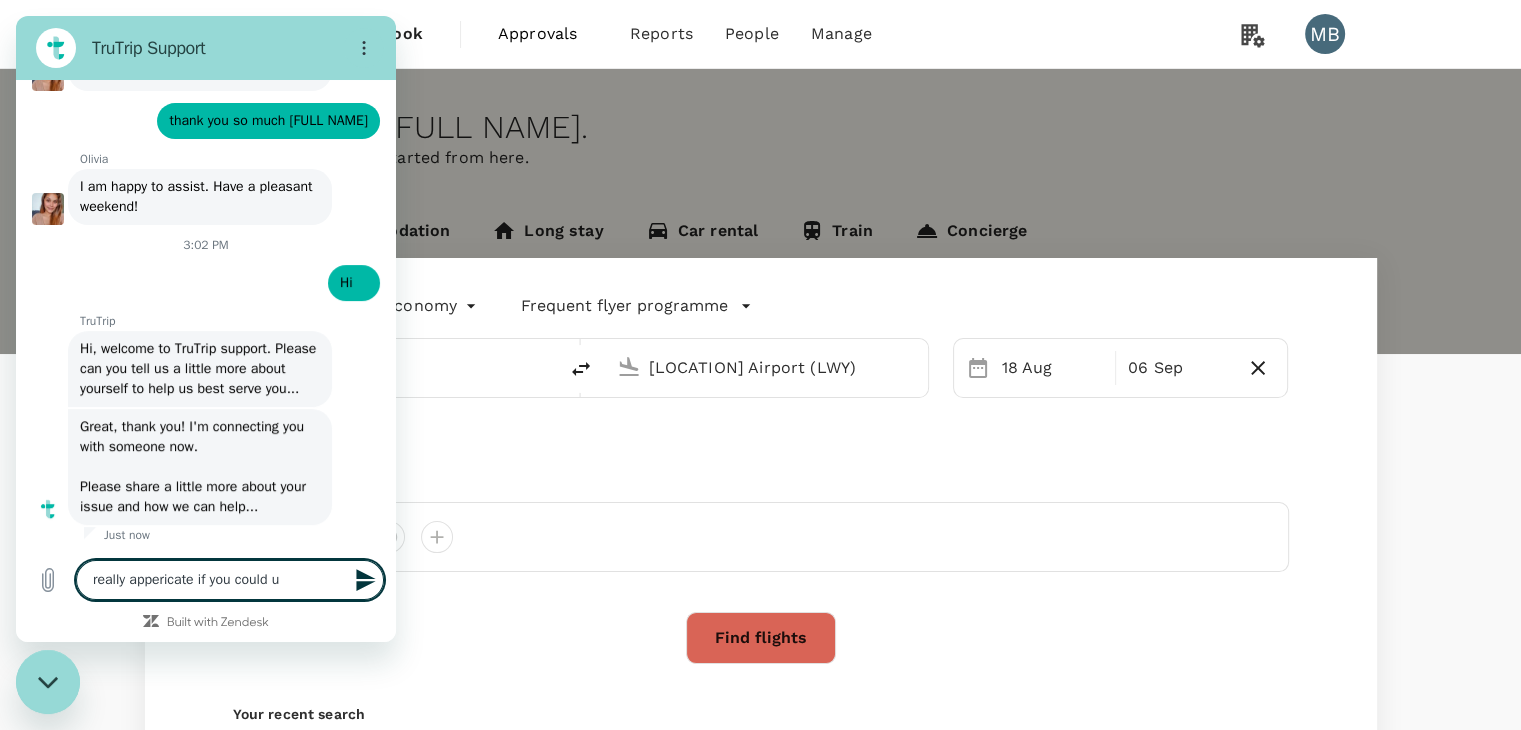 type on "really appericate if you could up" 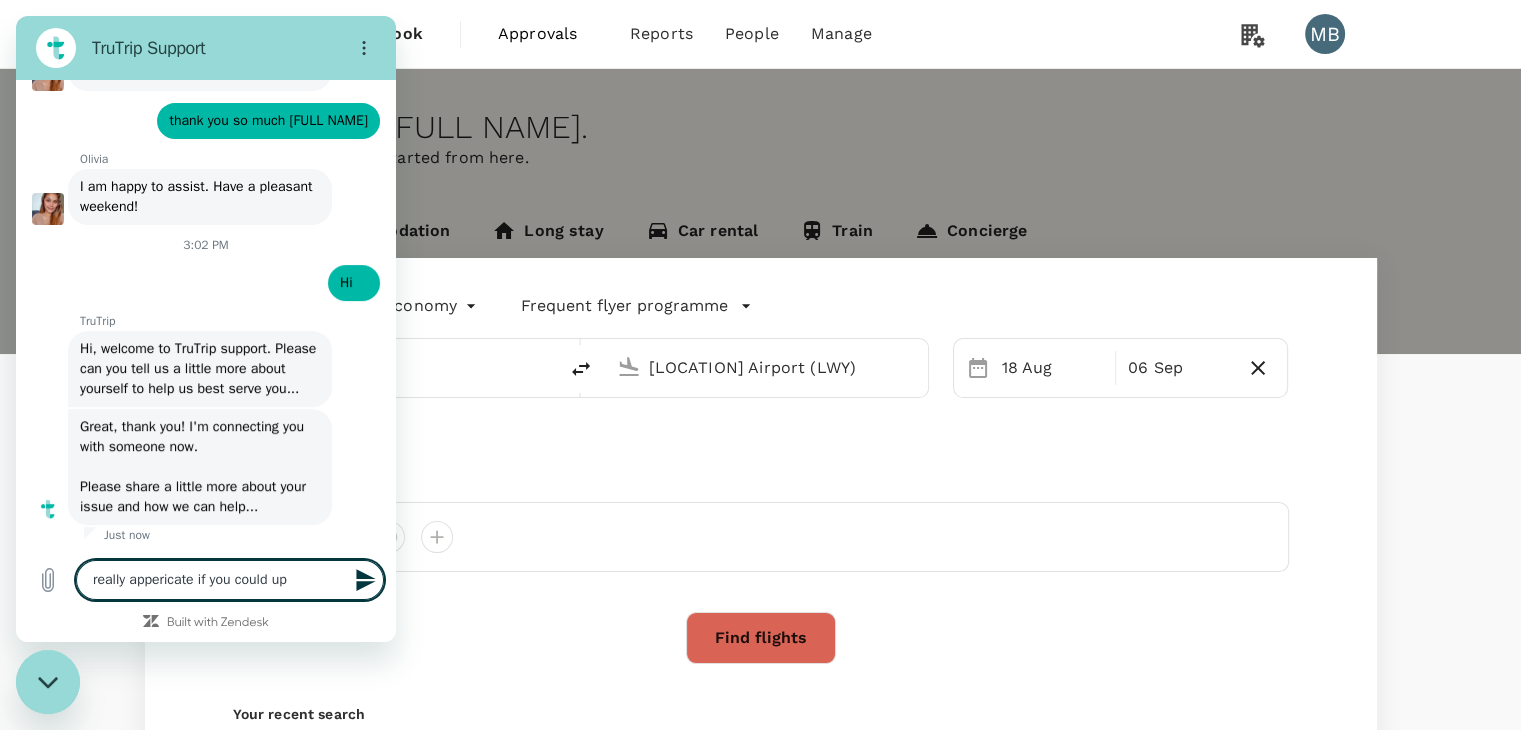 type on "really appericate if you could upd" 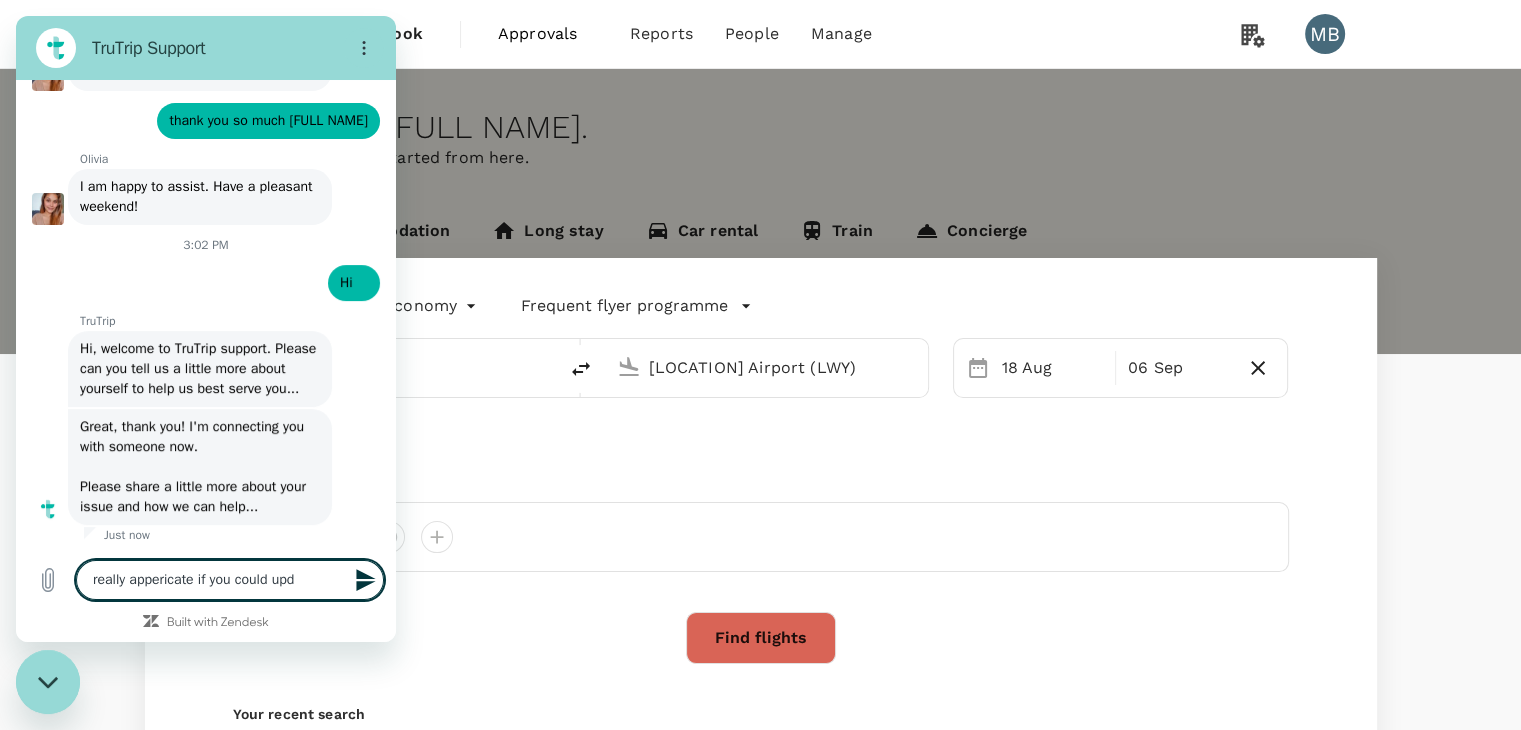 type on "x" 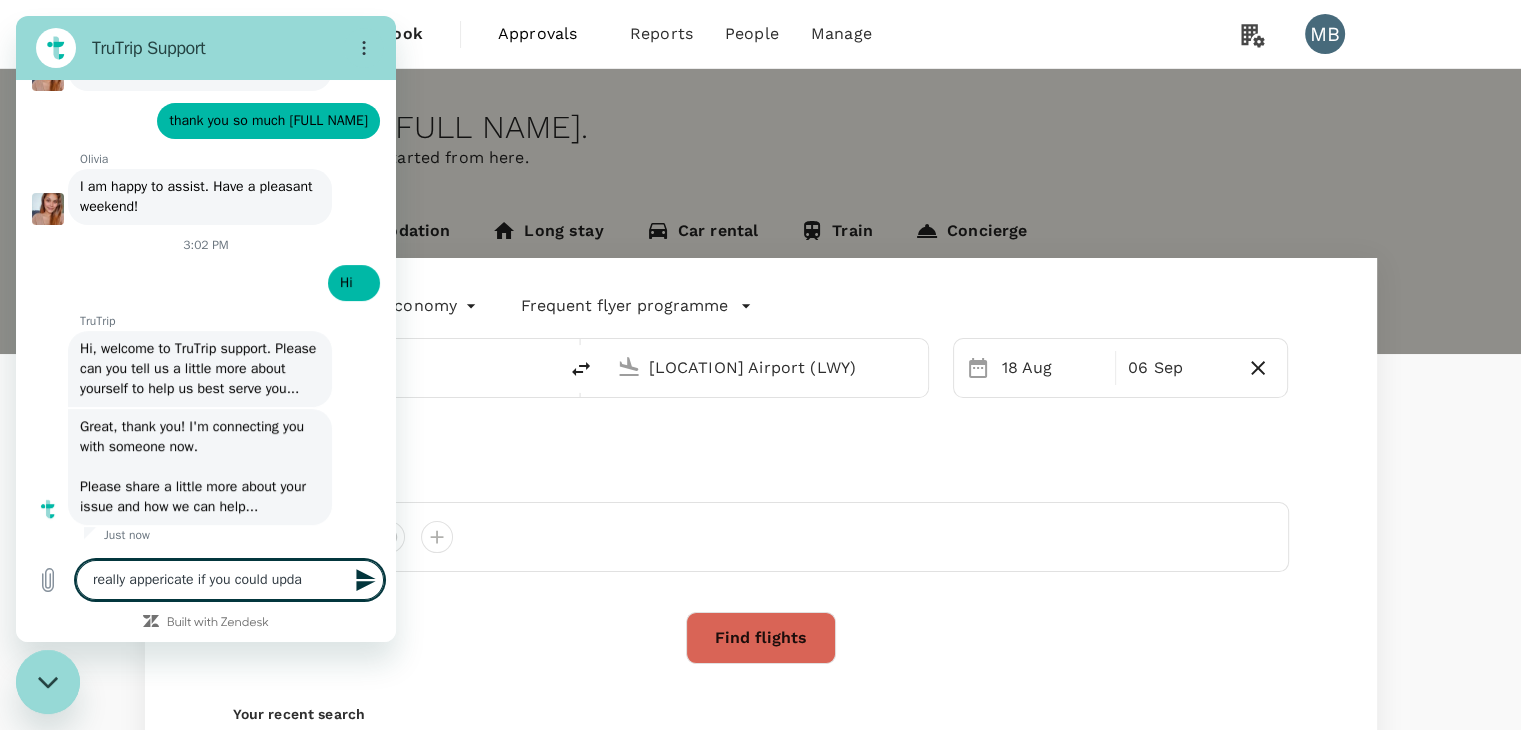 type on "really appericate if you could updat" 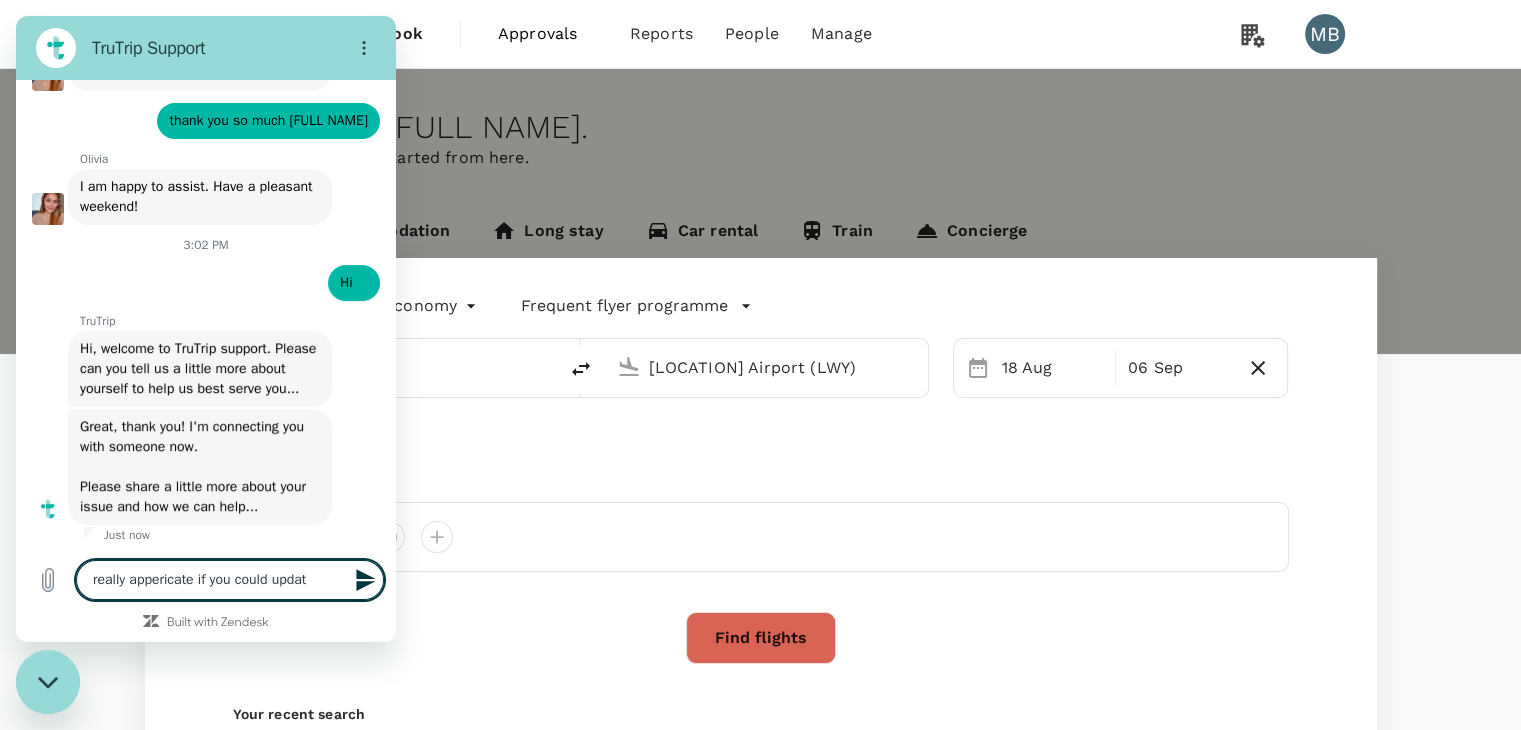 type on "really appericate if you could update" 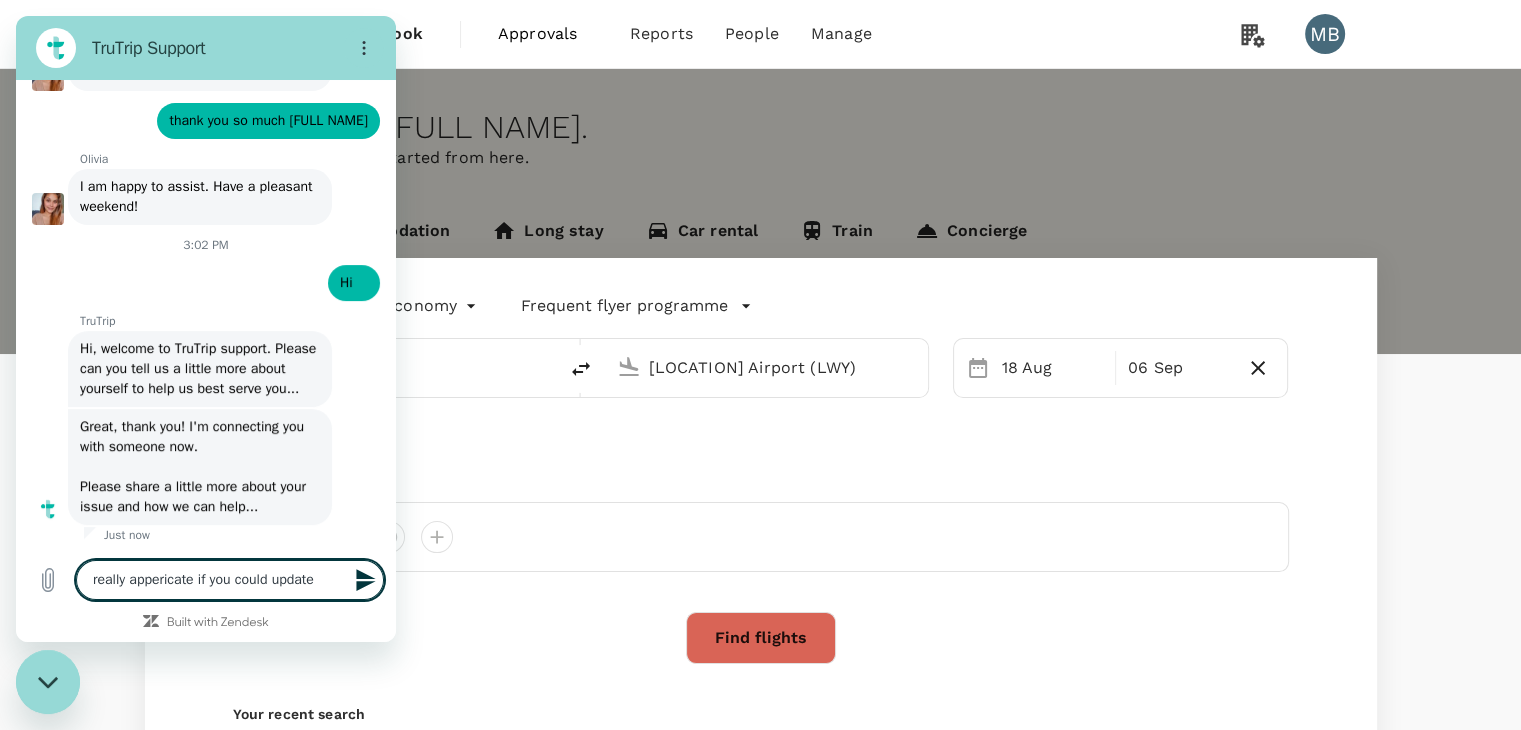 type on "really appericate if you could update" 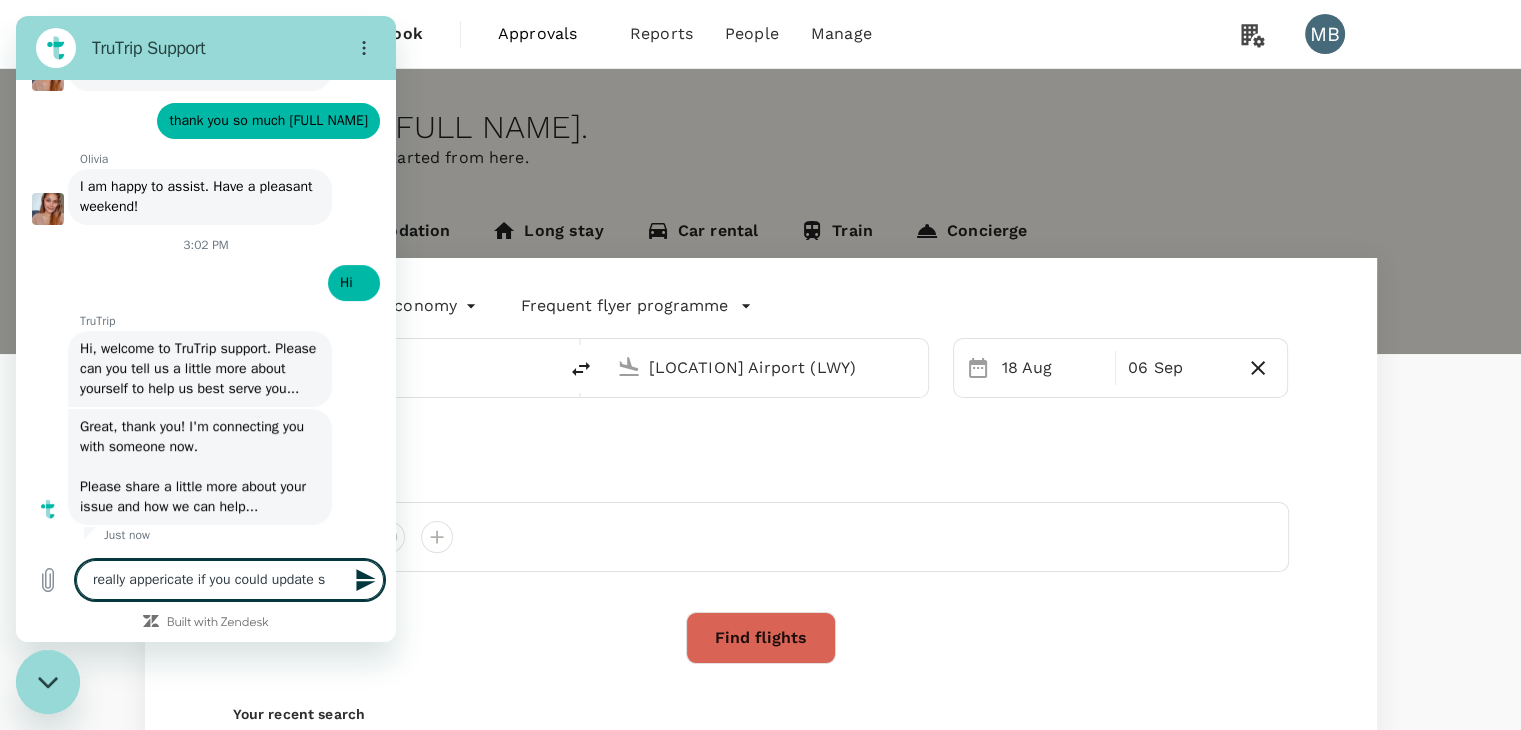 type on "really appericate if you could update st" 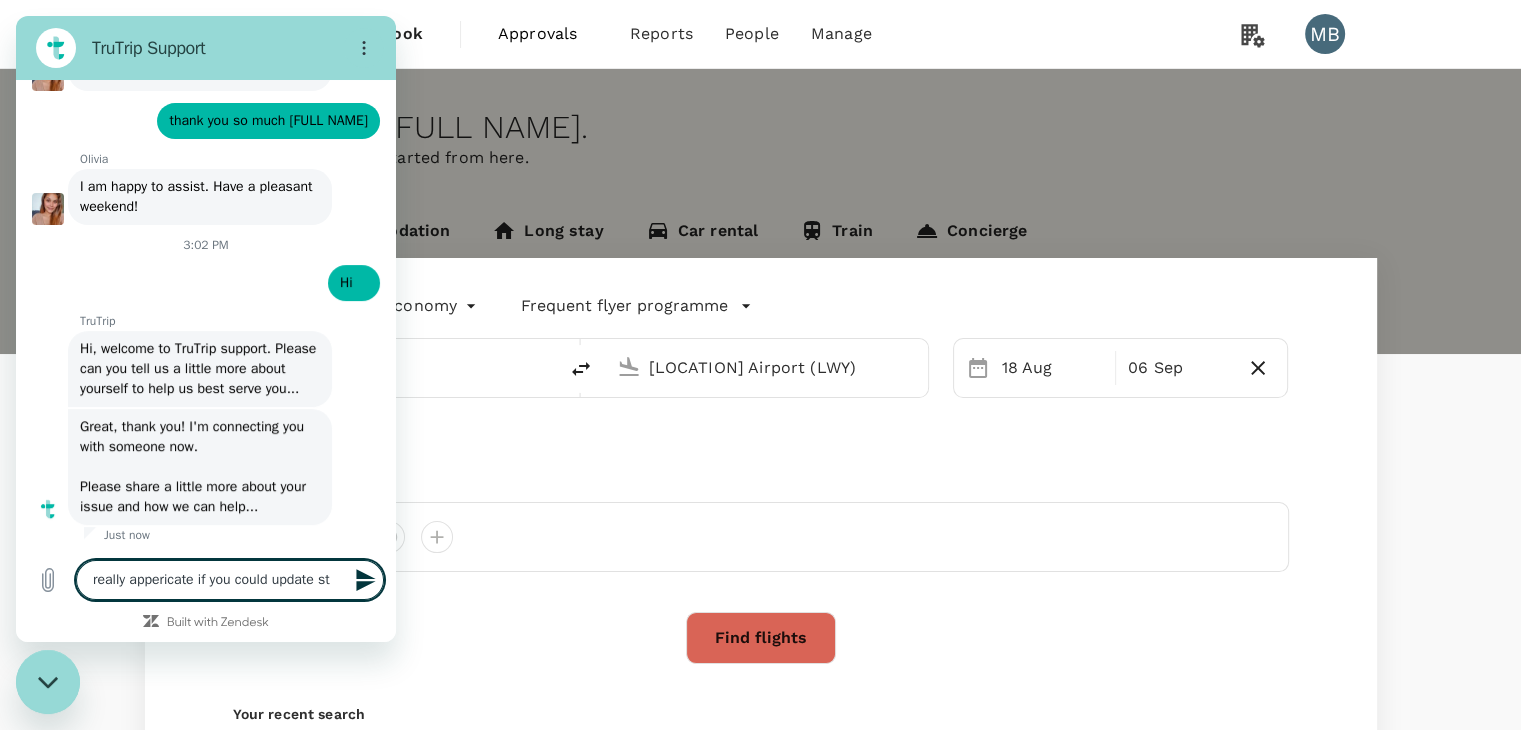 type on "really appericate if you could update sts" 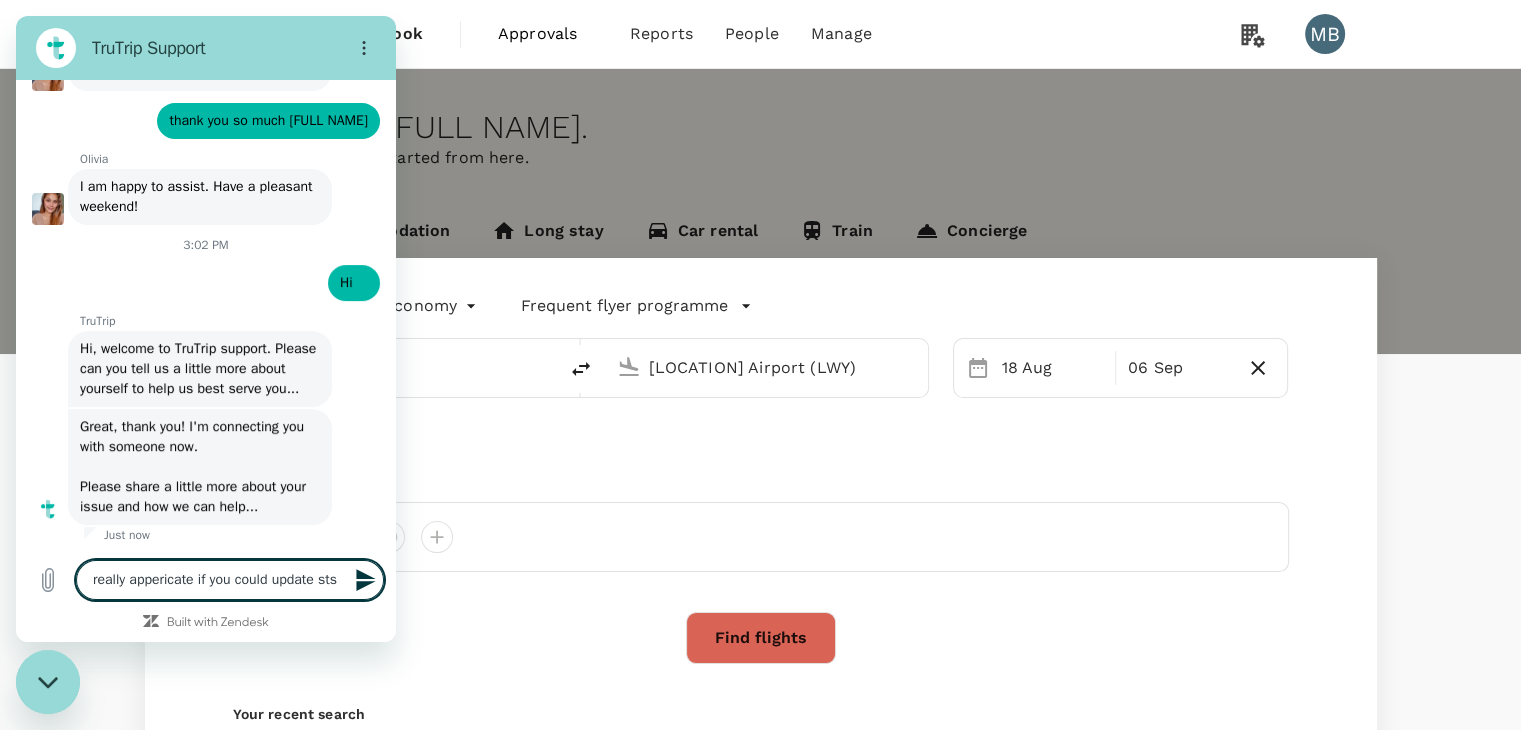 type on "really appericate if you could update st" 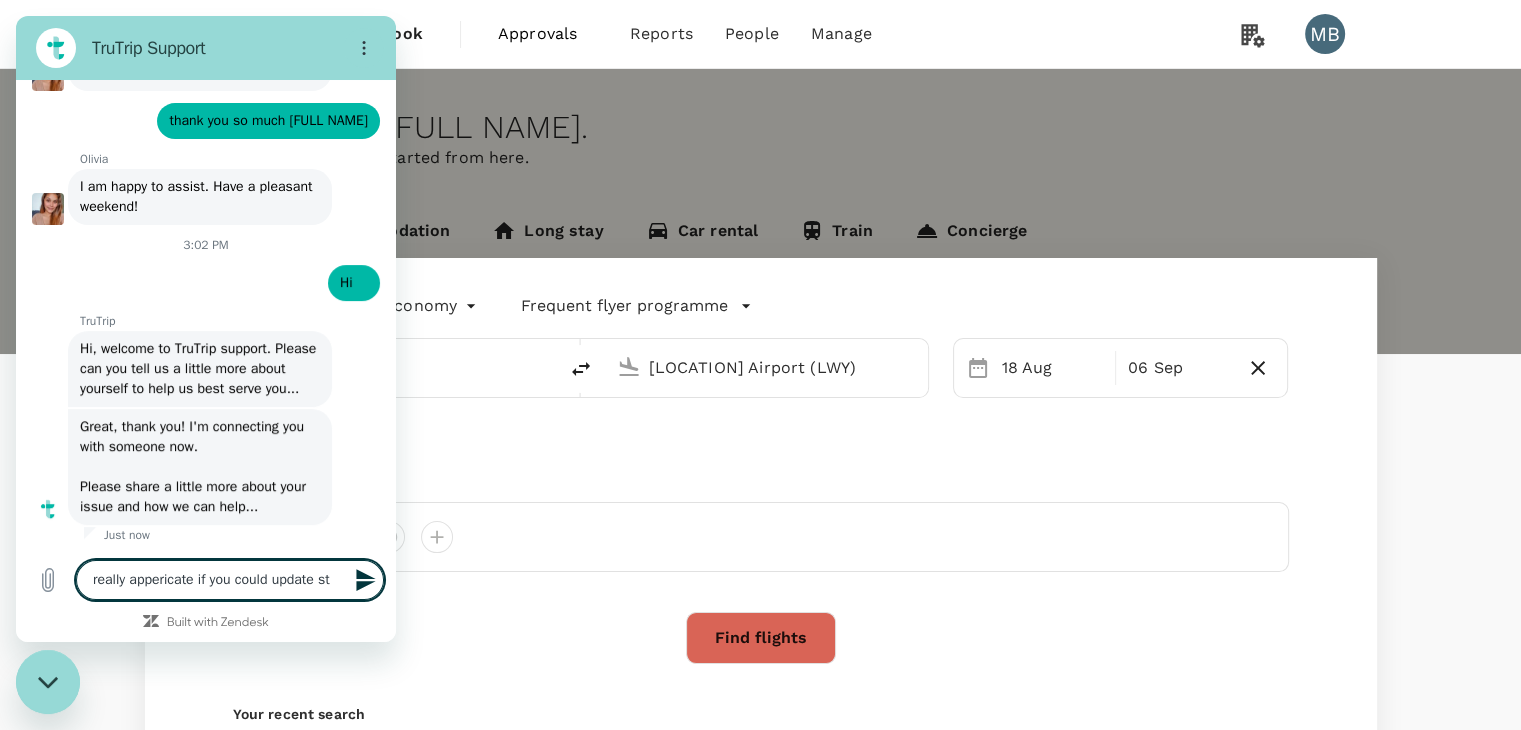 type on "really appericate if you could update sta" 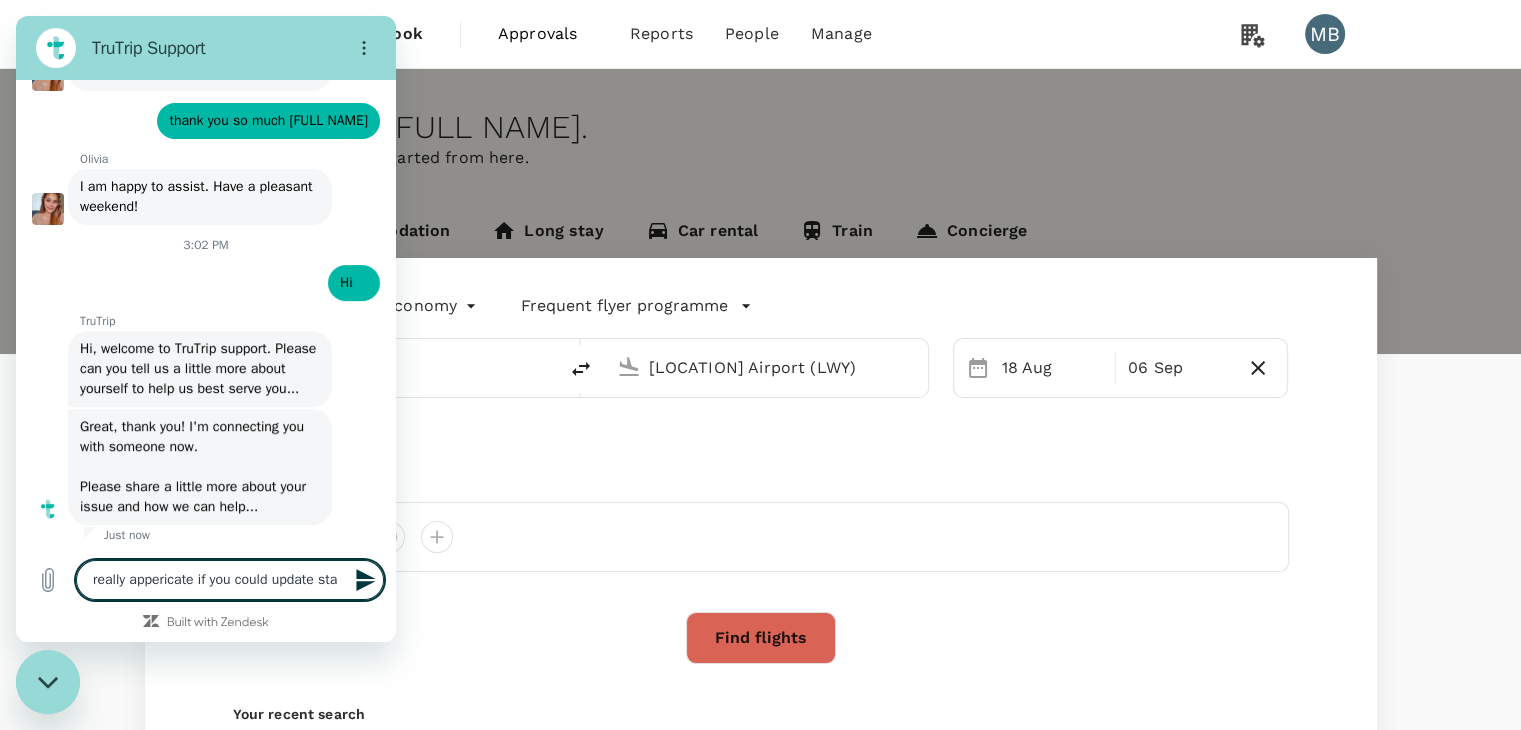 type on "really appericate if you could update stat" 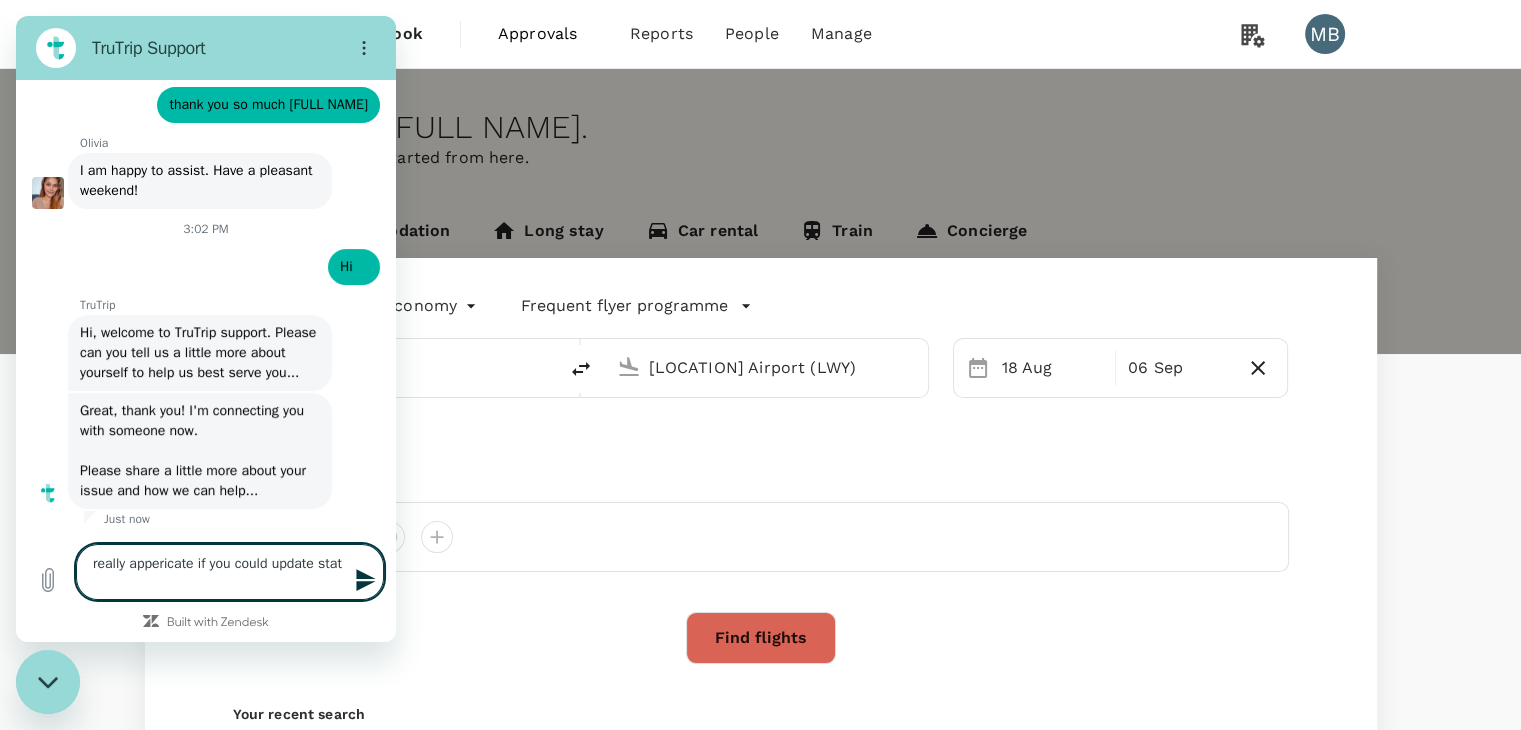 type on "really appericate if you could update statu" 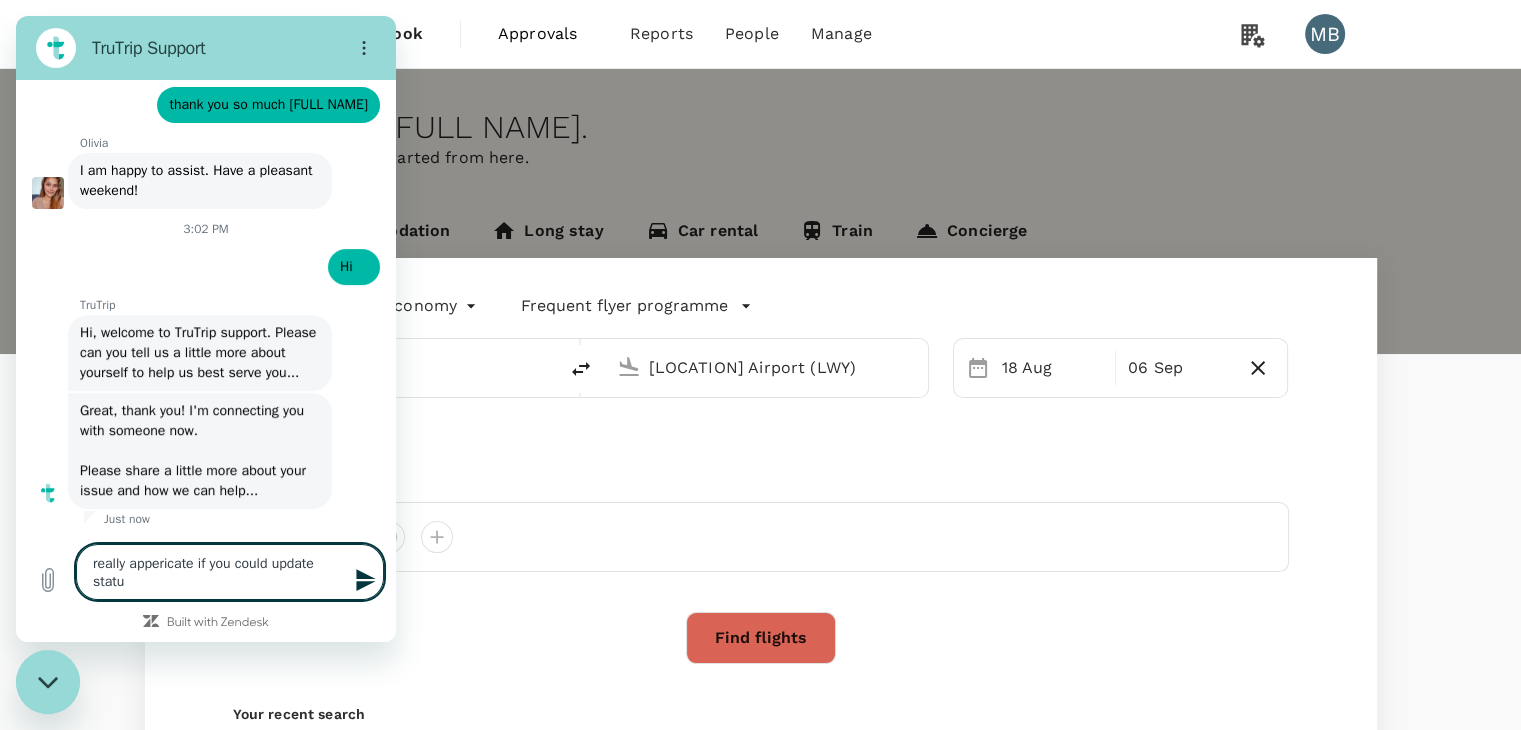 type on "really appericate if you could update status" 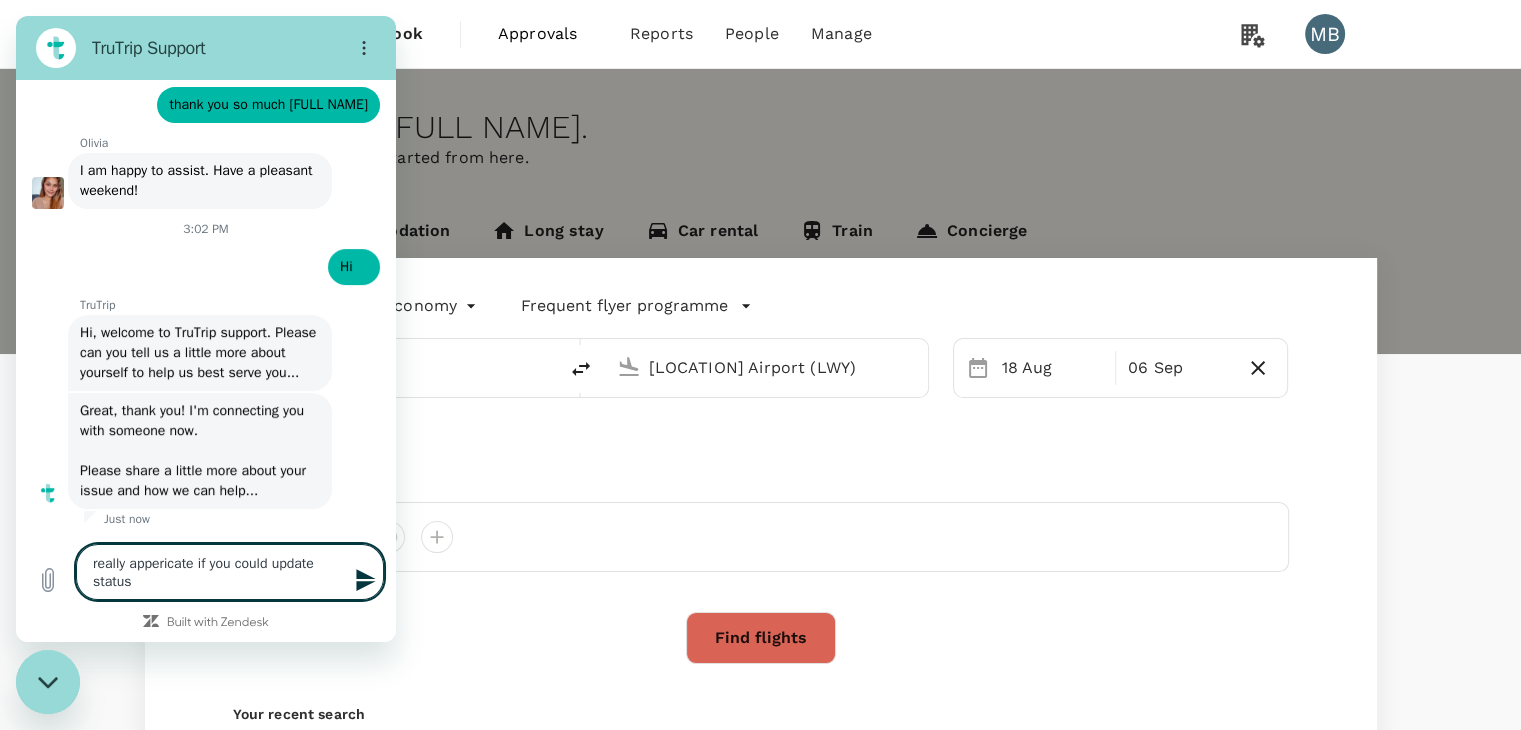 type on "really appericate if you could update status" 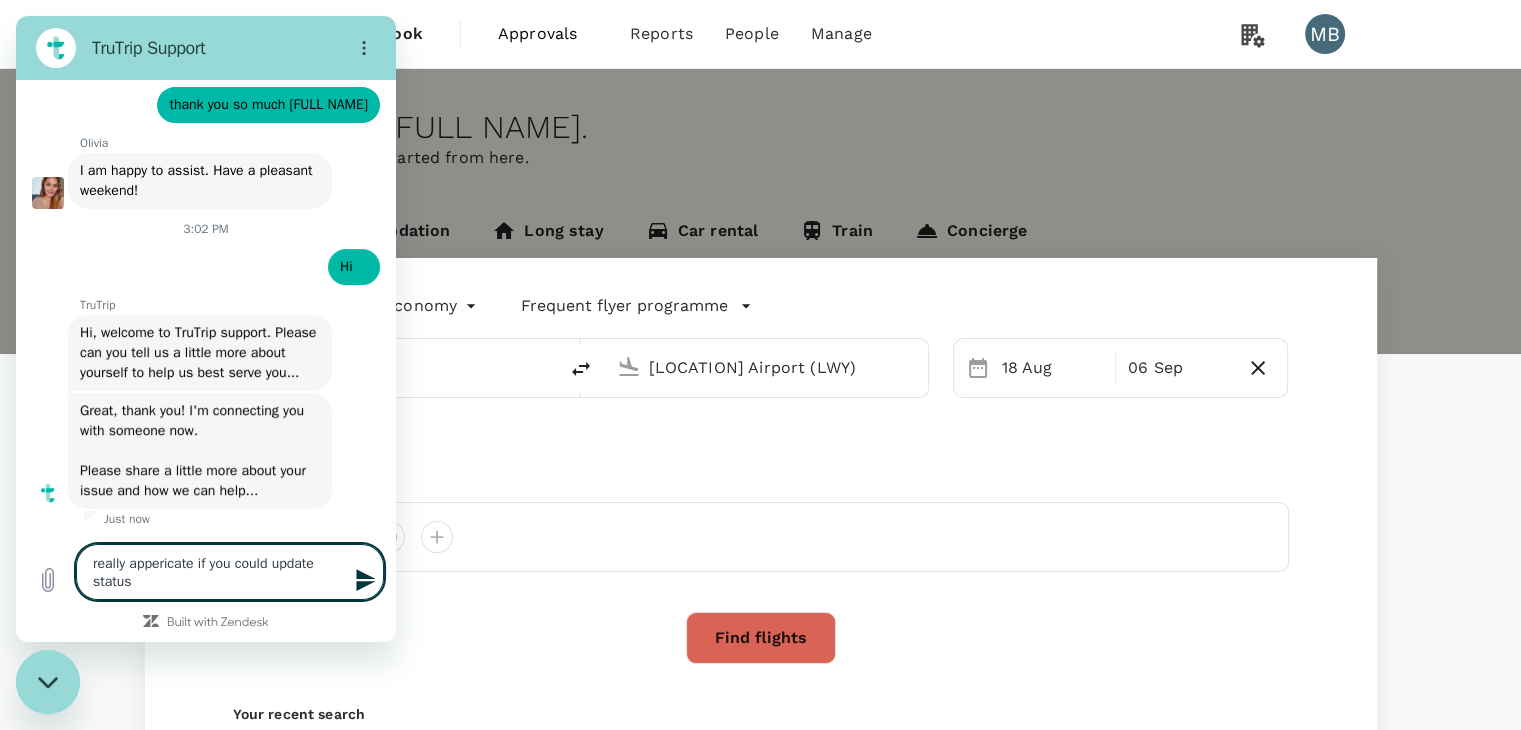 type on "really appericate if you could update status o" 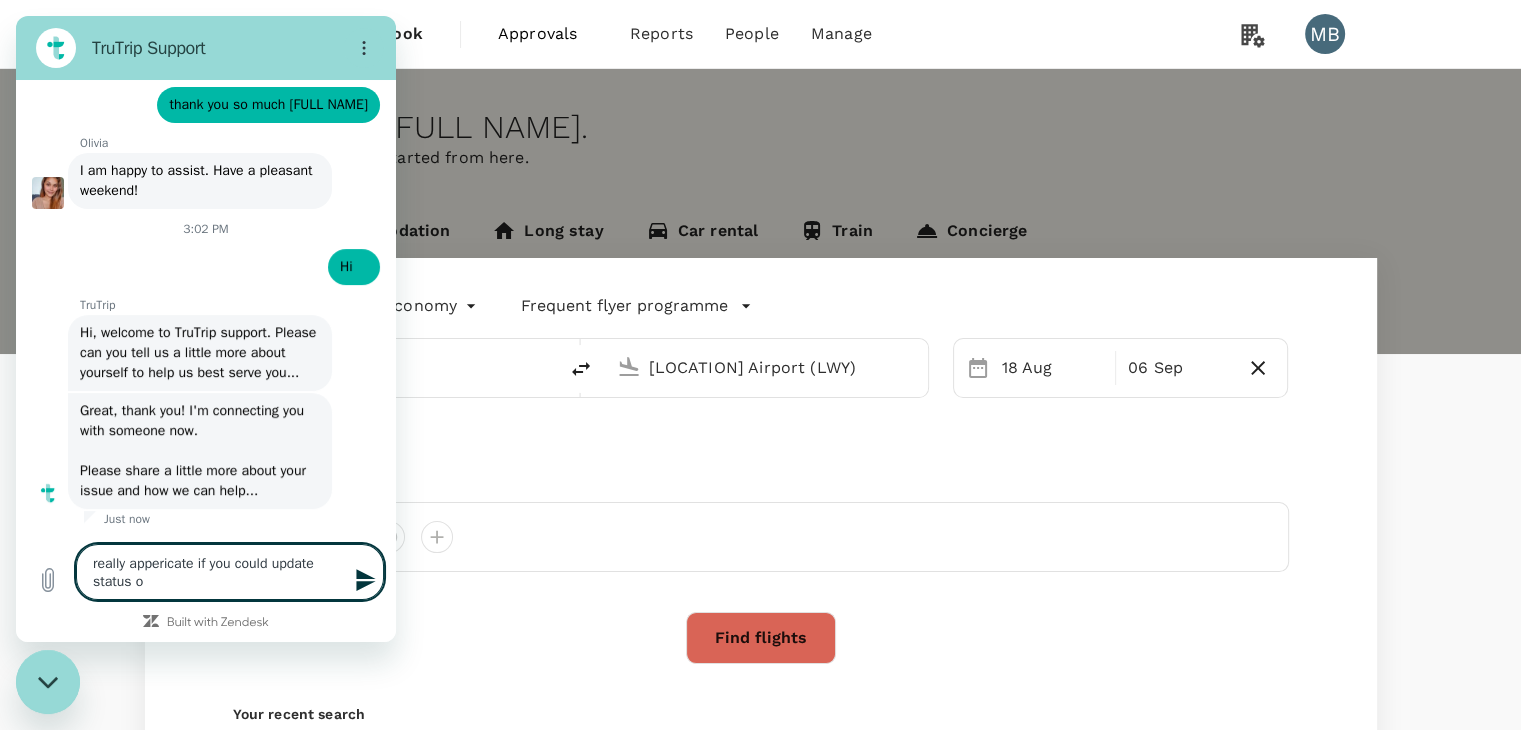 type on "really appericate if you could update status of" 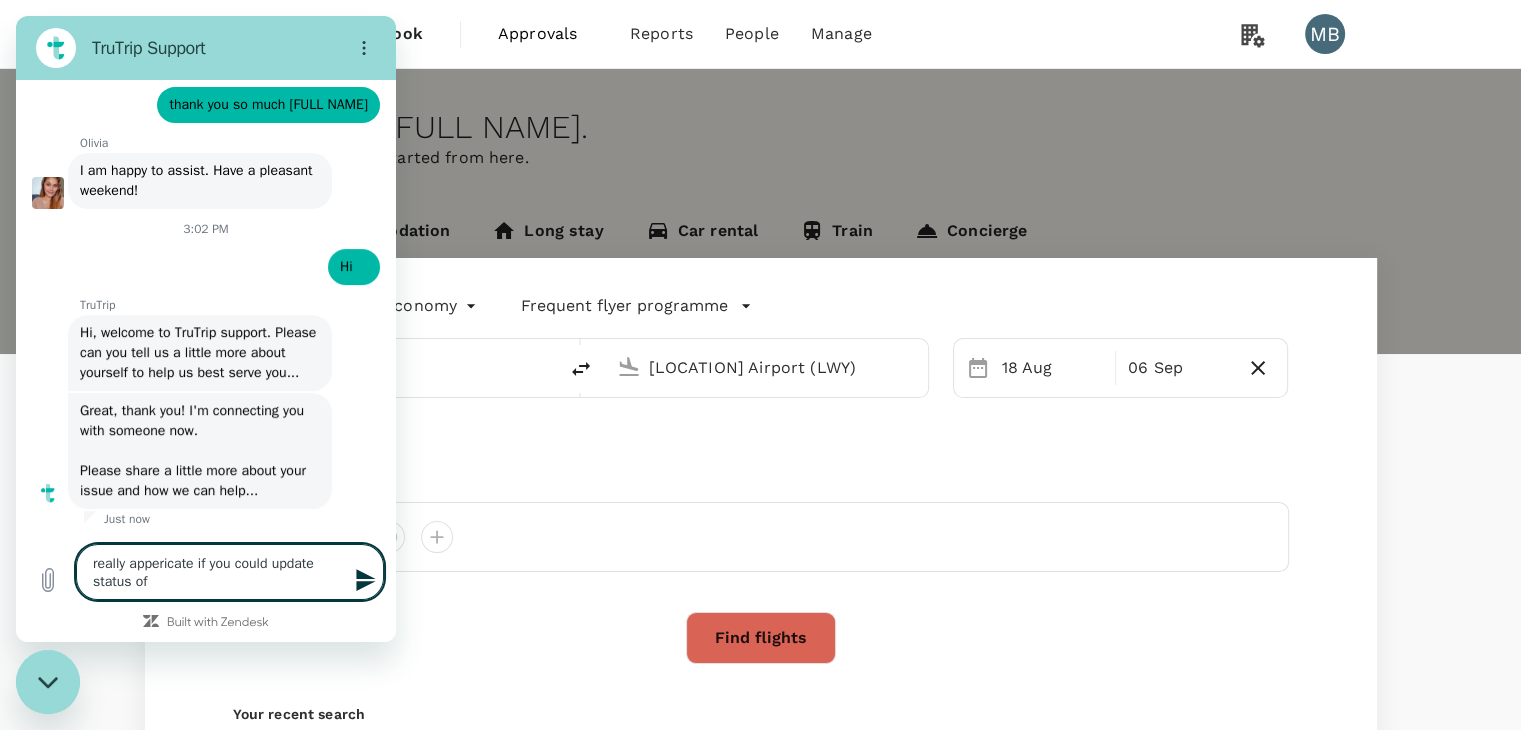 type on "really appericate if you could update status of" 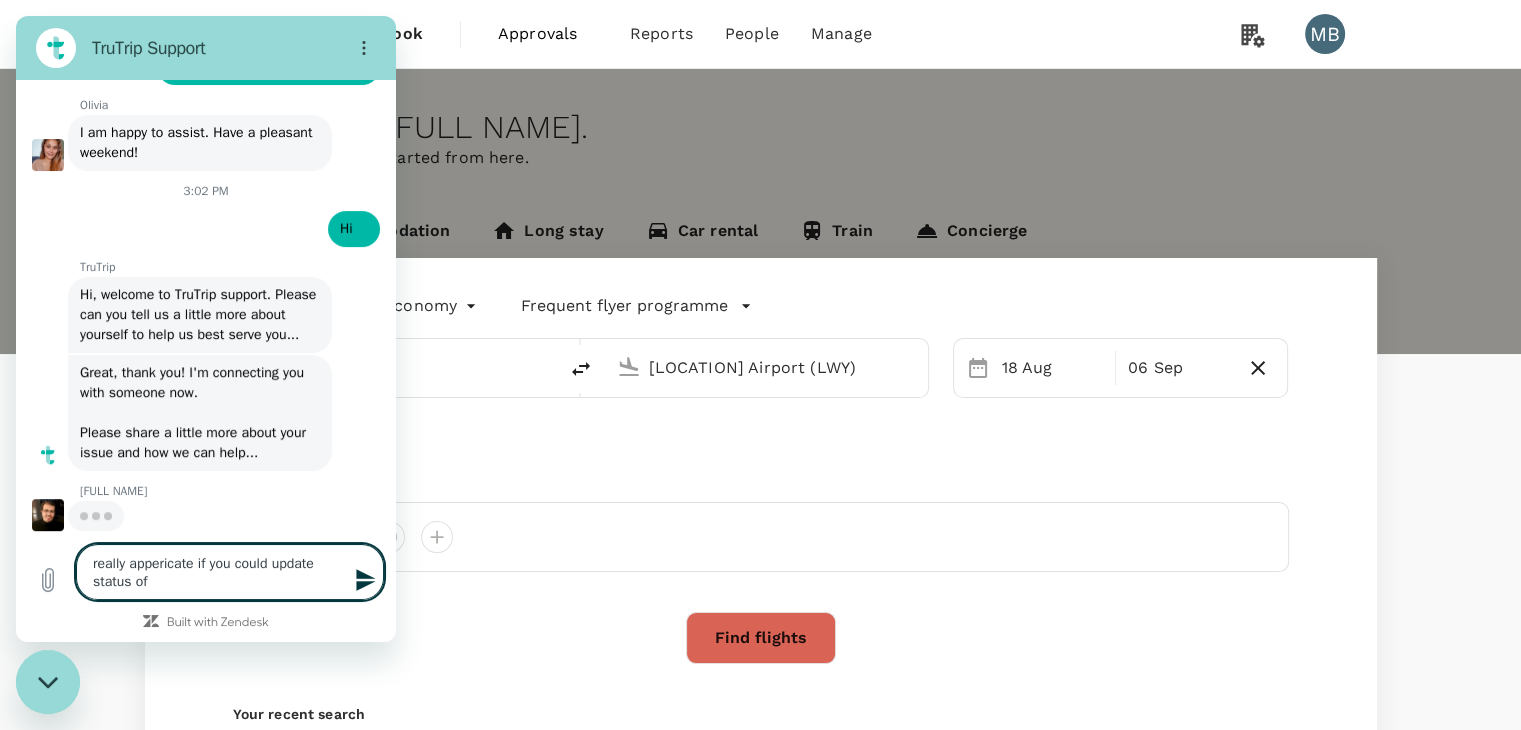 scroll, scrollTop: 8899, scrollLeft: 0, axis: vertical 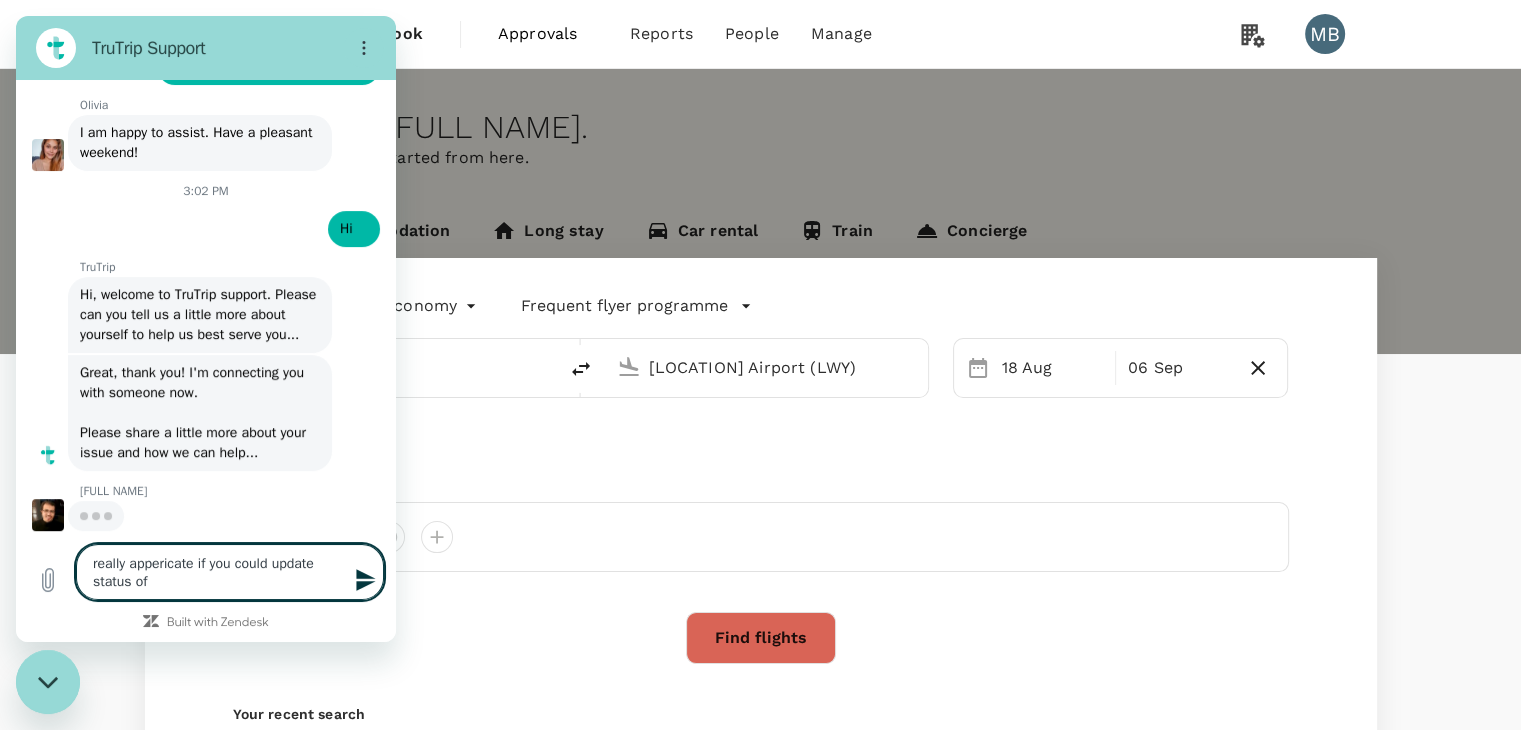 paste on "164360" 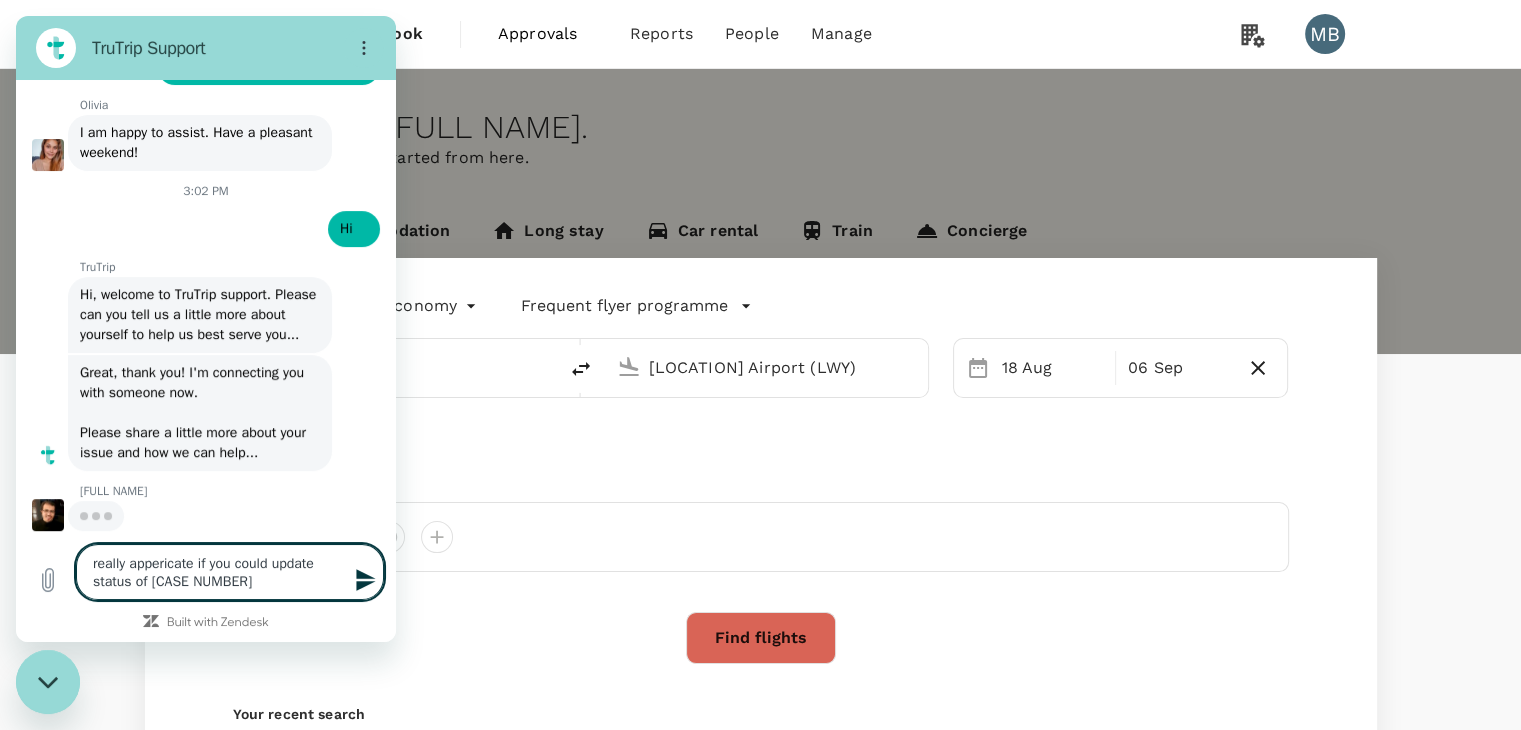 type on "x" 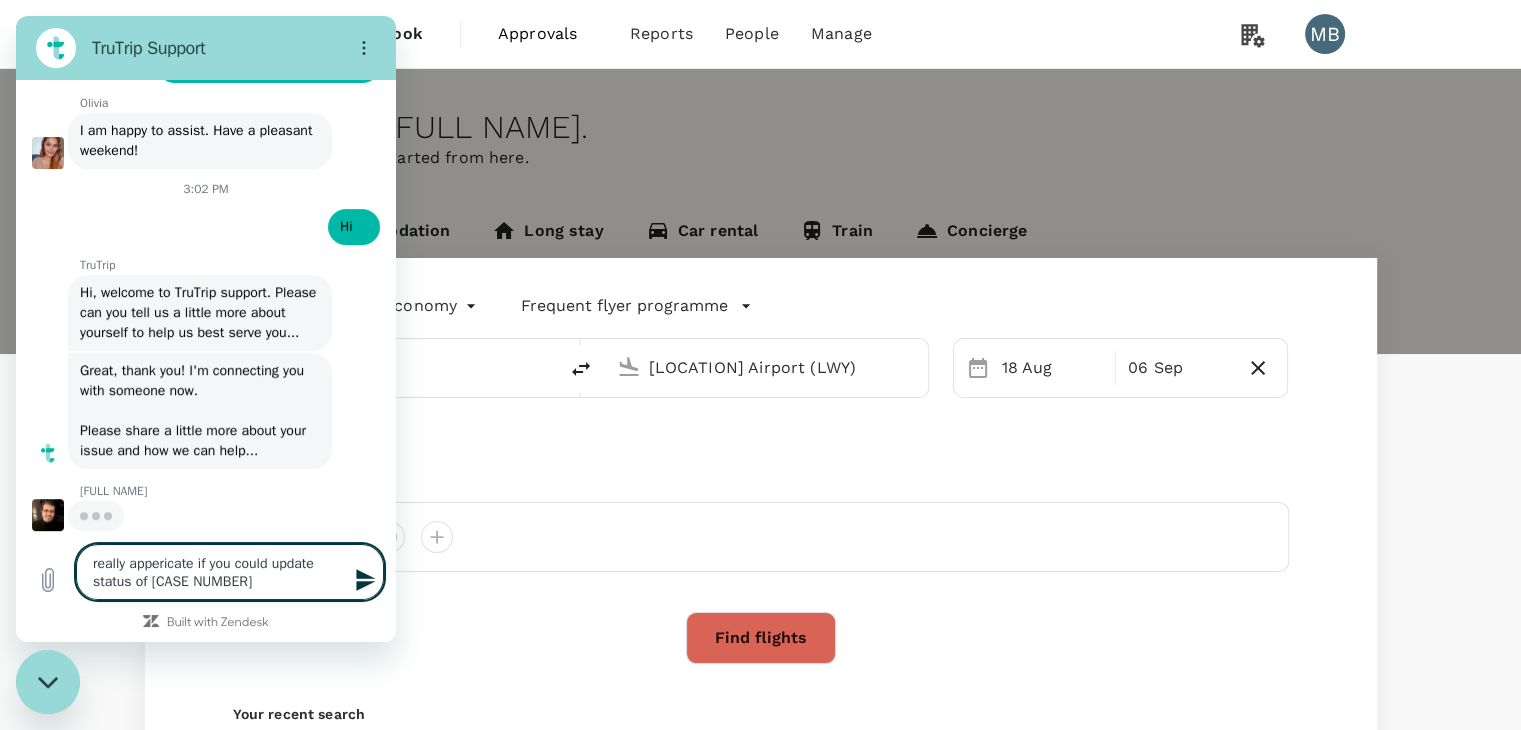type on "really appericate if you could update status of 164360" 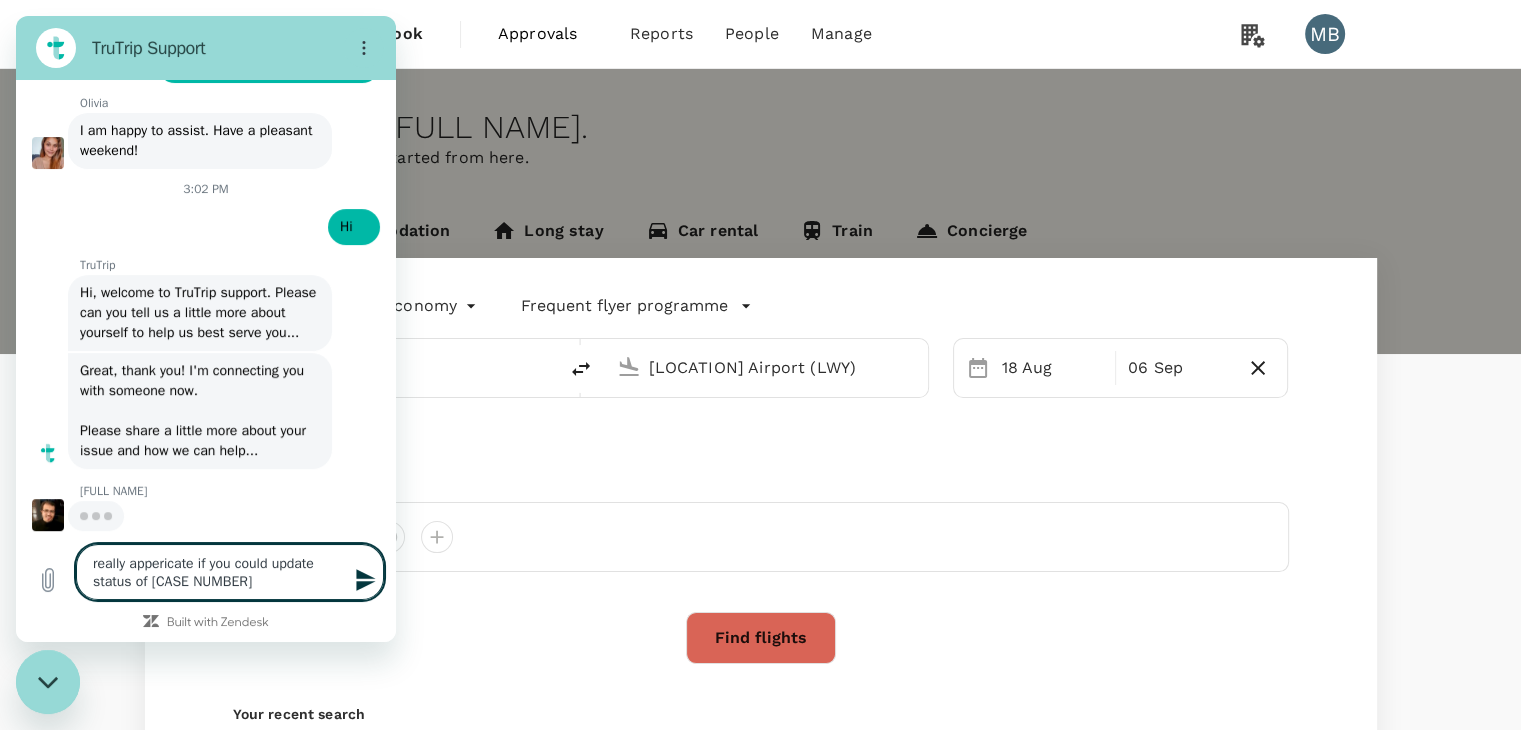 type on "x" 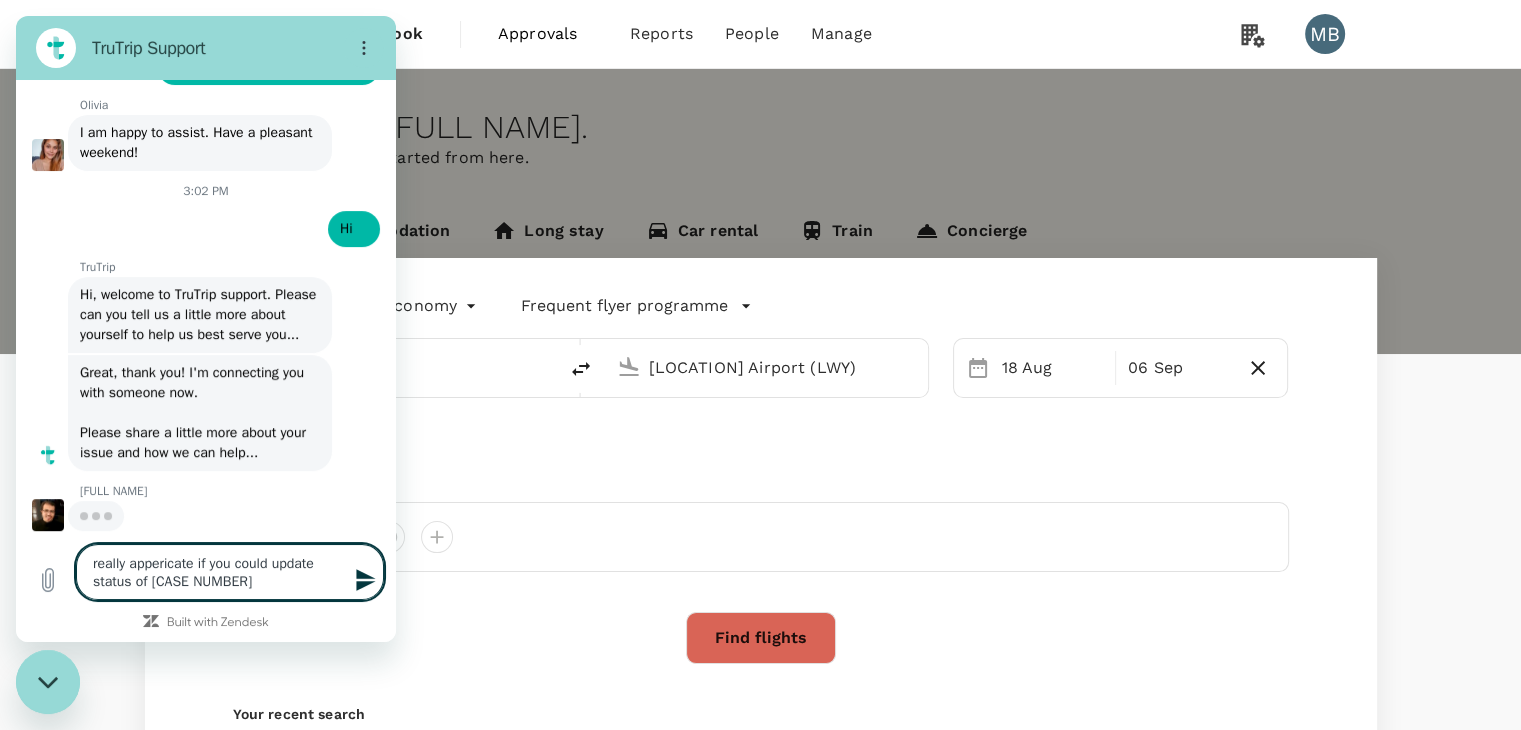 type on "really appericate if you could update status of 164360 c" 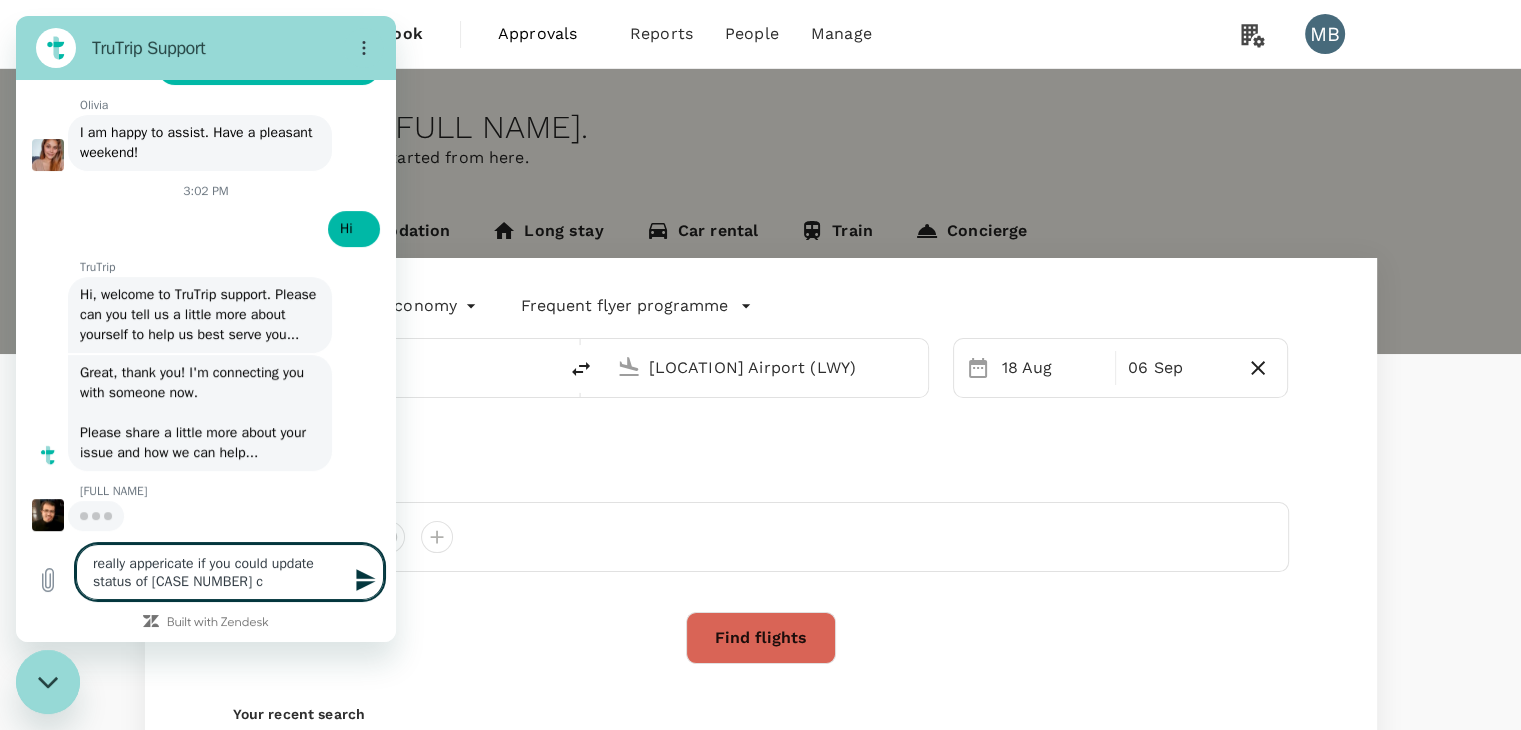 type on "really appericate if you could update status of 164360 ca" 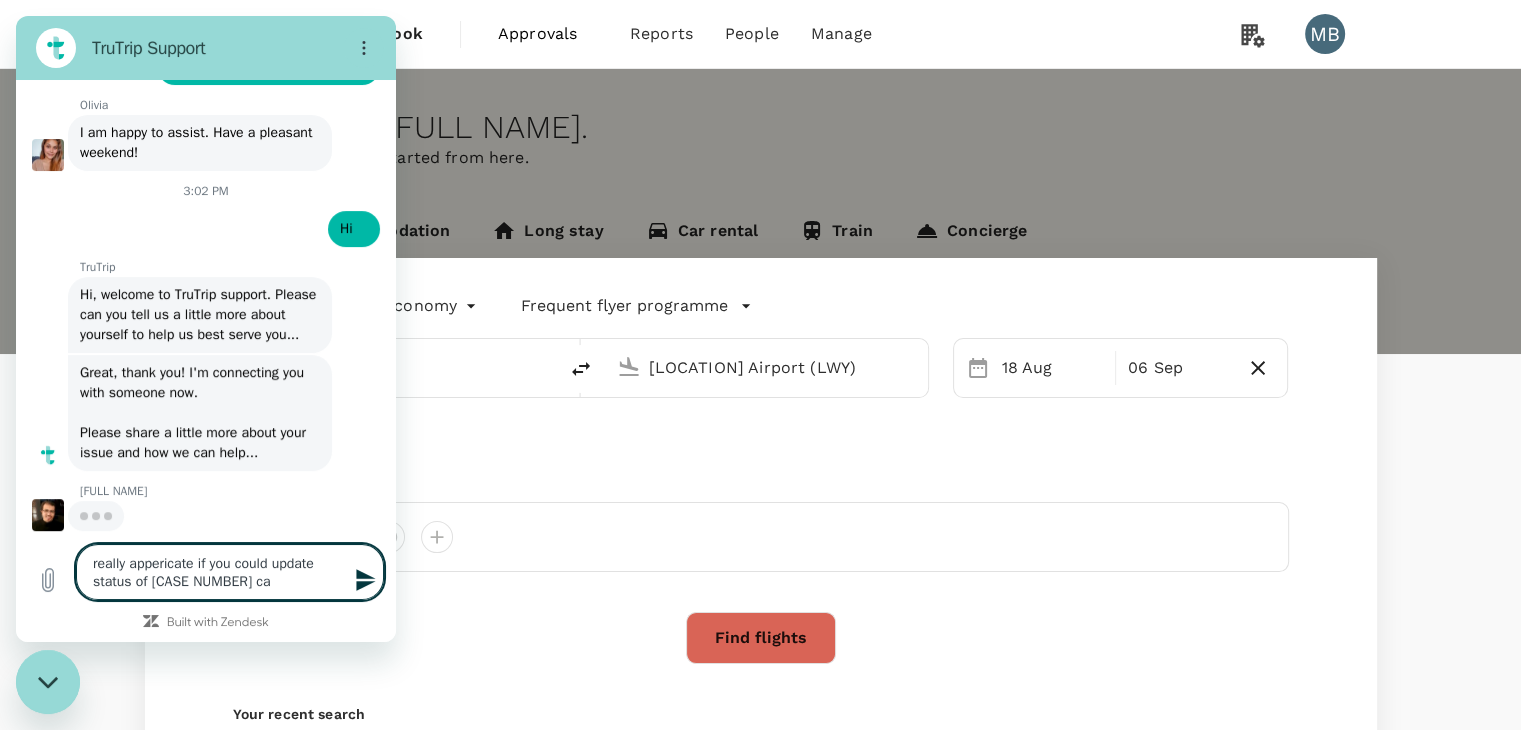 type on "x" 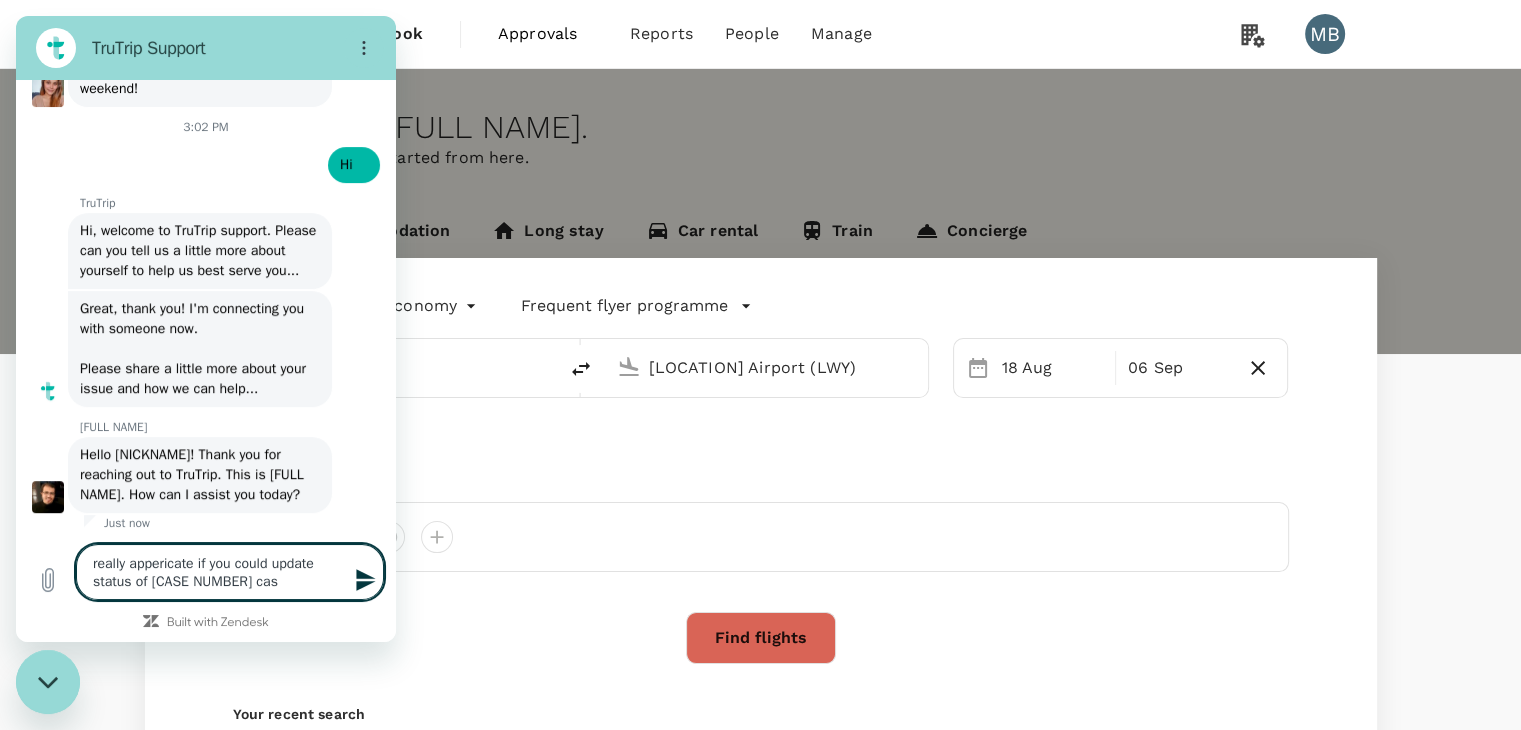 type on "x" 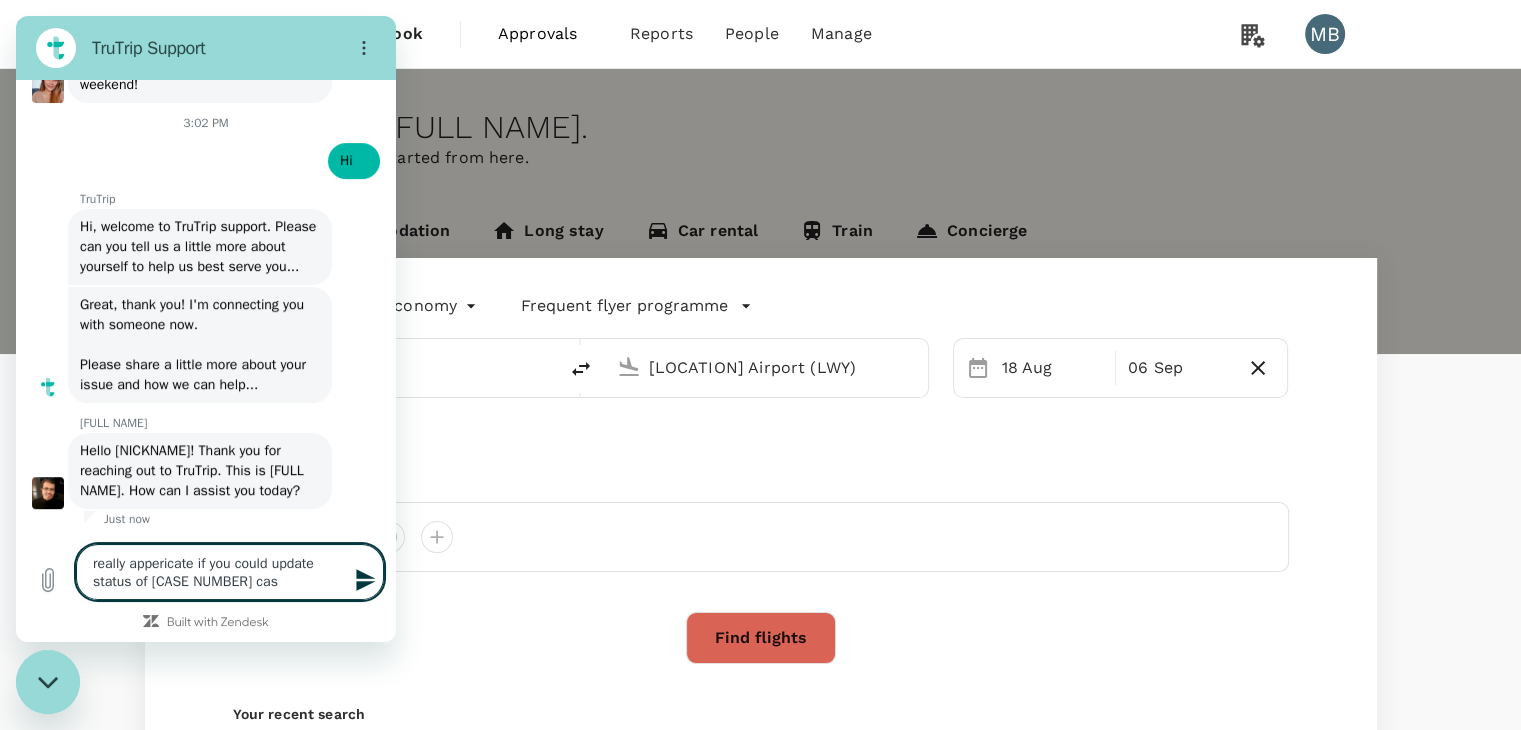 type on "really appericate if you could update status of 164360 case" 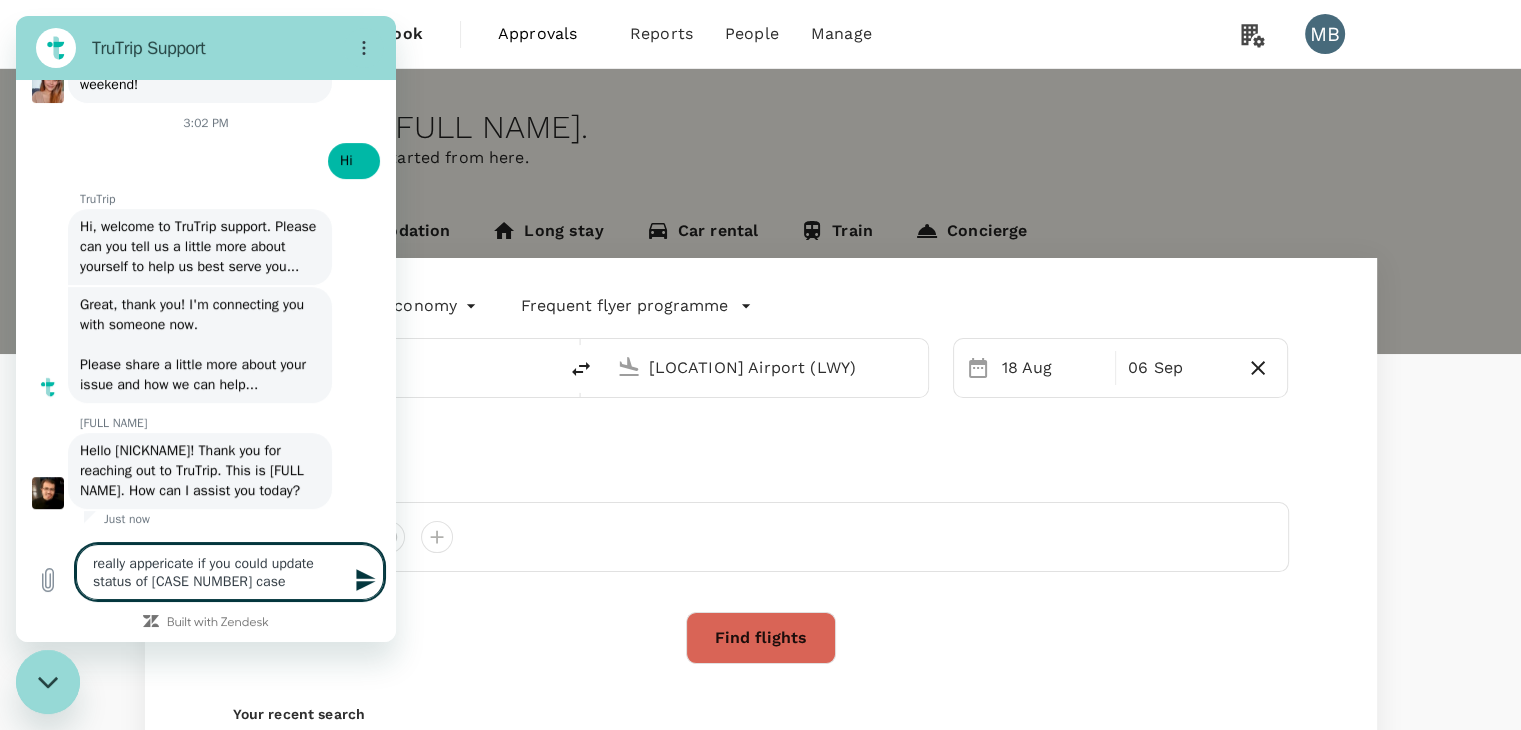 type on "really appericate if you could update status of 164360 case" 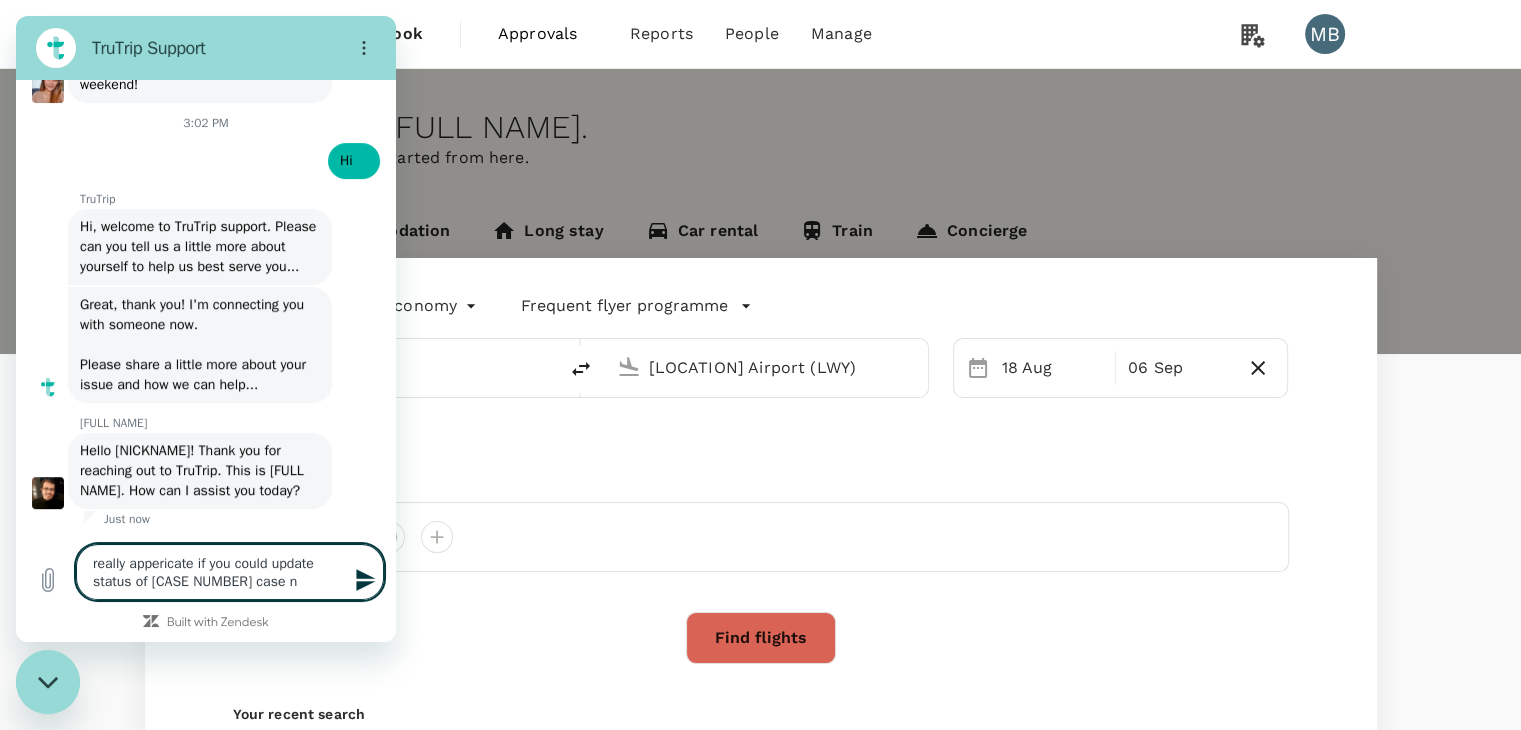 type on "really appericate if you could update status of 164360 case nu" 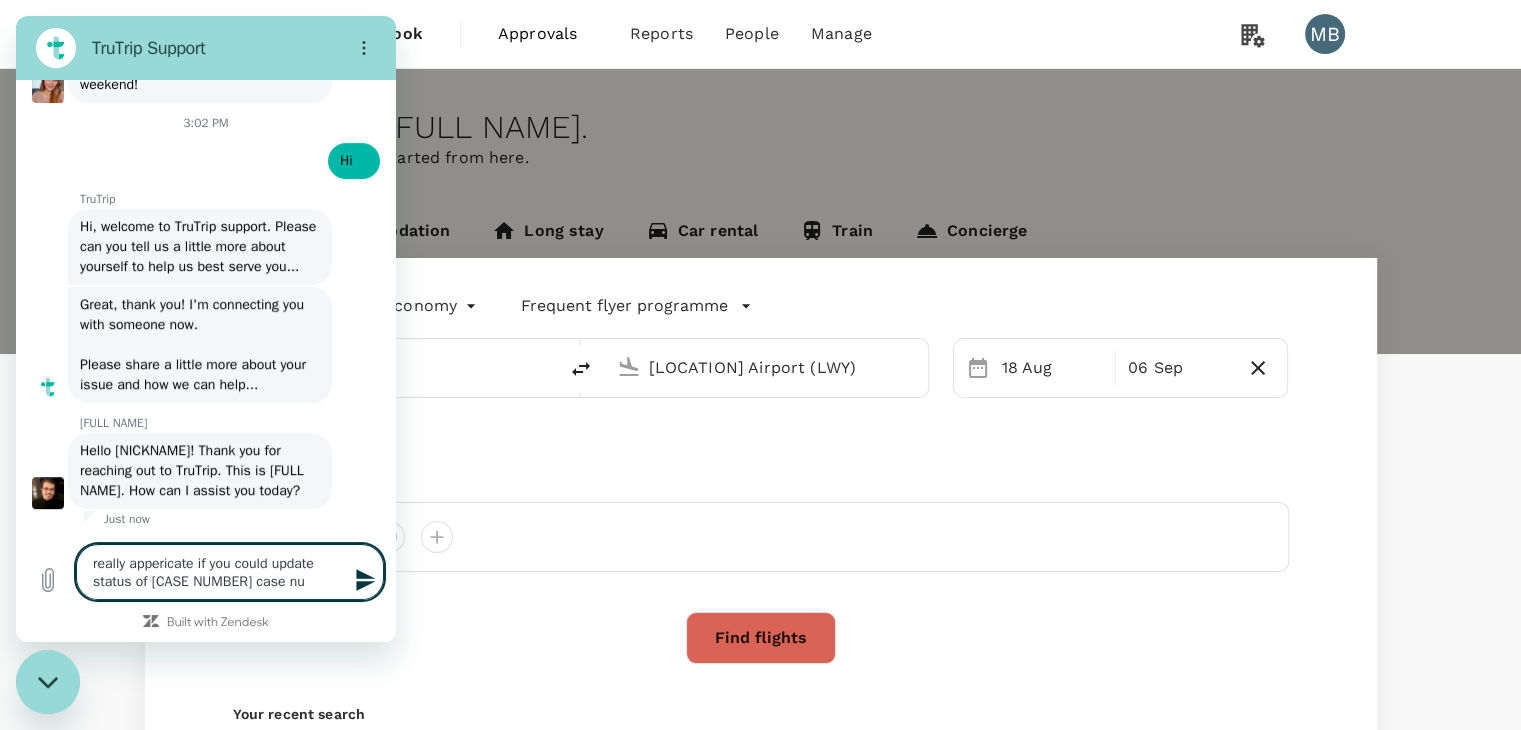 type on "really appericate if you could update status of 164360 case num" 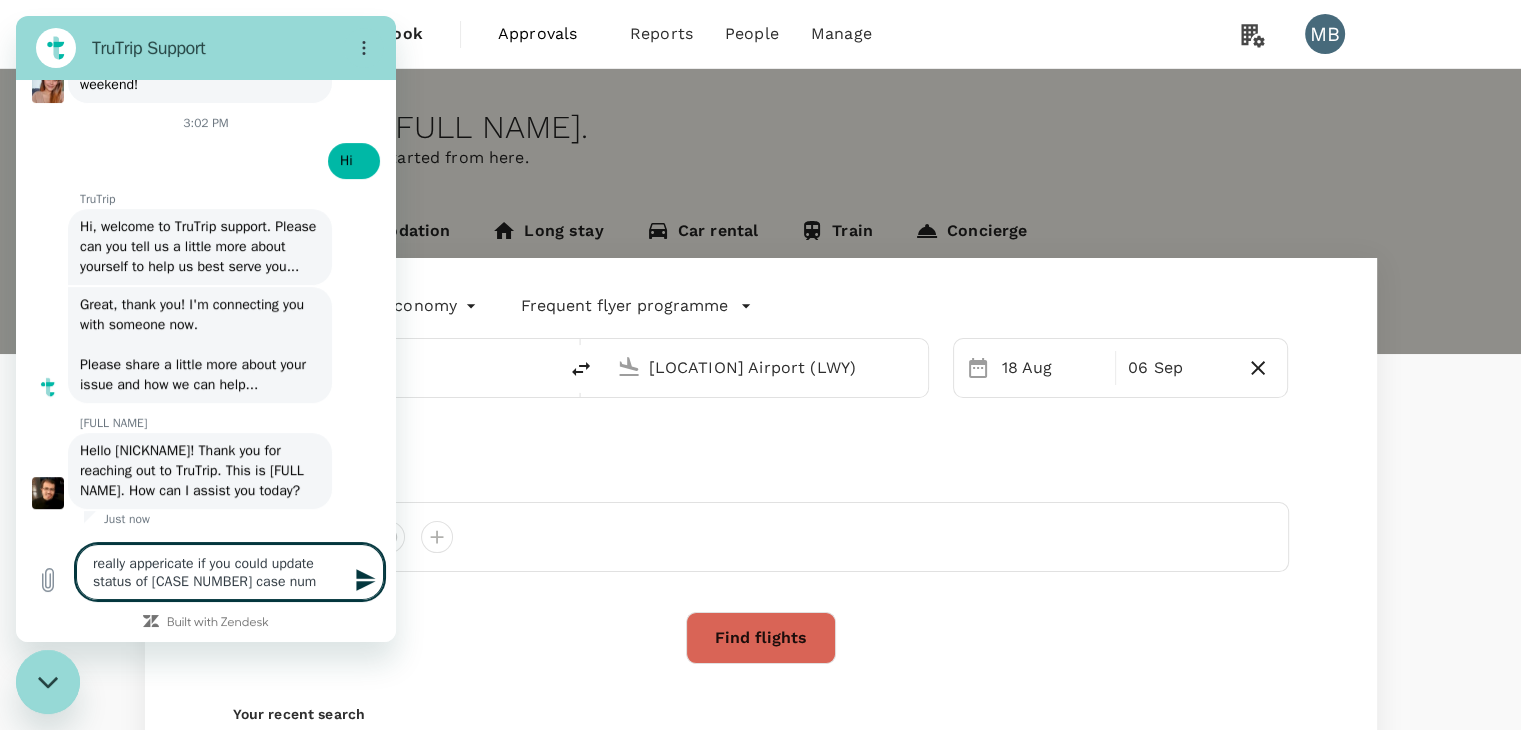 type on "really appericate if you could update status of 164360 case numb" 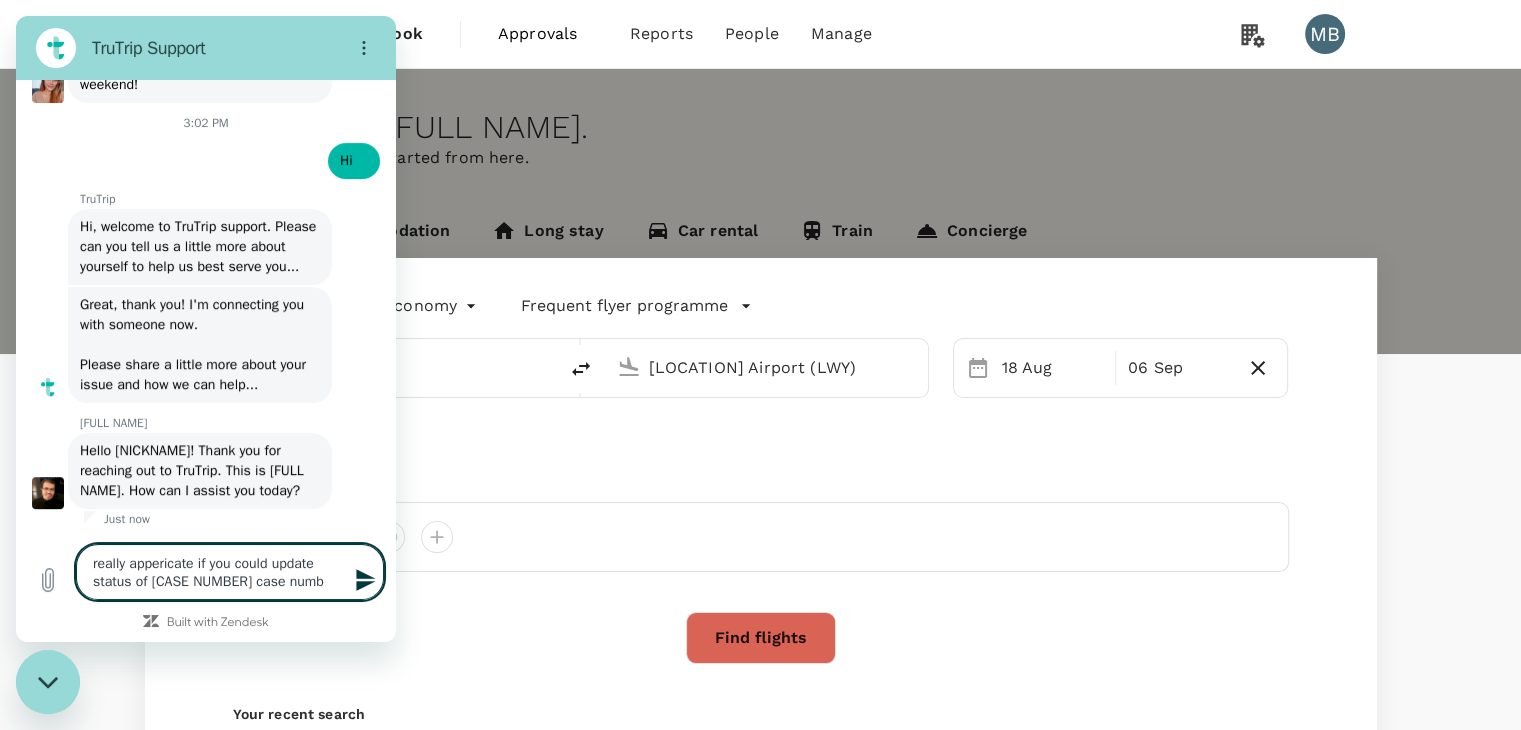 type on "x" 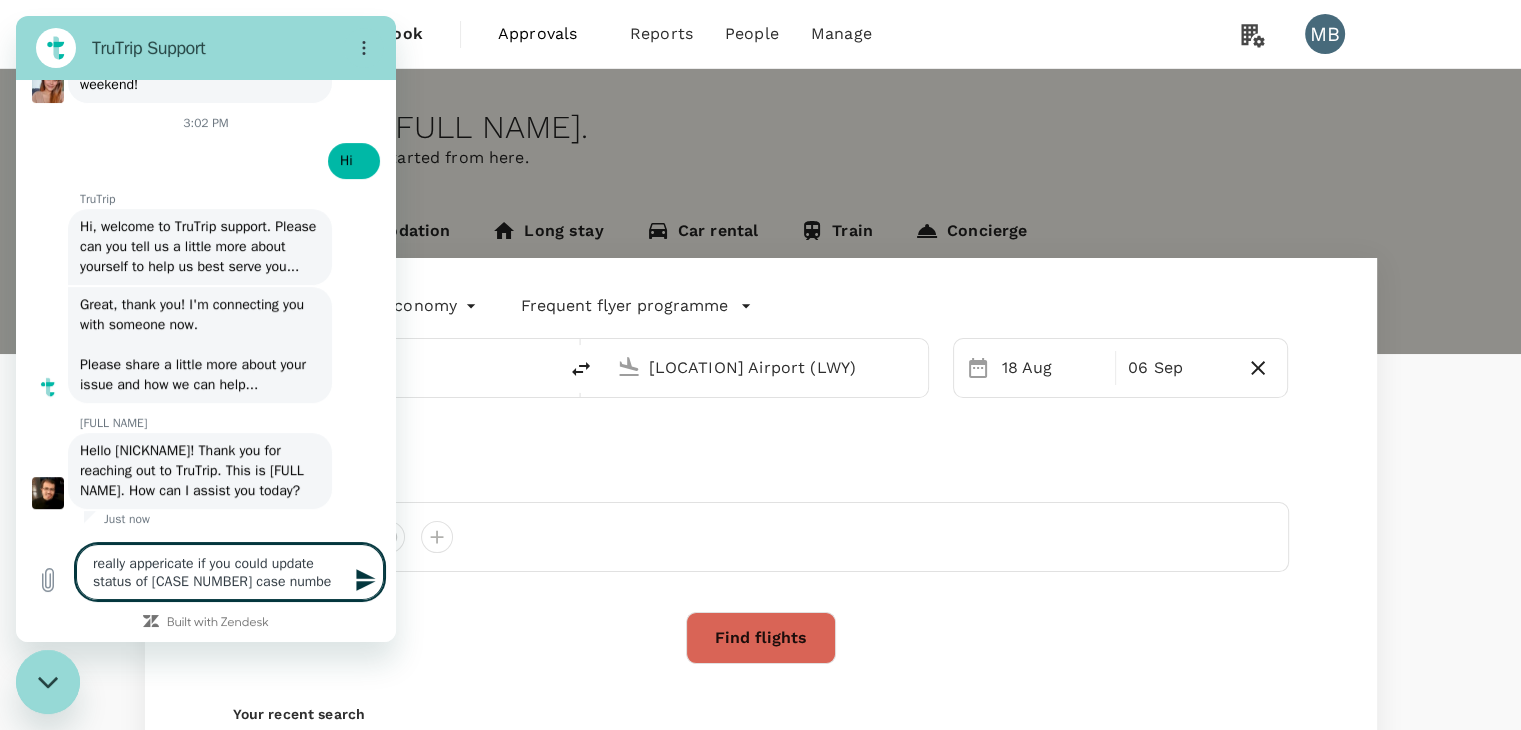 type on "really appericate if you could update status of 164360 case number" 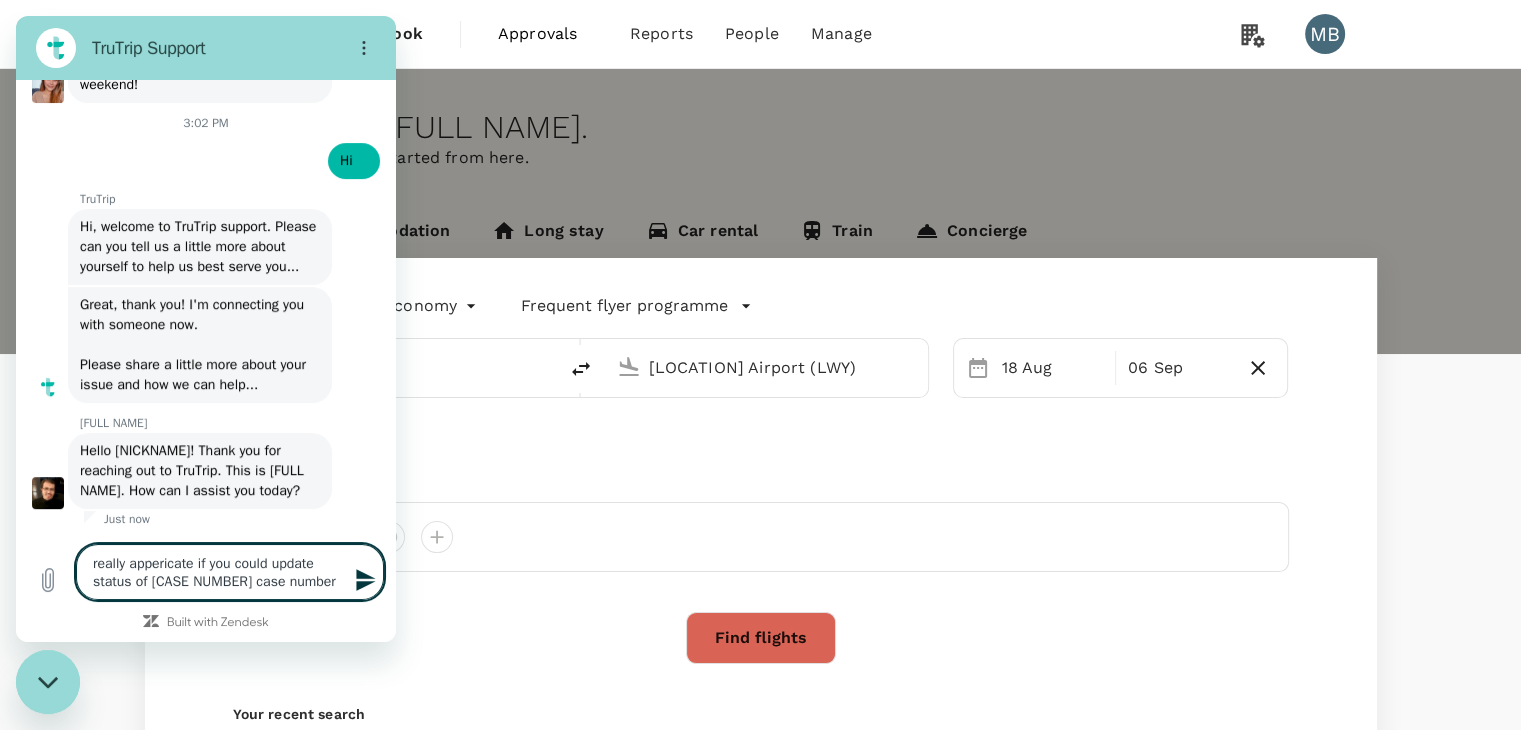 click on "really appericate if you could update status of 164360 case number" at bounding box center [230, 572] 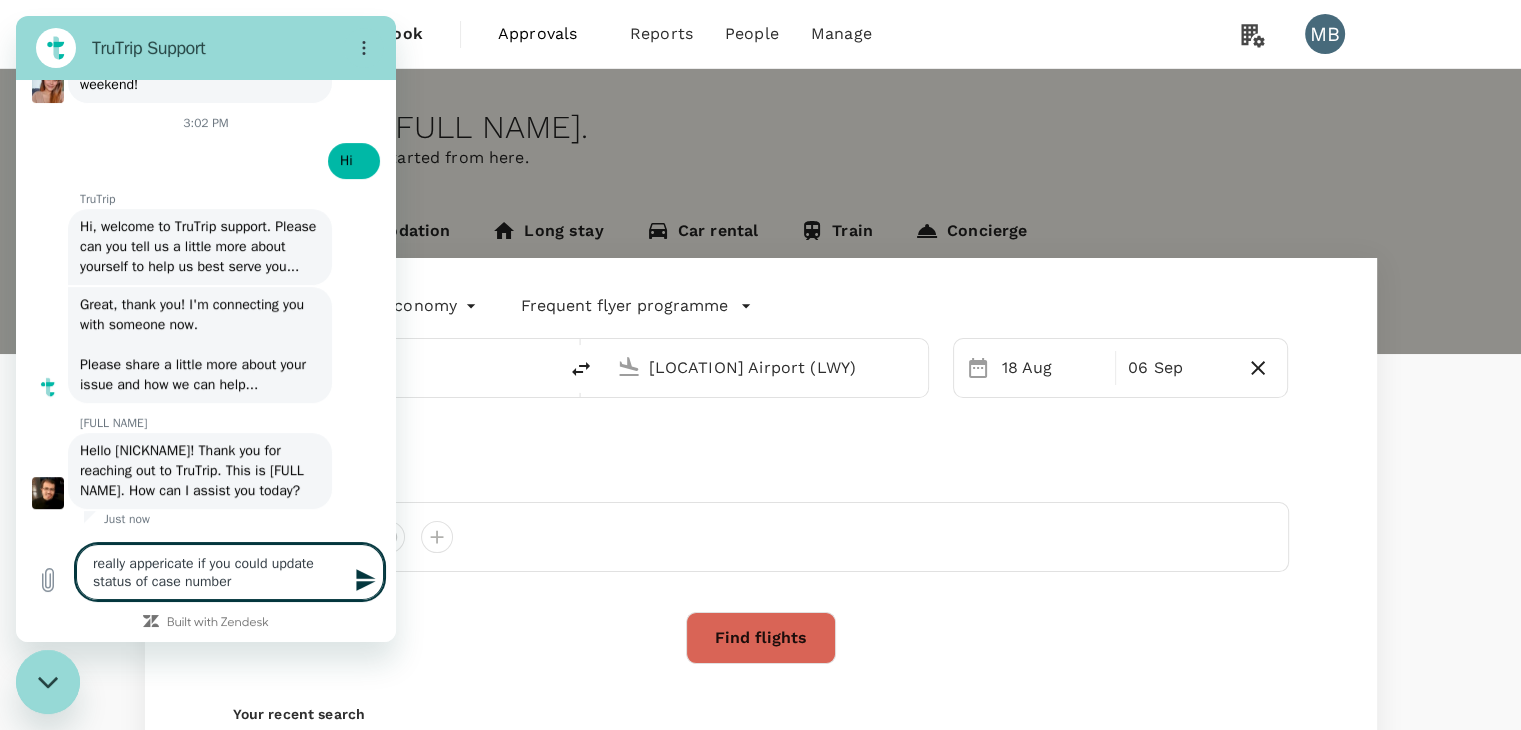 click on "really appericate if you could update status of case number" at bounding box center [230, 572] 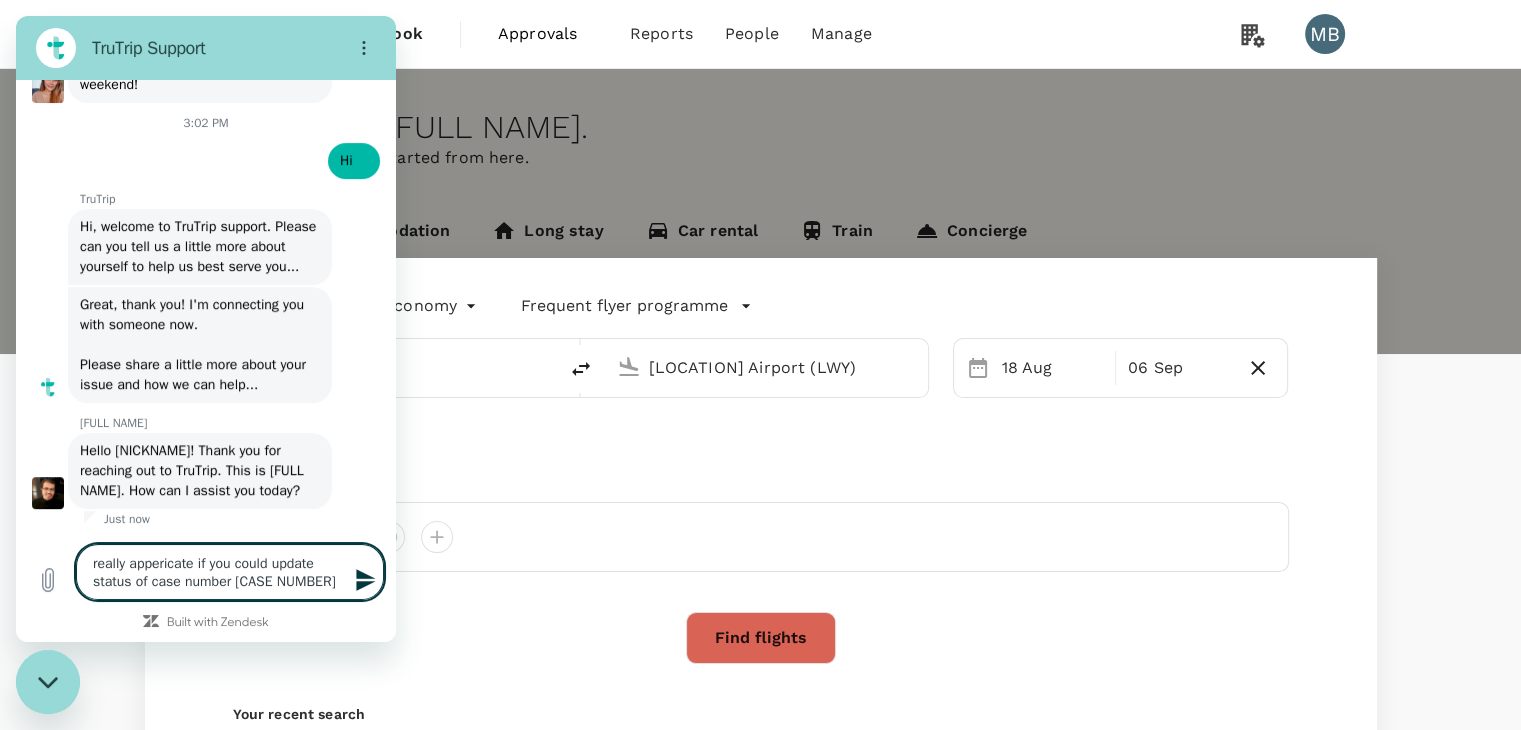 click on "really appericate if you could update status of case number 164360" at bounding box center [230, 572] 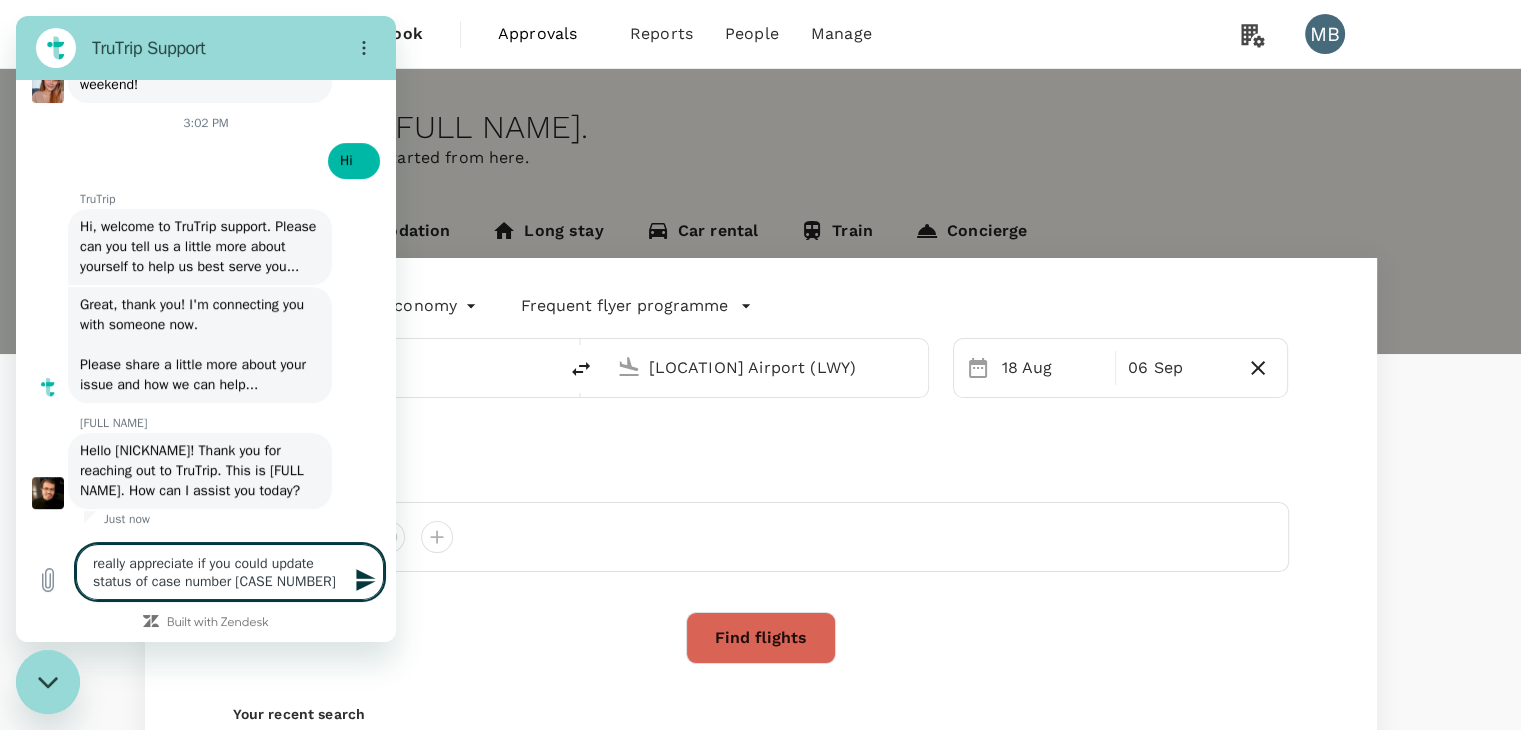 type on "really appreciate if you could update status of case number 164360" 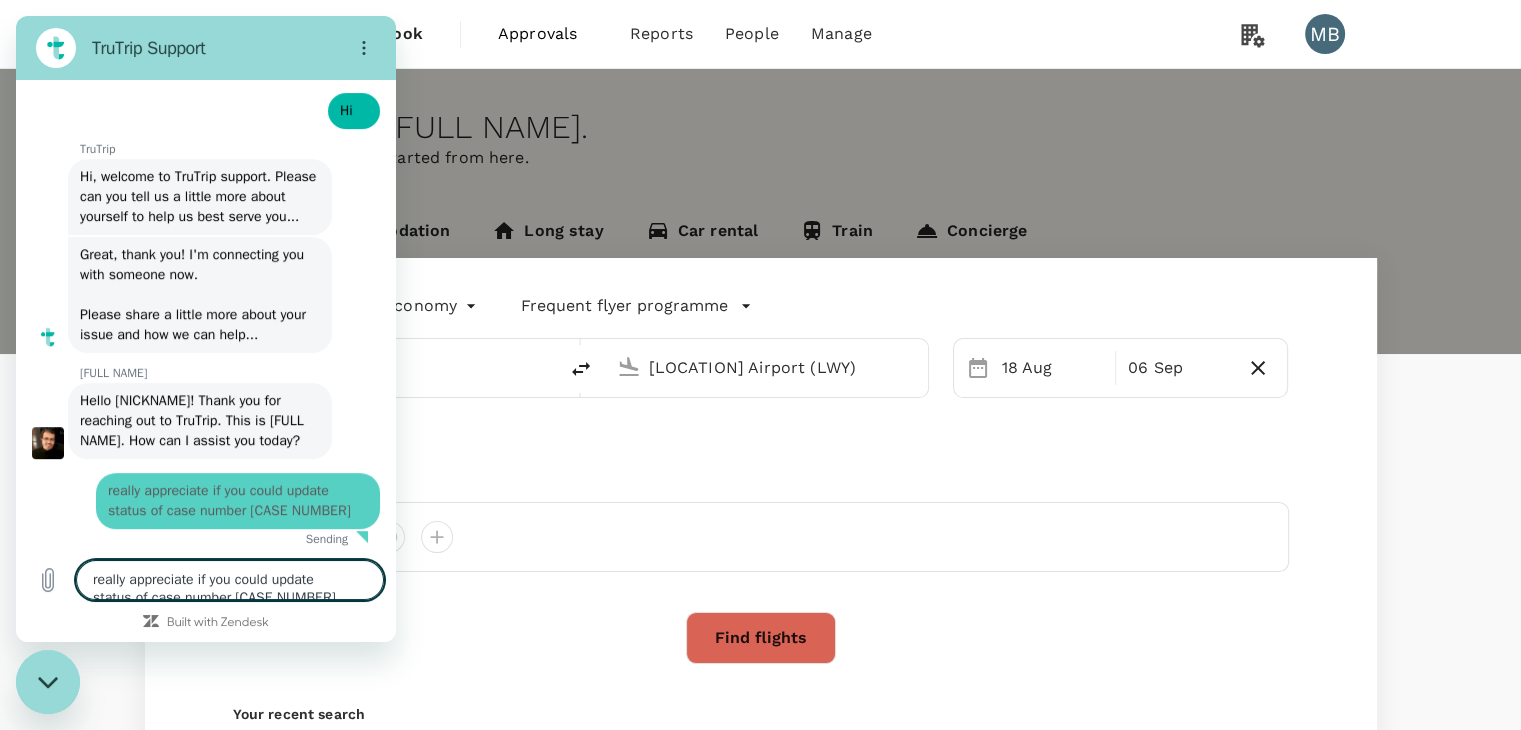type 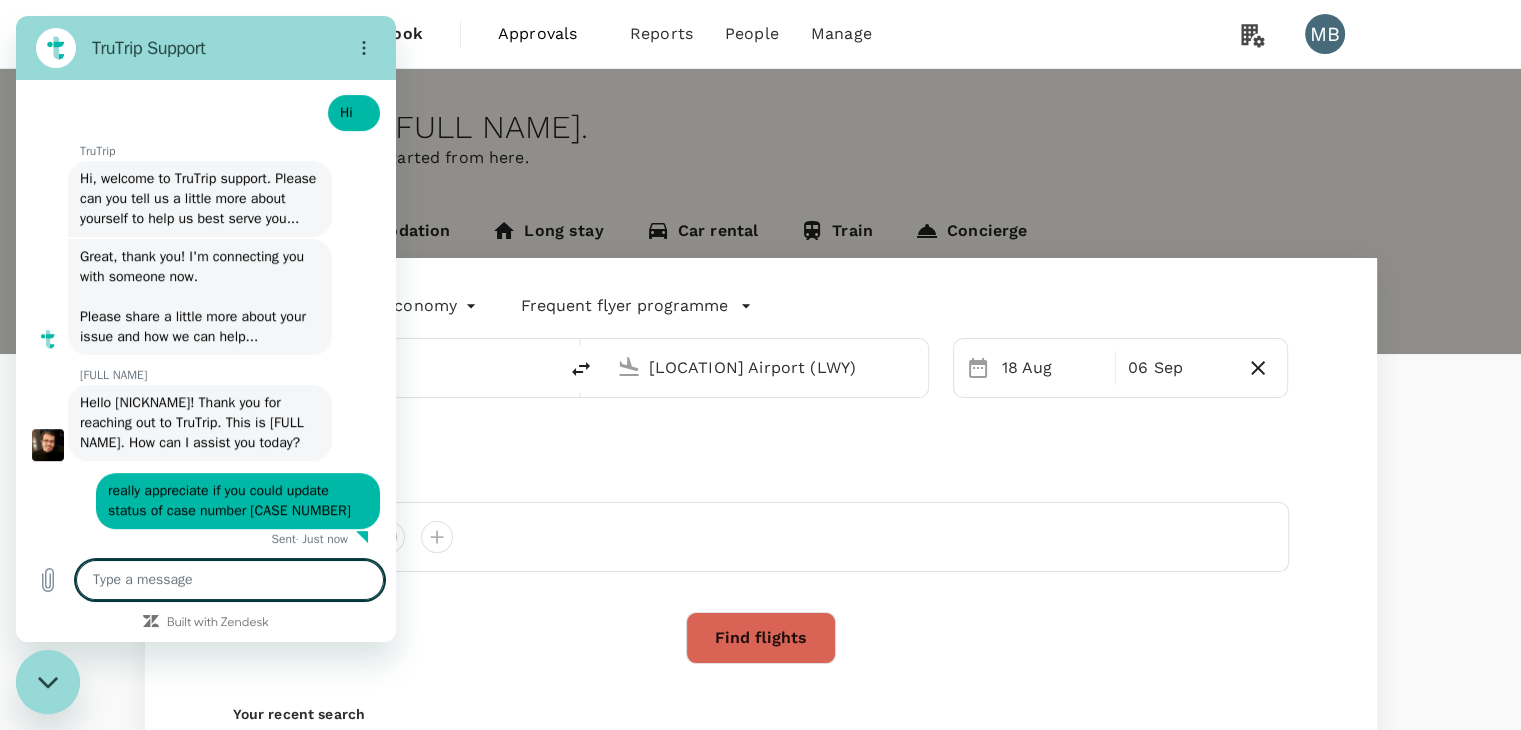 scroll, scrollTop: 9019, scrollLeft: 0, axis: vertical 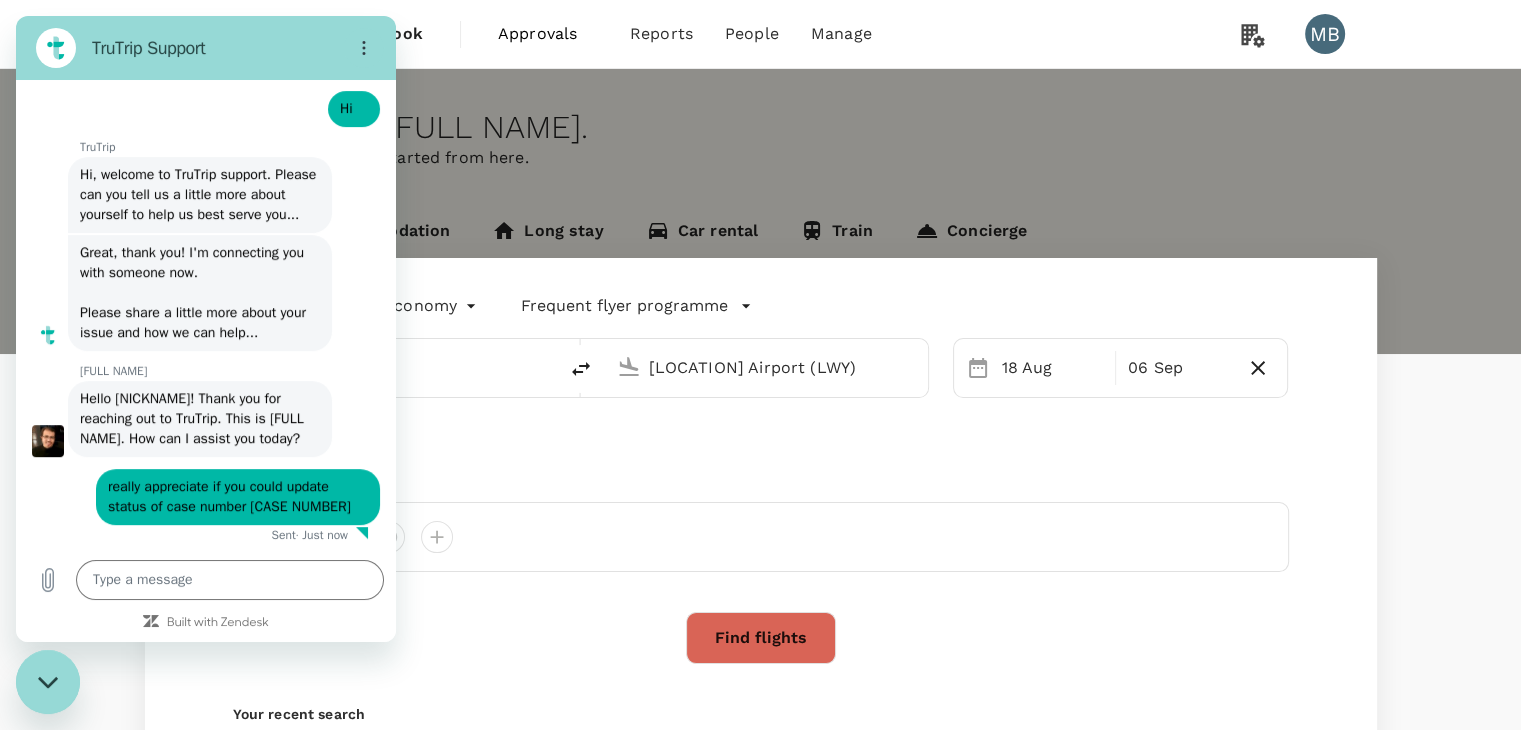 click 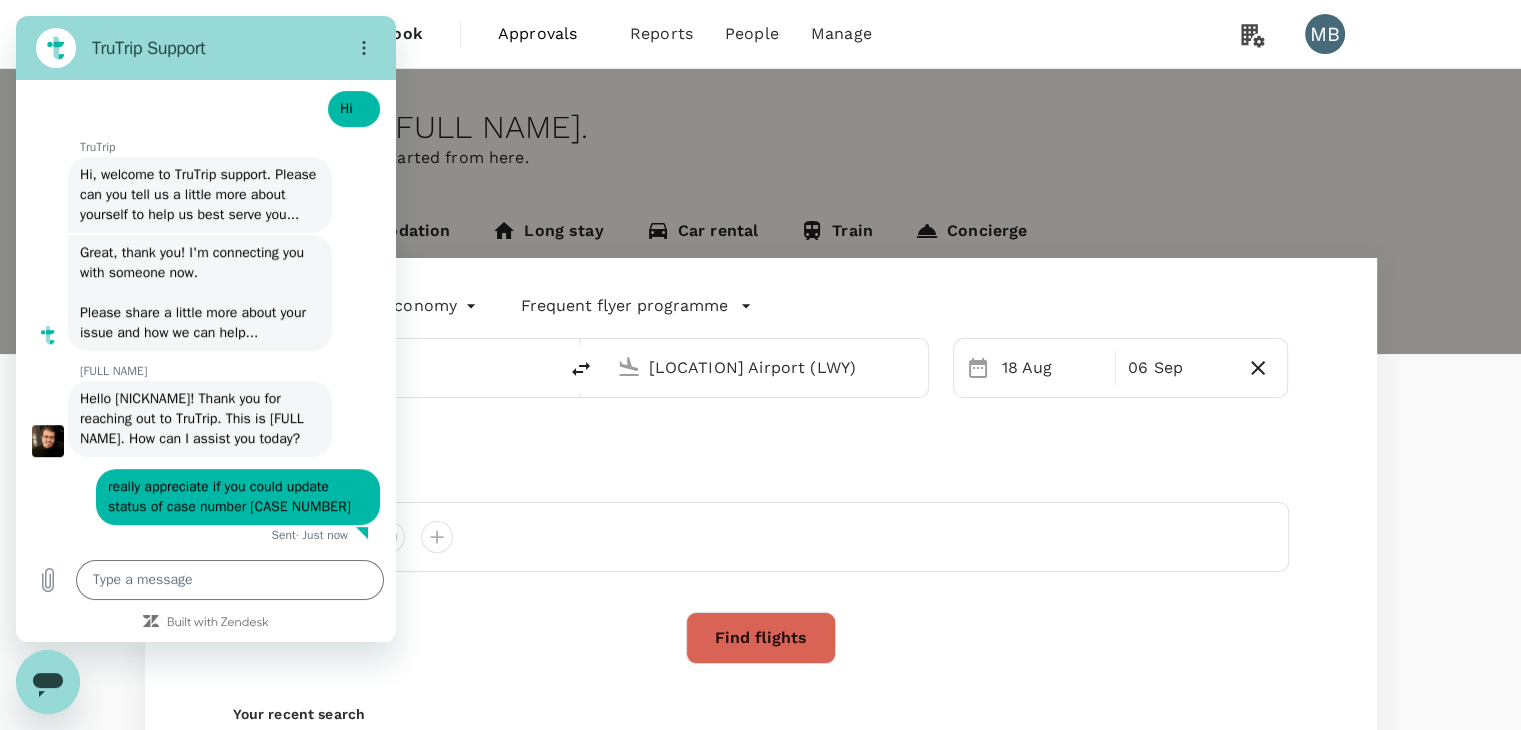 type on "x" 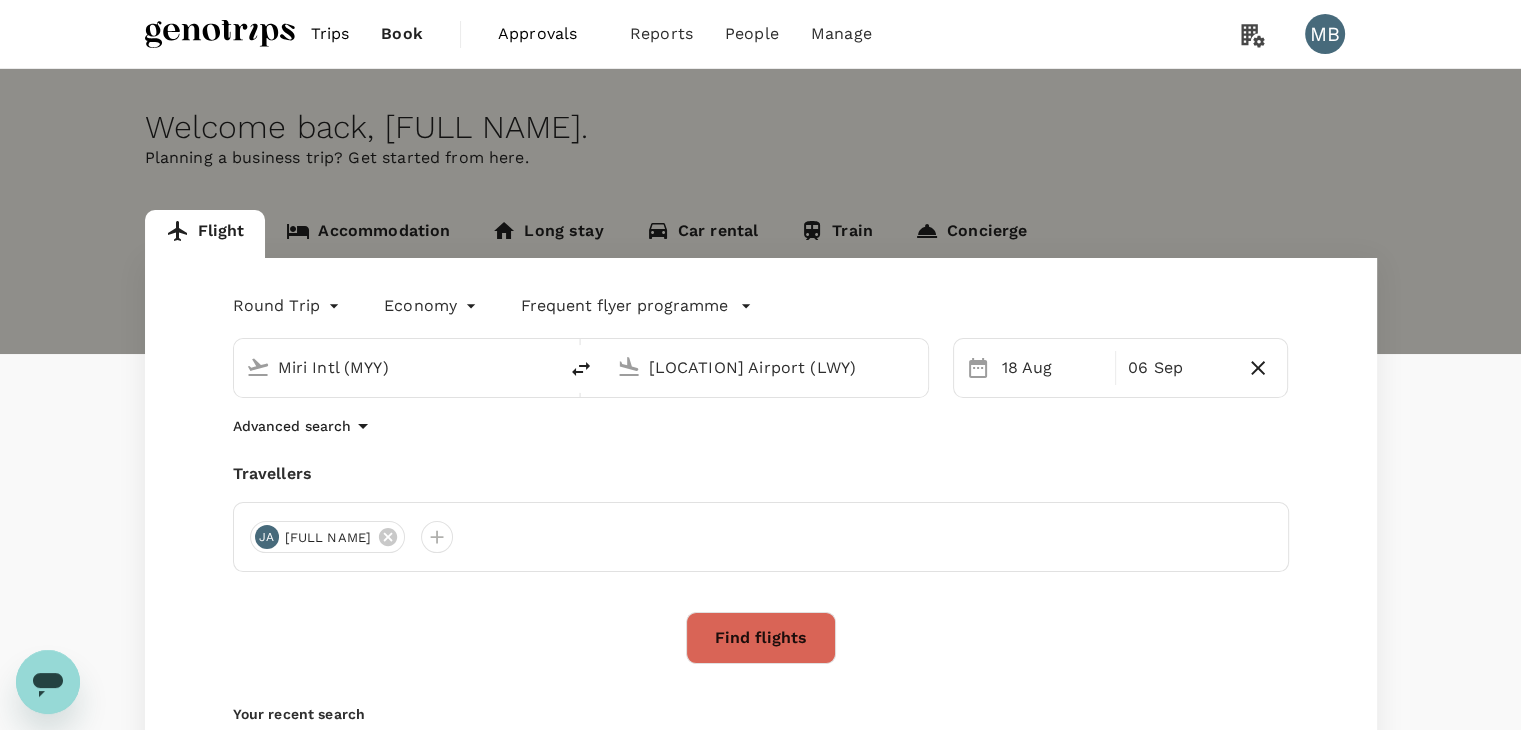 click on "Book" at bounding box center (402, 34) 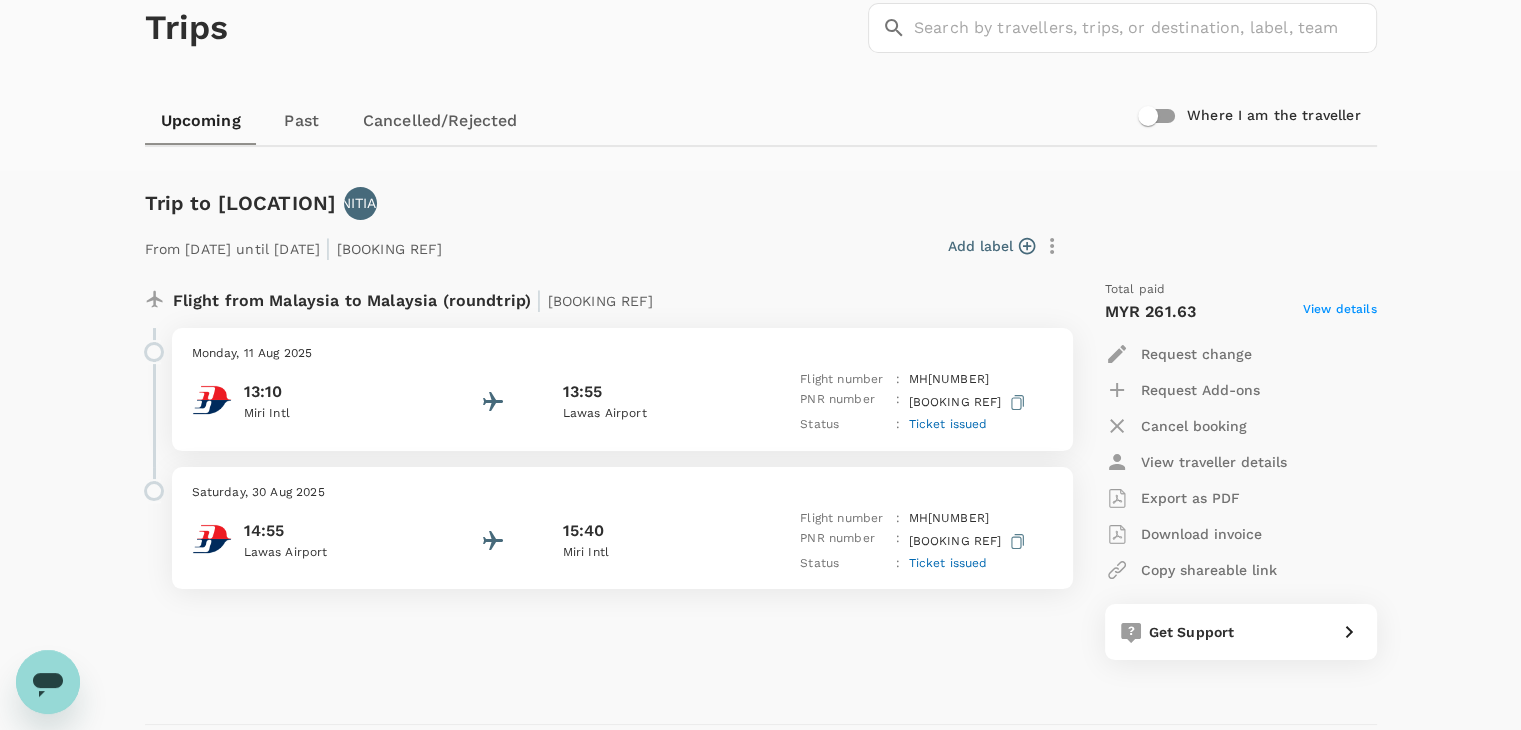 scroll, scrollTop: 0, scrollLeft: 0, axis: both 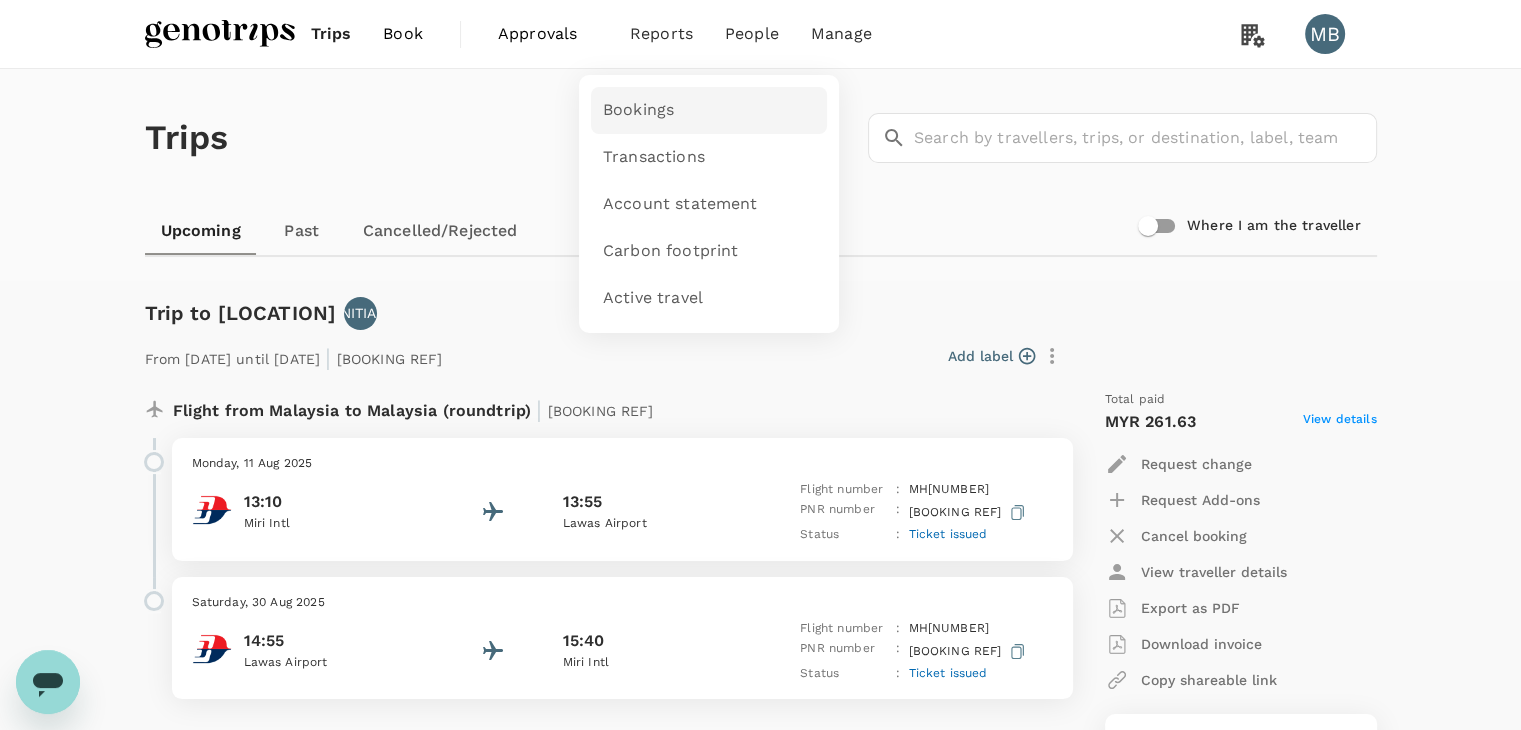click on "Bookings" at bounding box center (709, 110) 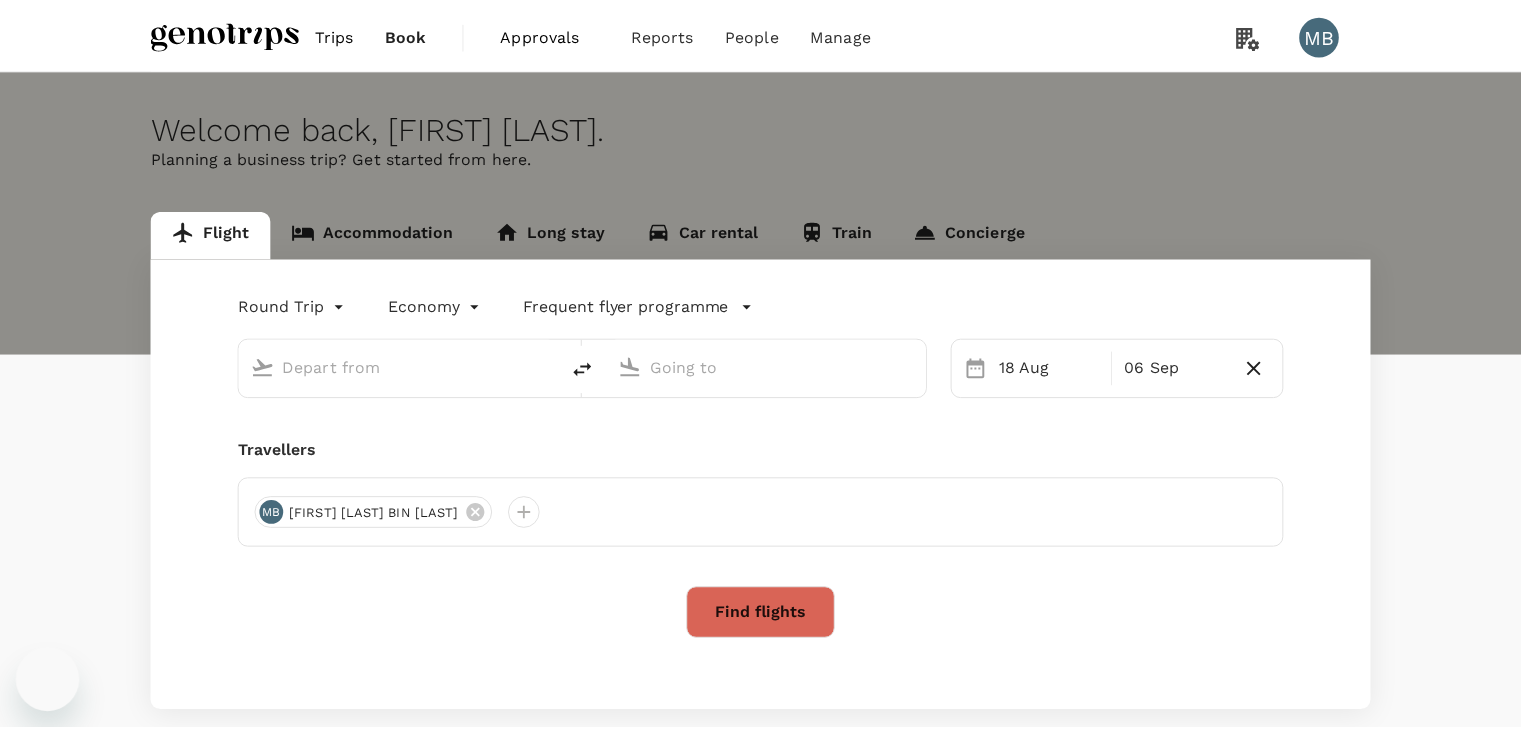 scroll, scrollTop: 0, scrollLeft: 0, axis: both 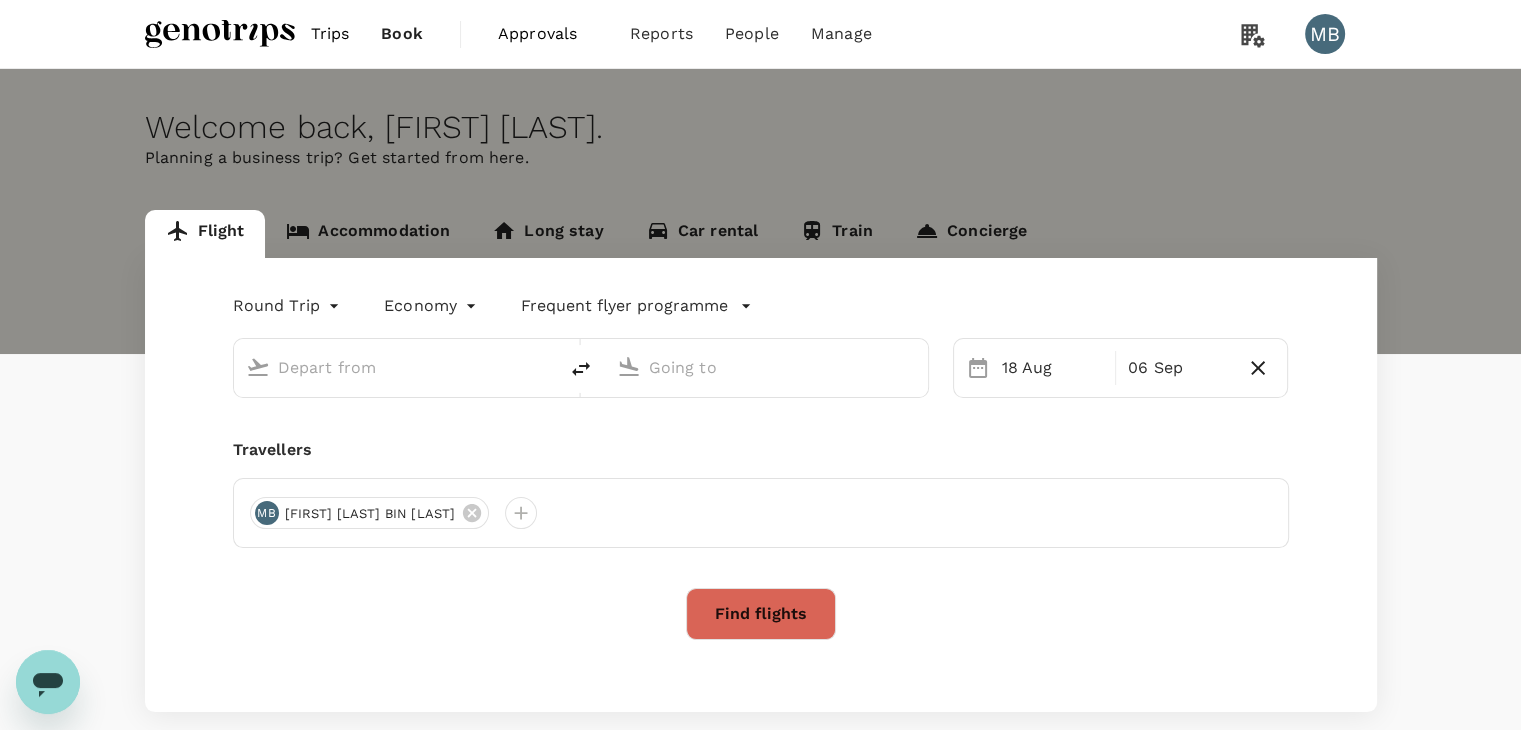 type on "Miri Intl (MYY)" 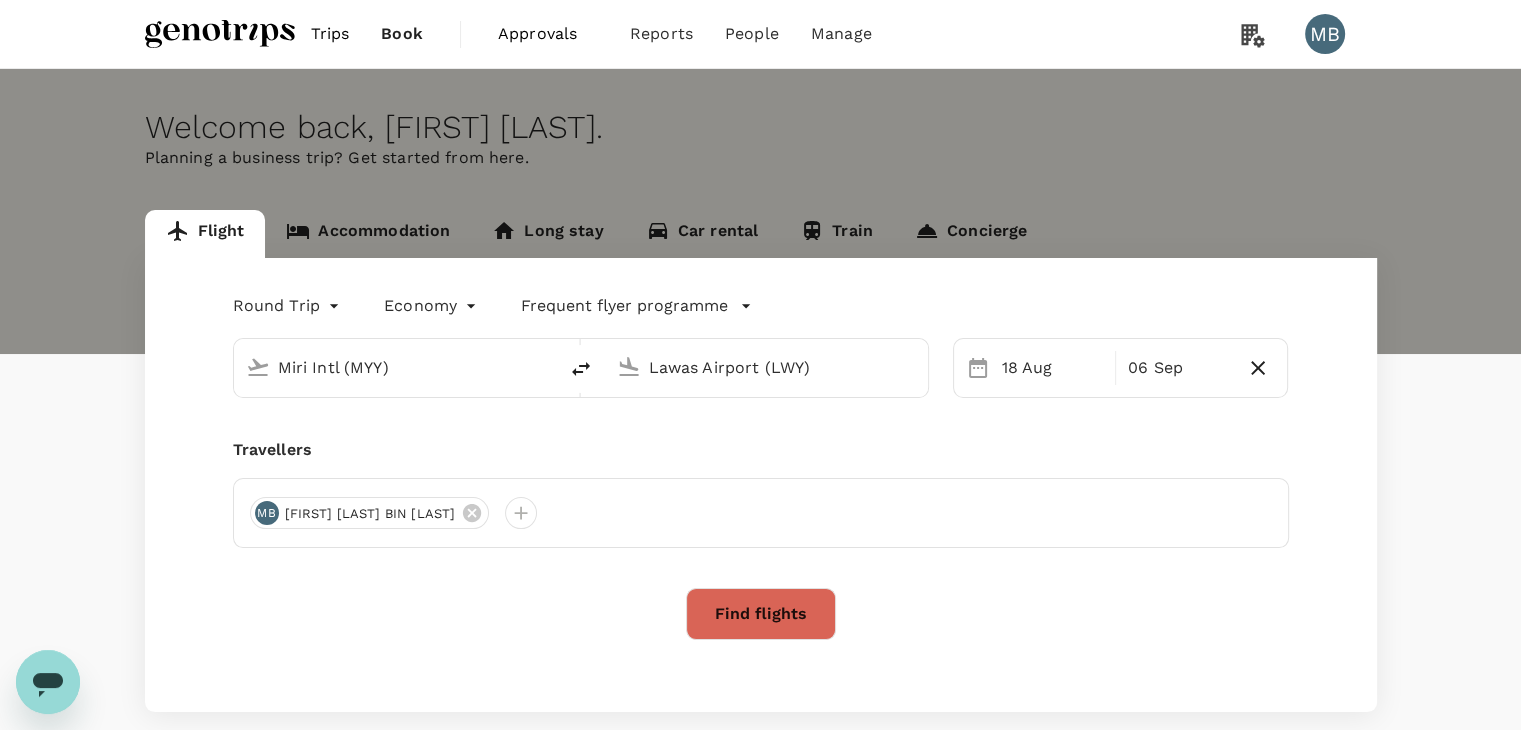 type 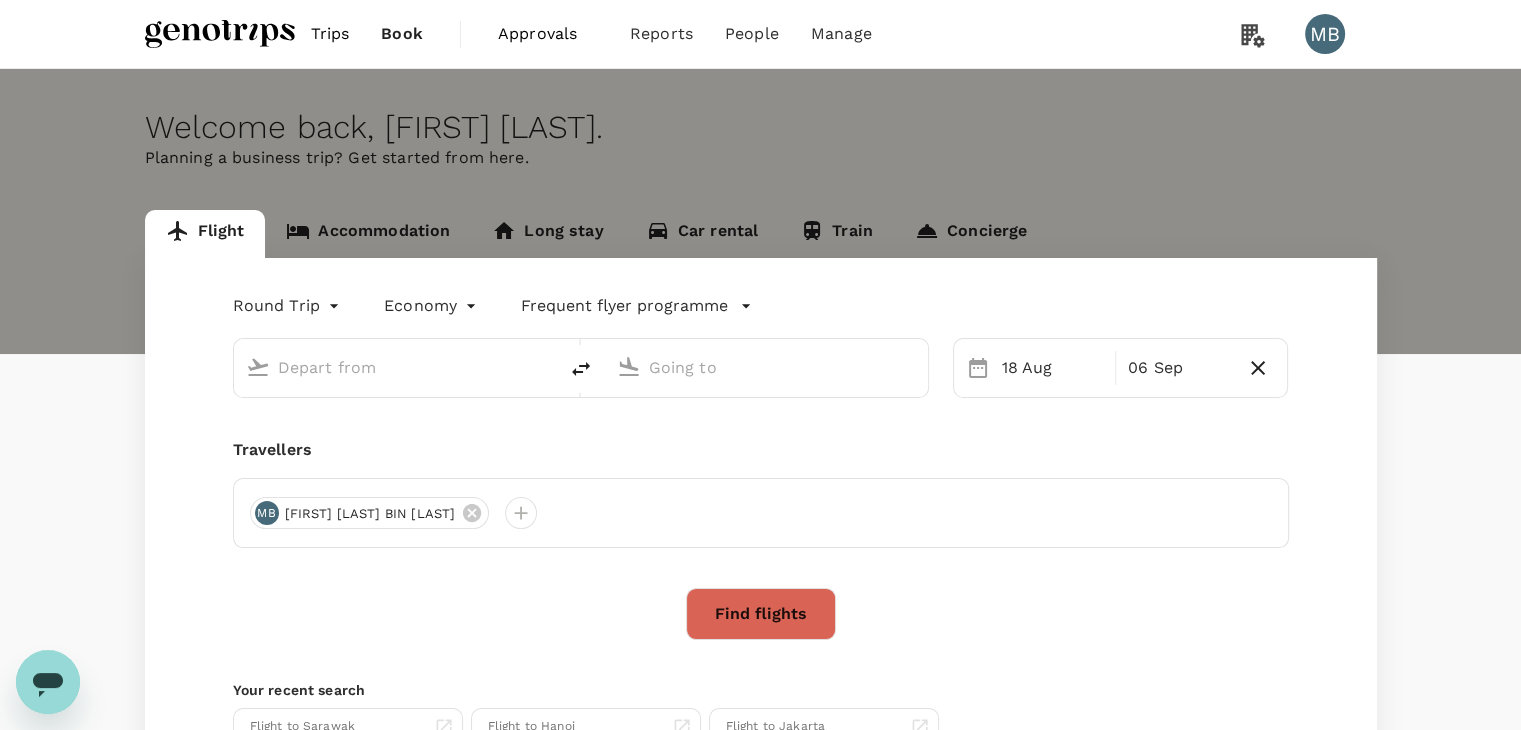 type on "Miri Intl (MYY)" 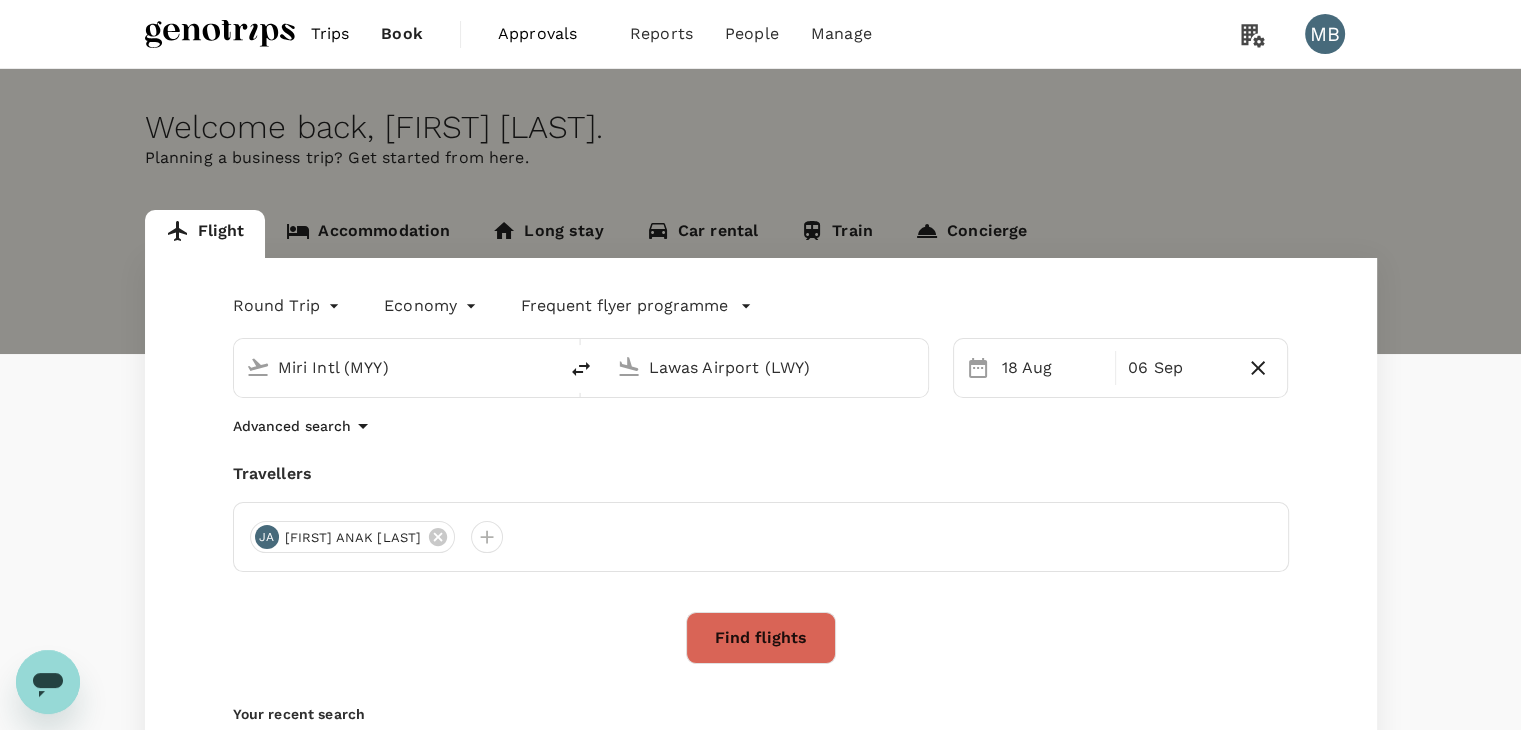 click on "Trips" at bounding box center [330, 34] 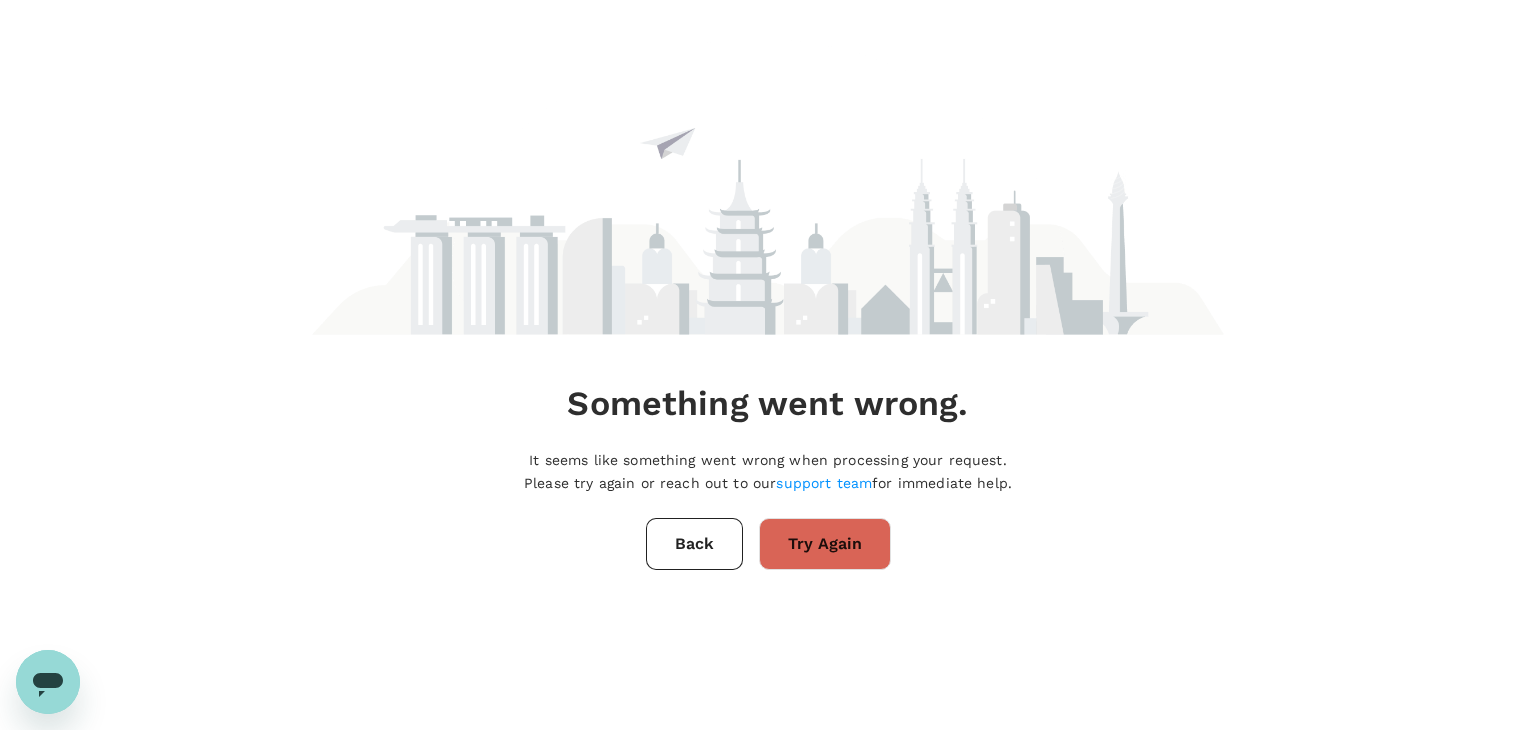 click on "Try Again" at bounding box center [825, 544] 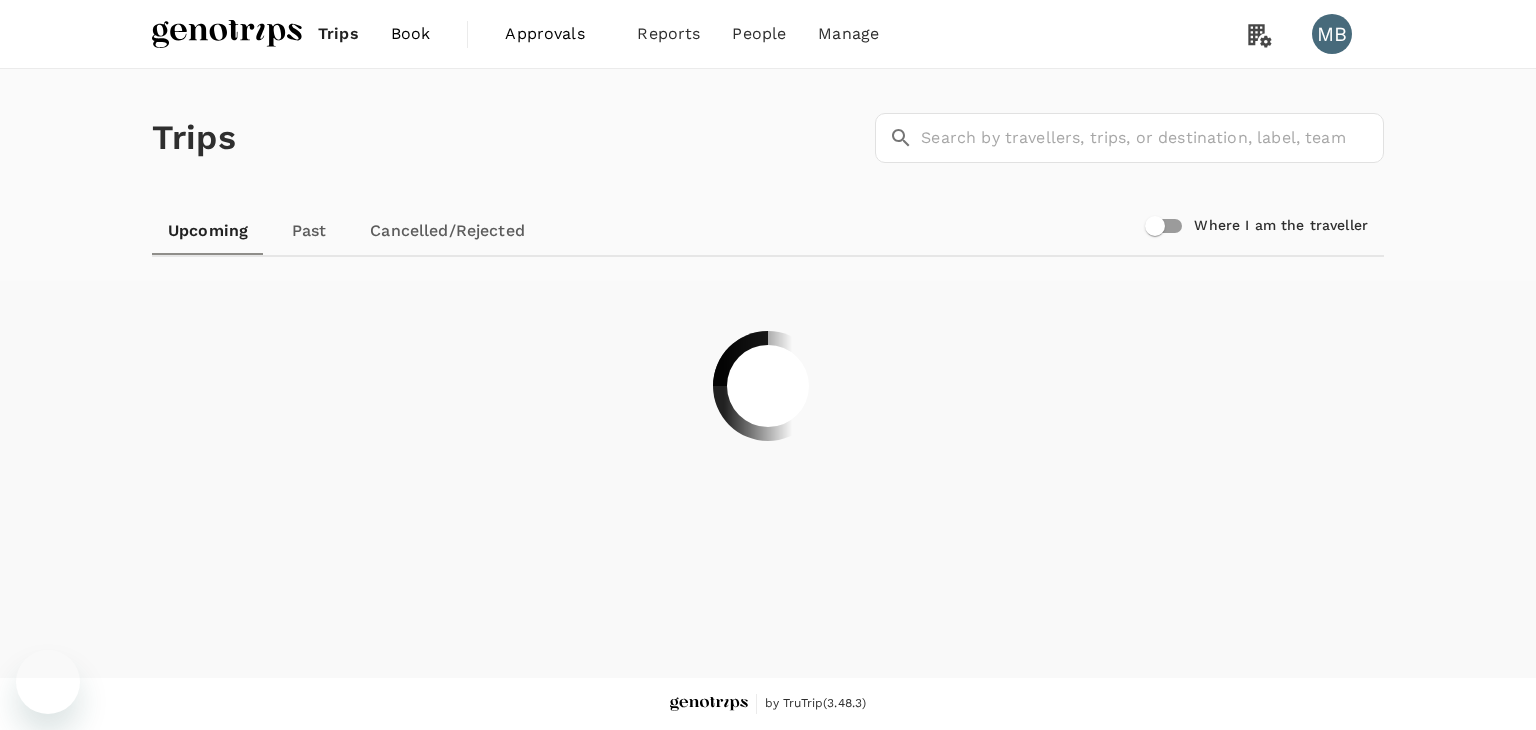 scroll, scrollTop: 0, scrollLeft: 0, axis: both 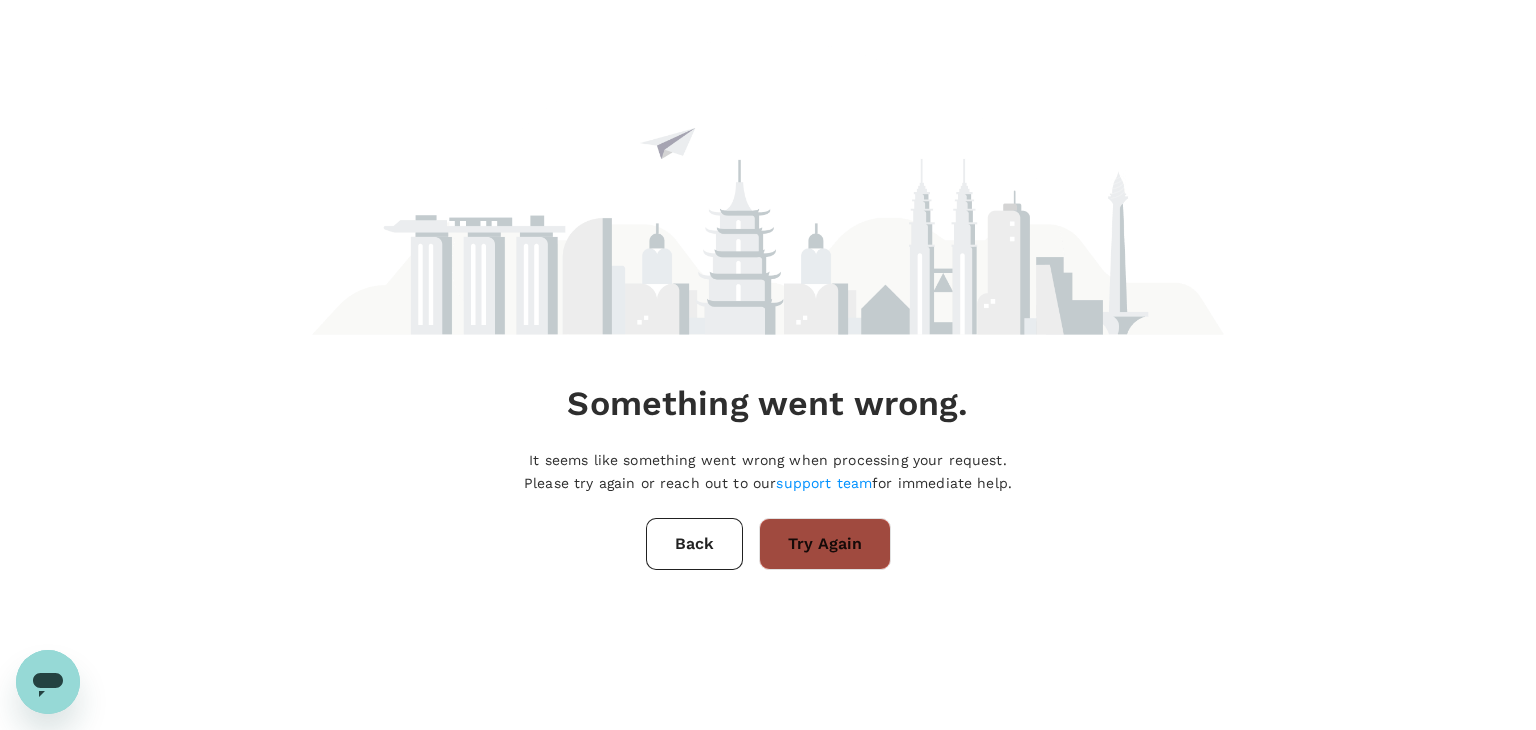 click on "Try Again" at bounding box center [825, 544] 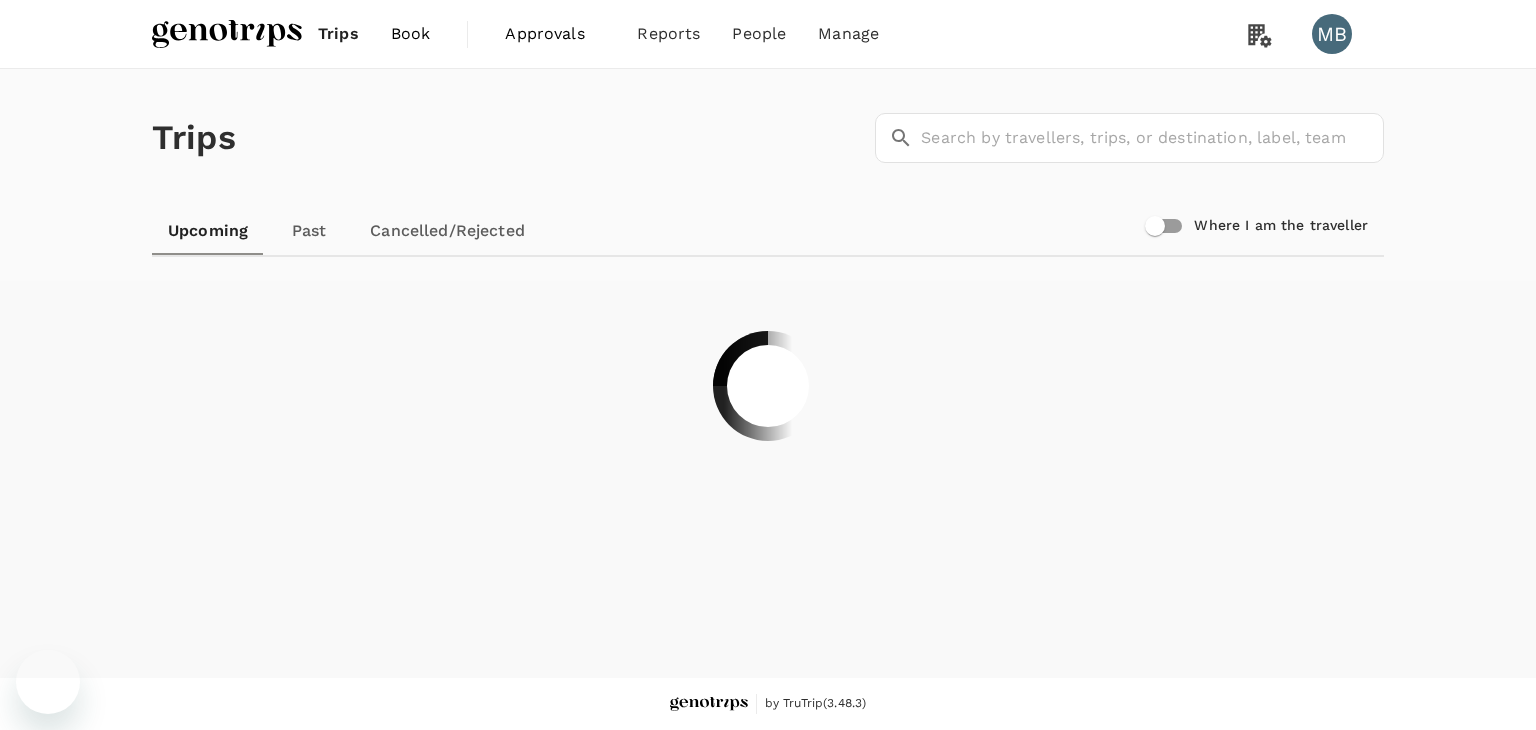 scroll, scrollTop: 0, scrollLeft: 0, axis: both 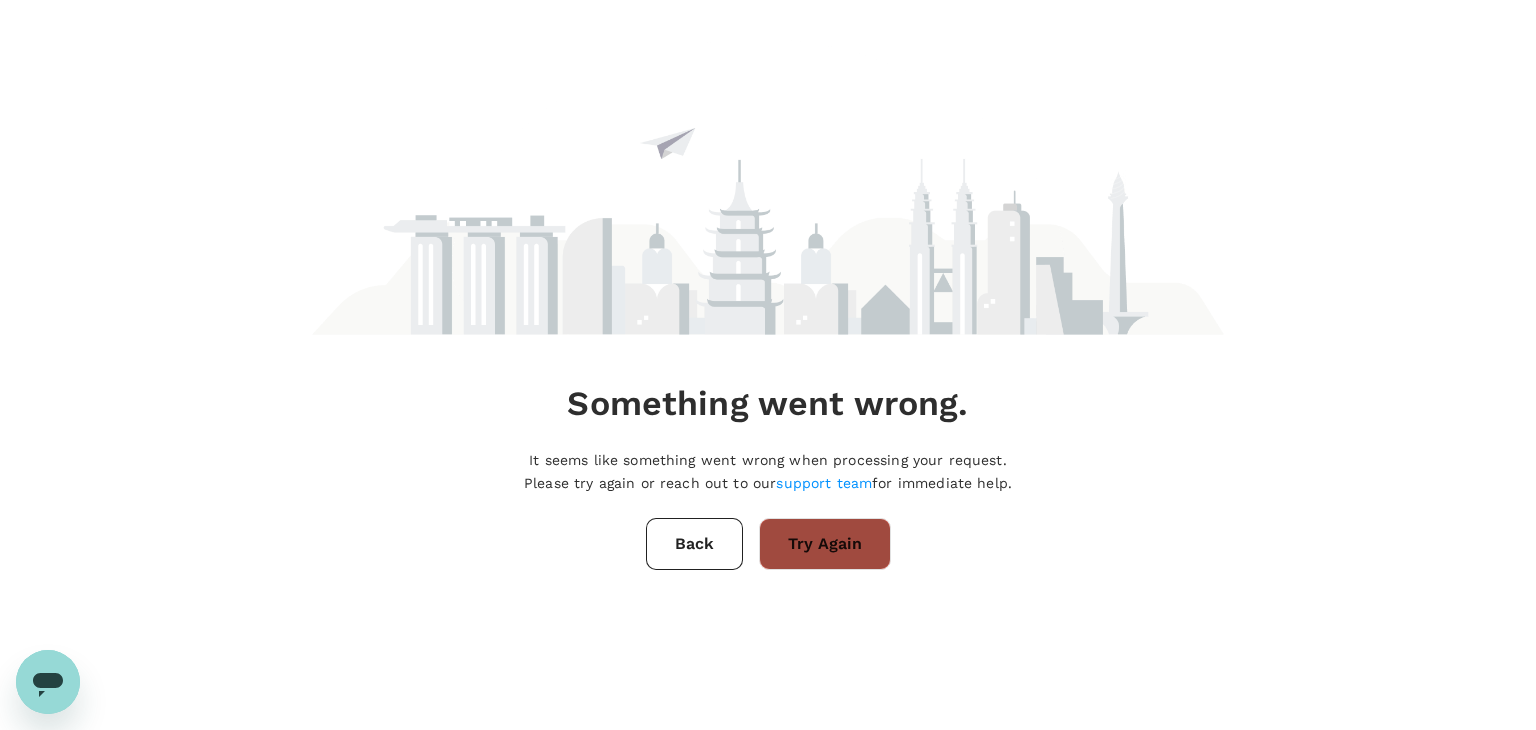 click on "Try Again" at bounding box center (825, 544) 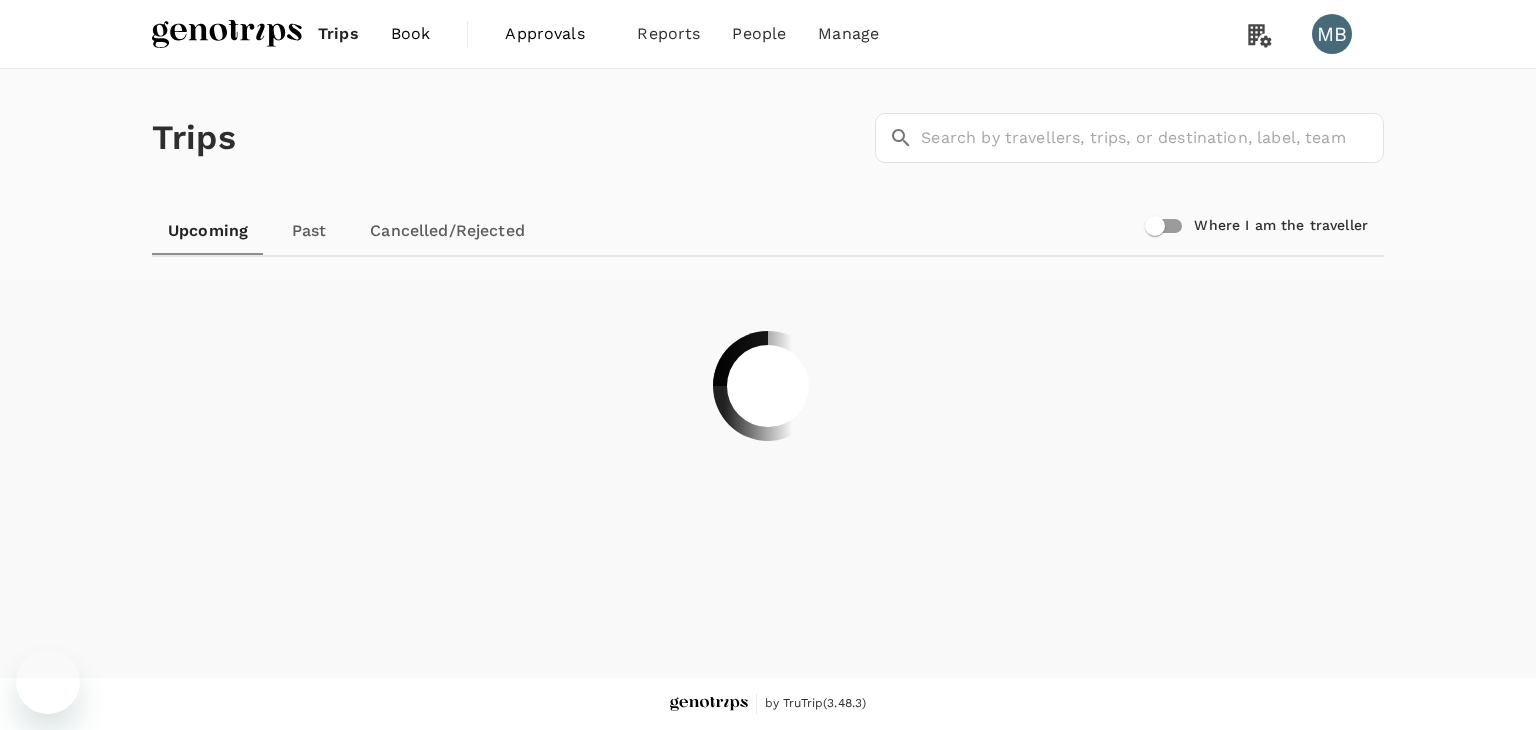 scroll, scrollTop: 0, scrollLeft: 0, axis: both 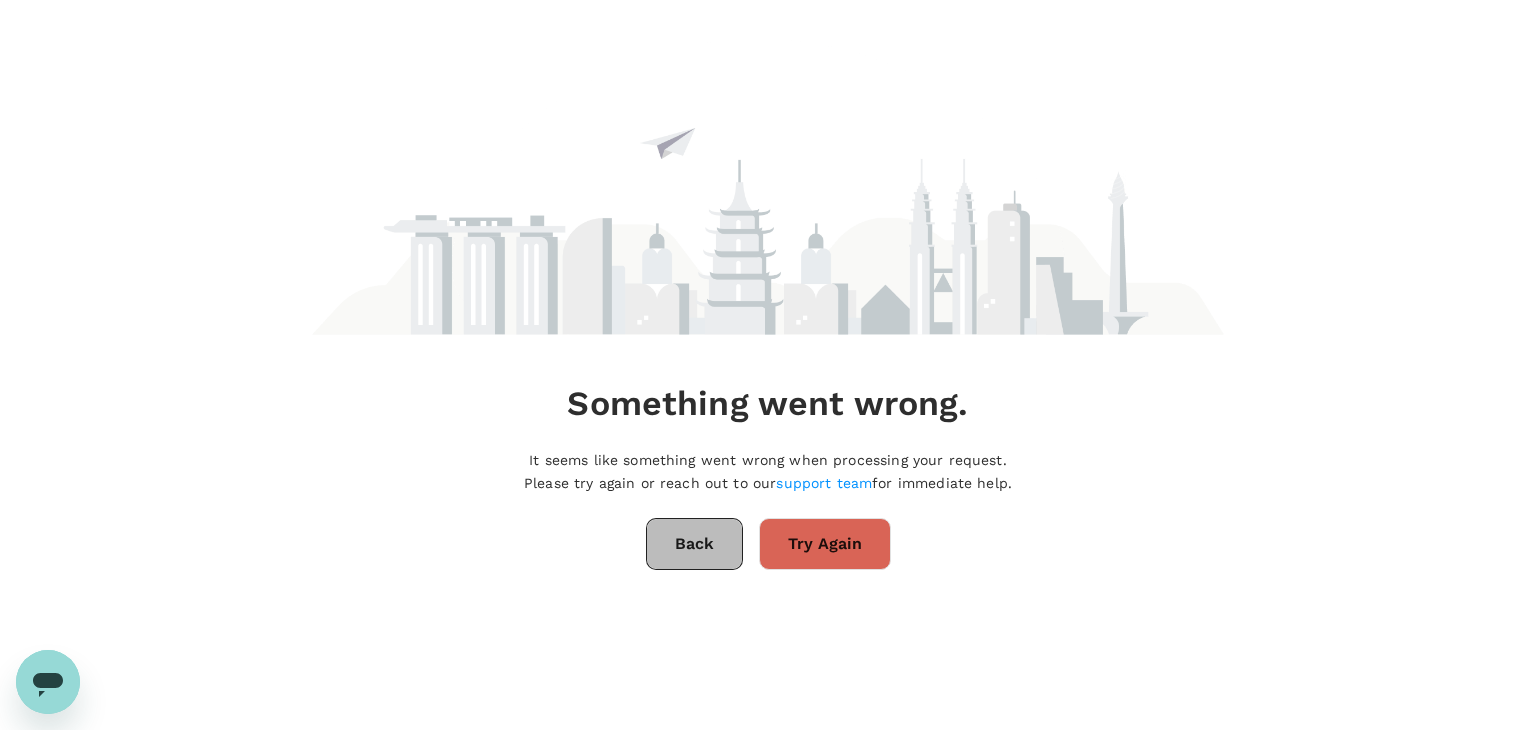 click on "Back" at bounding box center (694, 544) 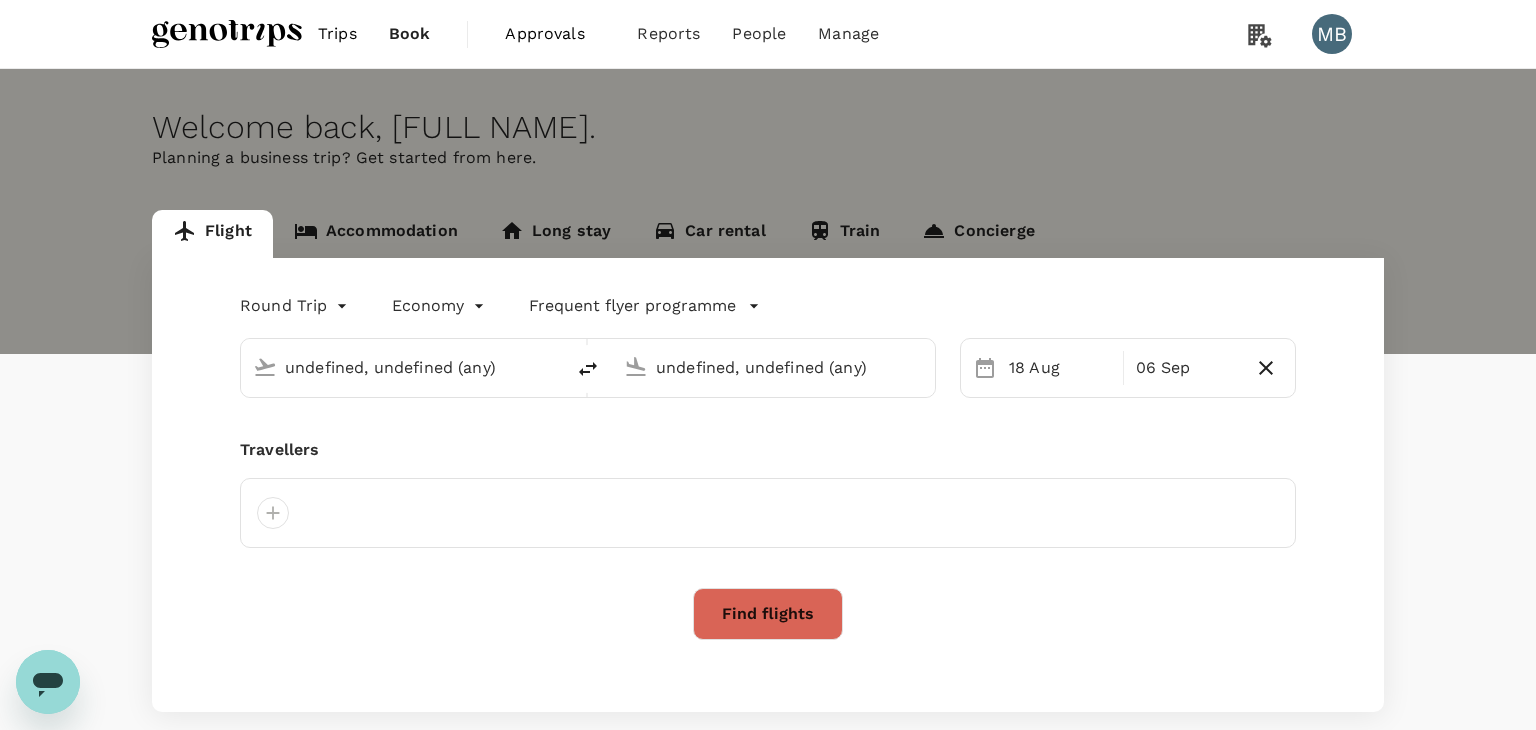 type 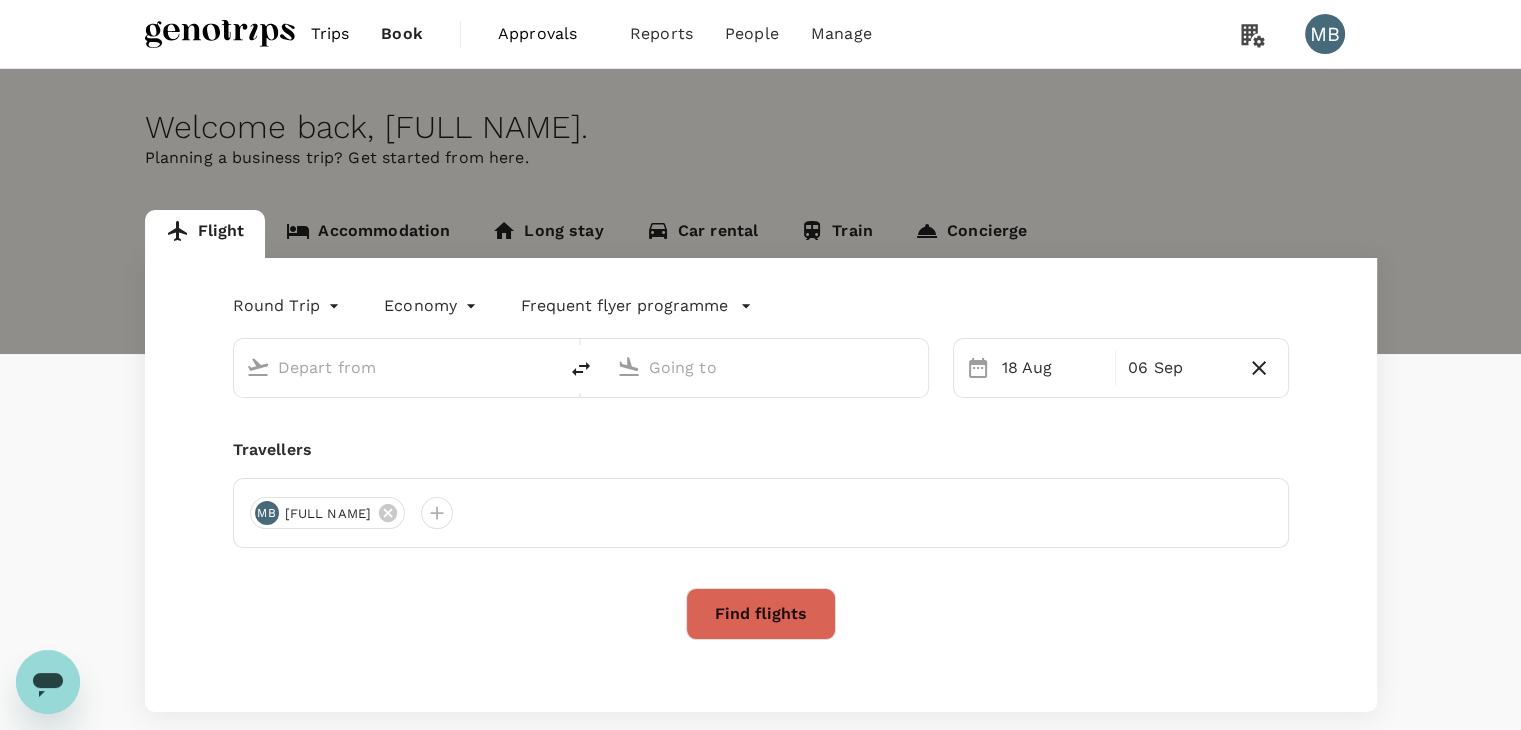 type on "Miri Intl (MYY)" 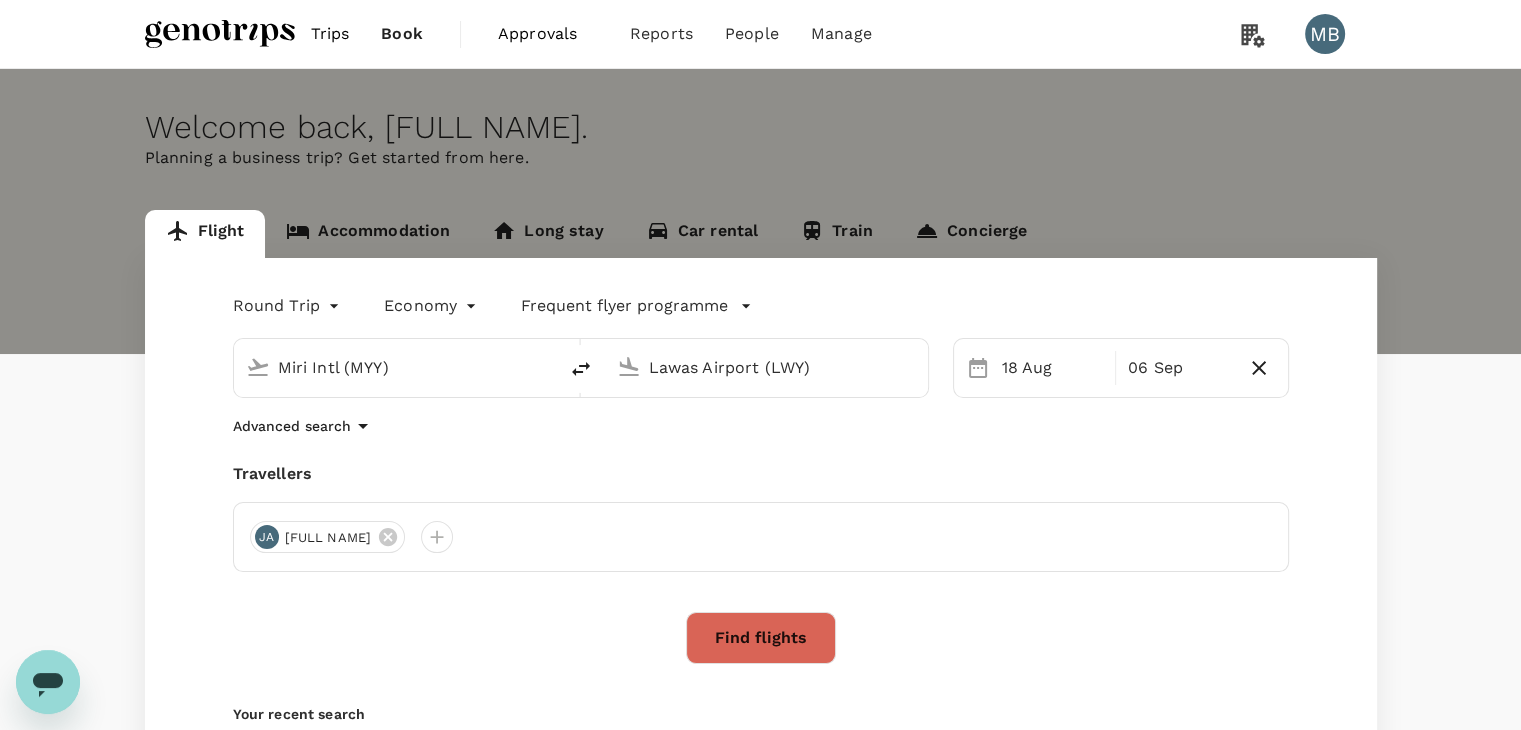 click at bounding box center (220, 34) 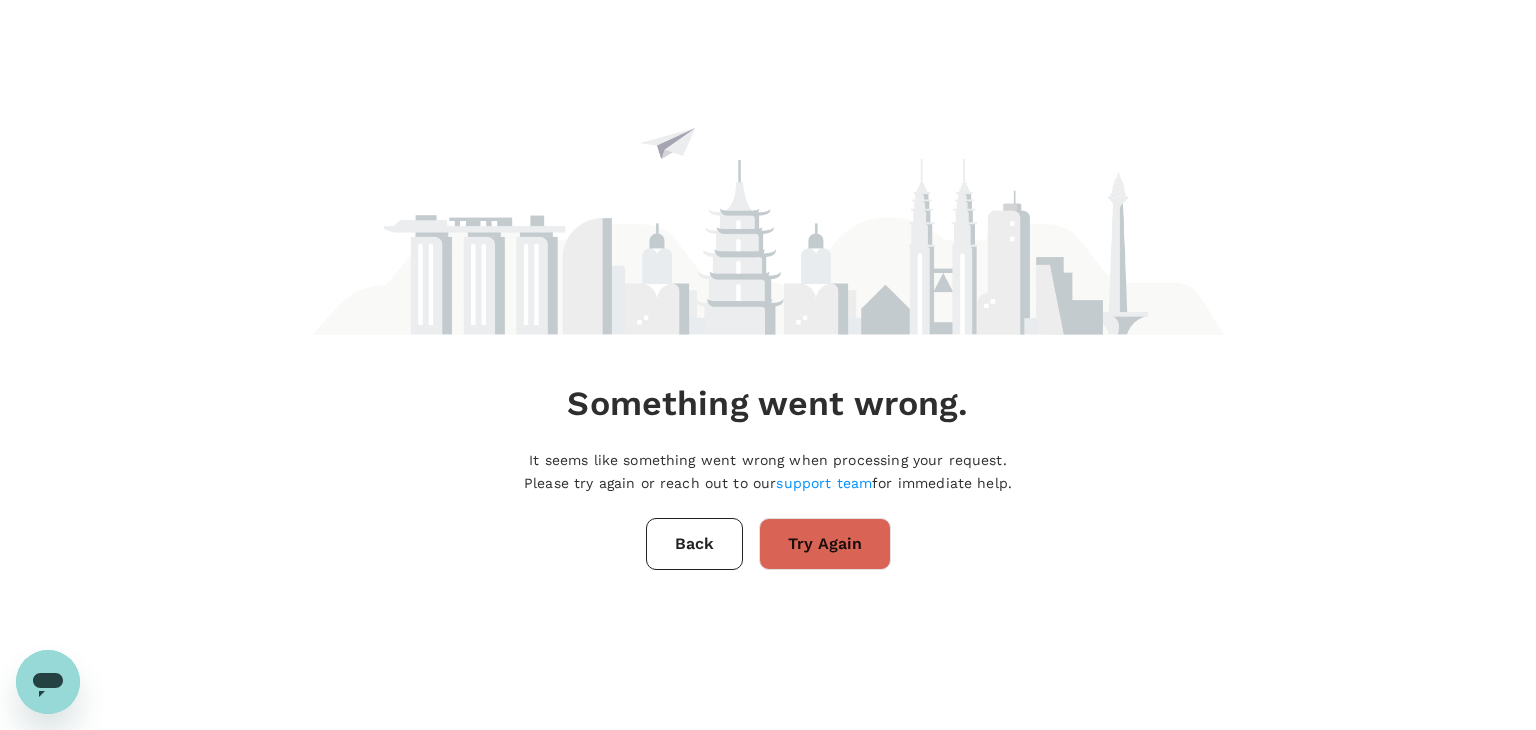 click on "Back" at bounding box center [694, 544] 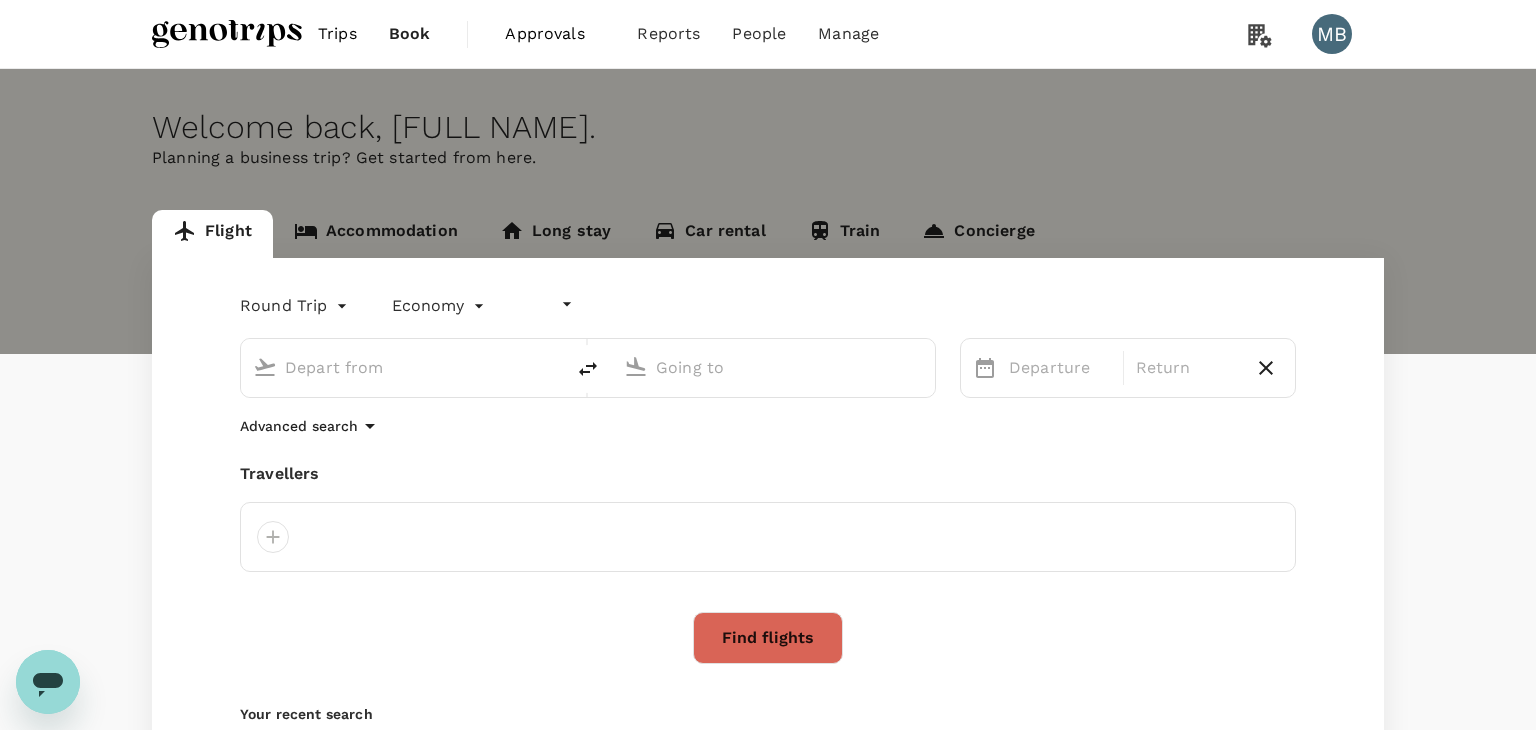 type on "undefined, undefined (any)" 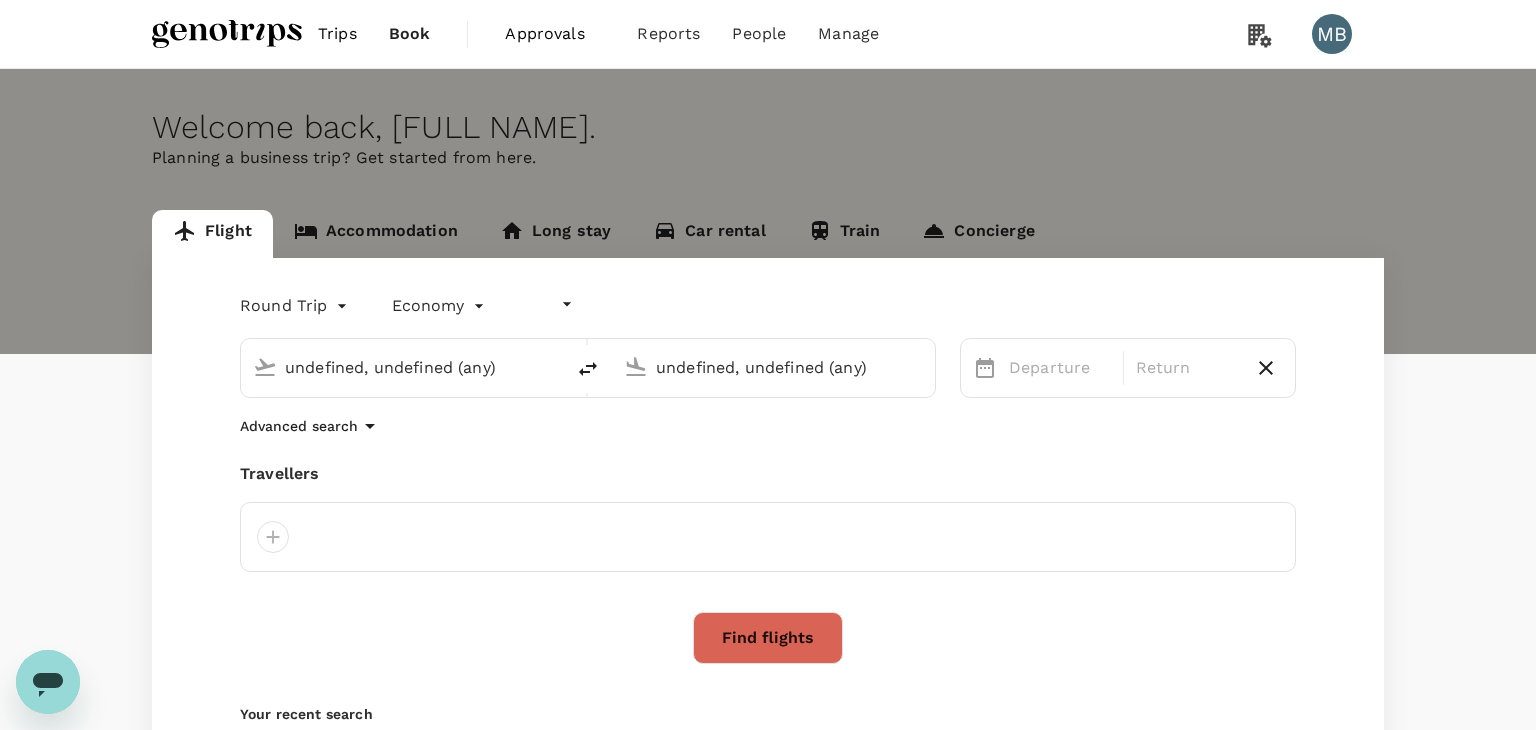 type 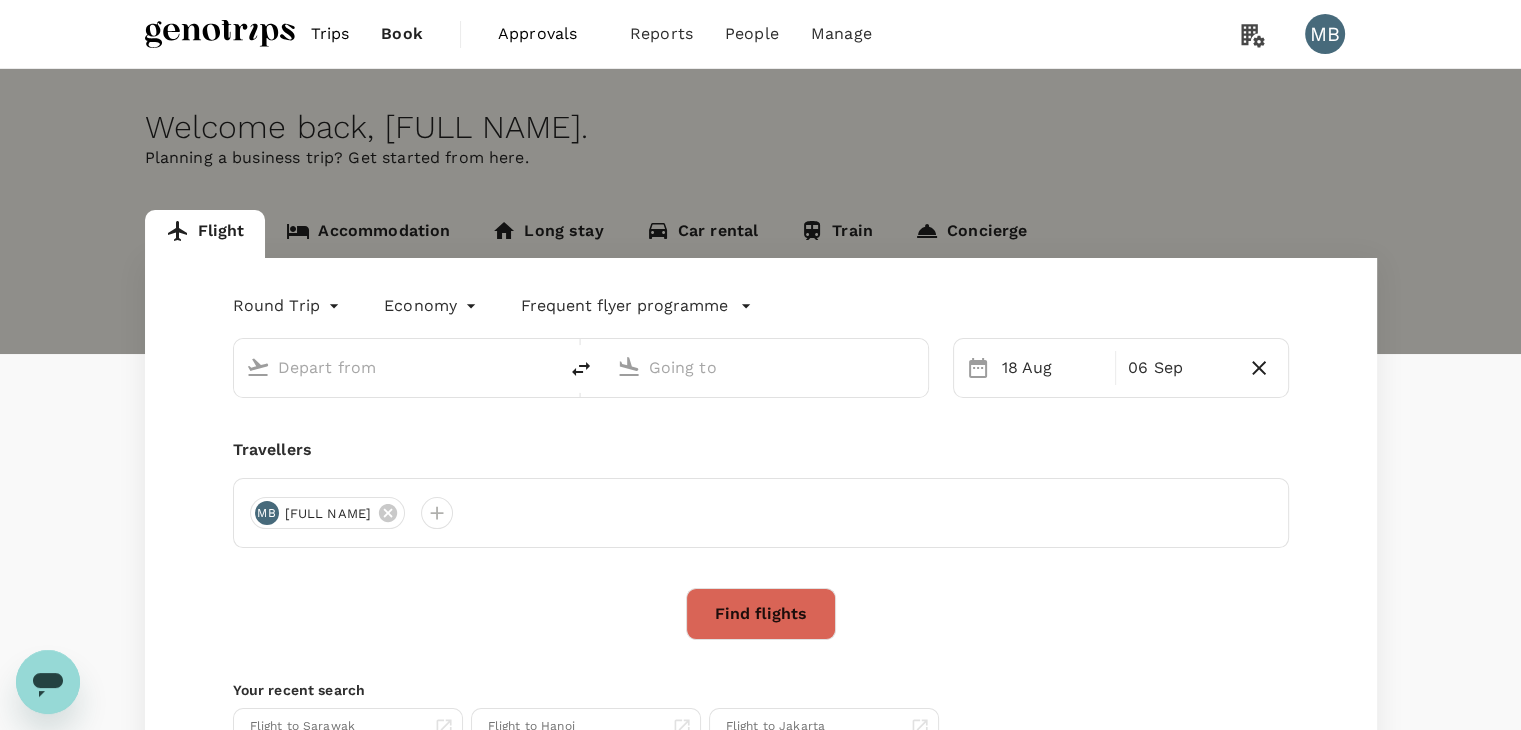 type on "Miri Intl (MYY)" 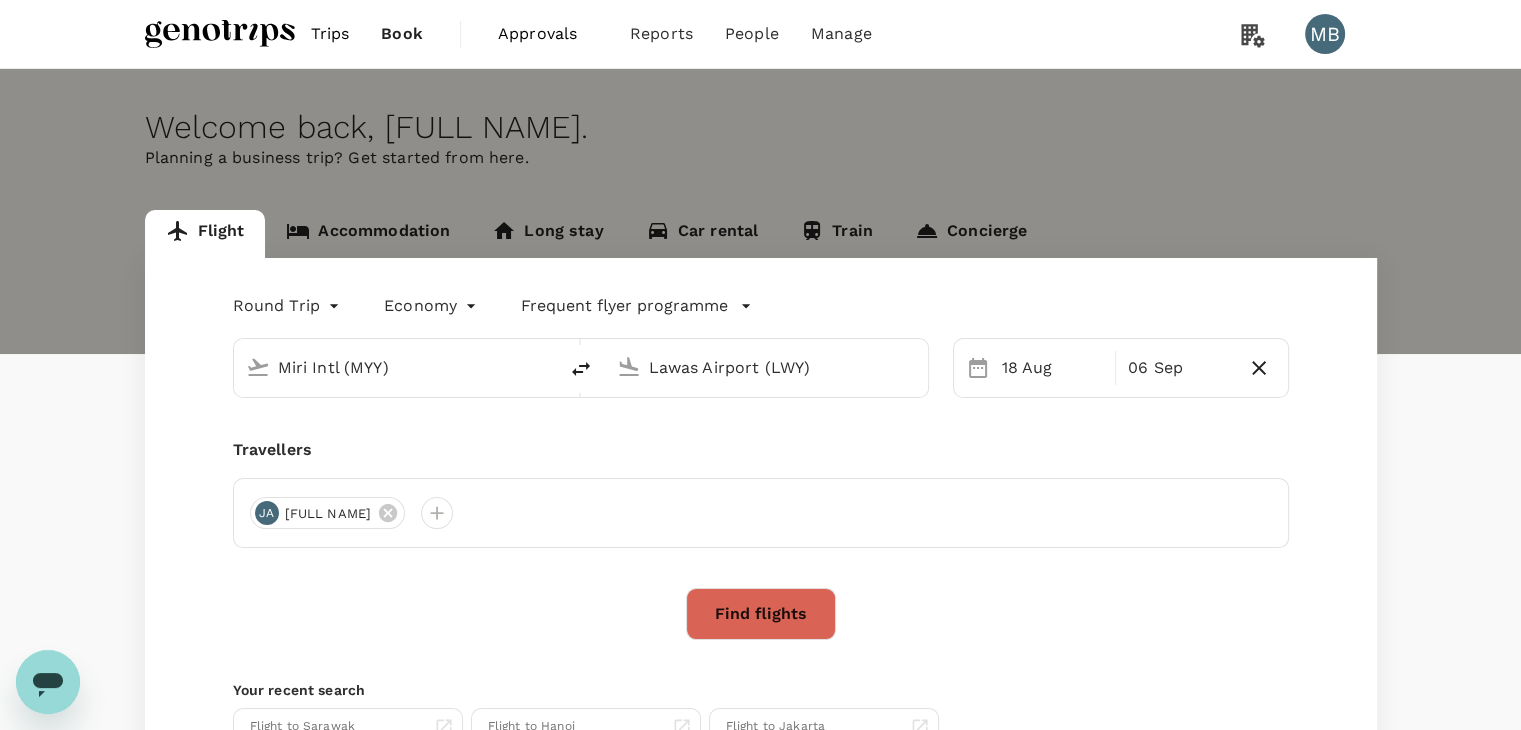 type 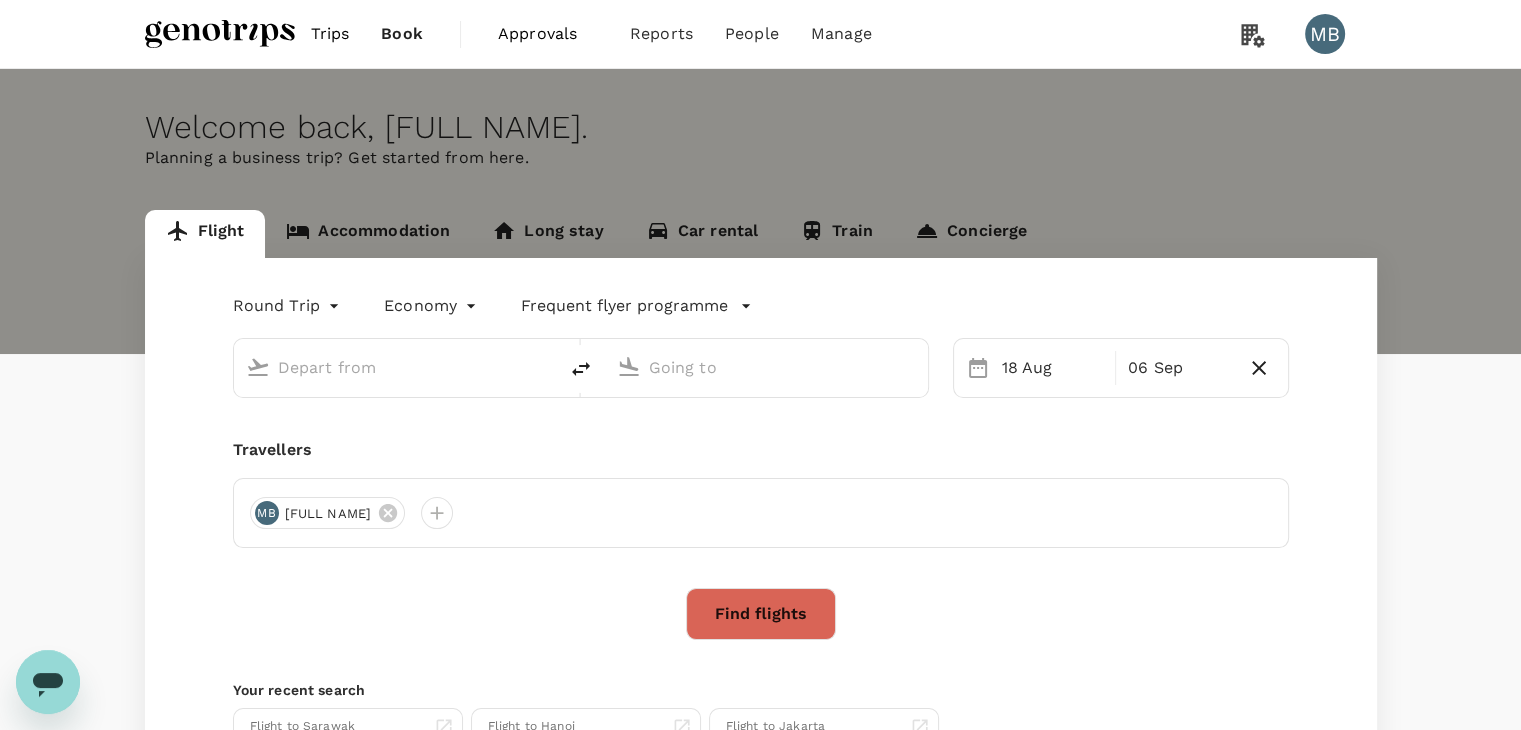 type on "Miri Intl (MYY)" 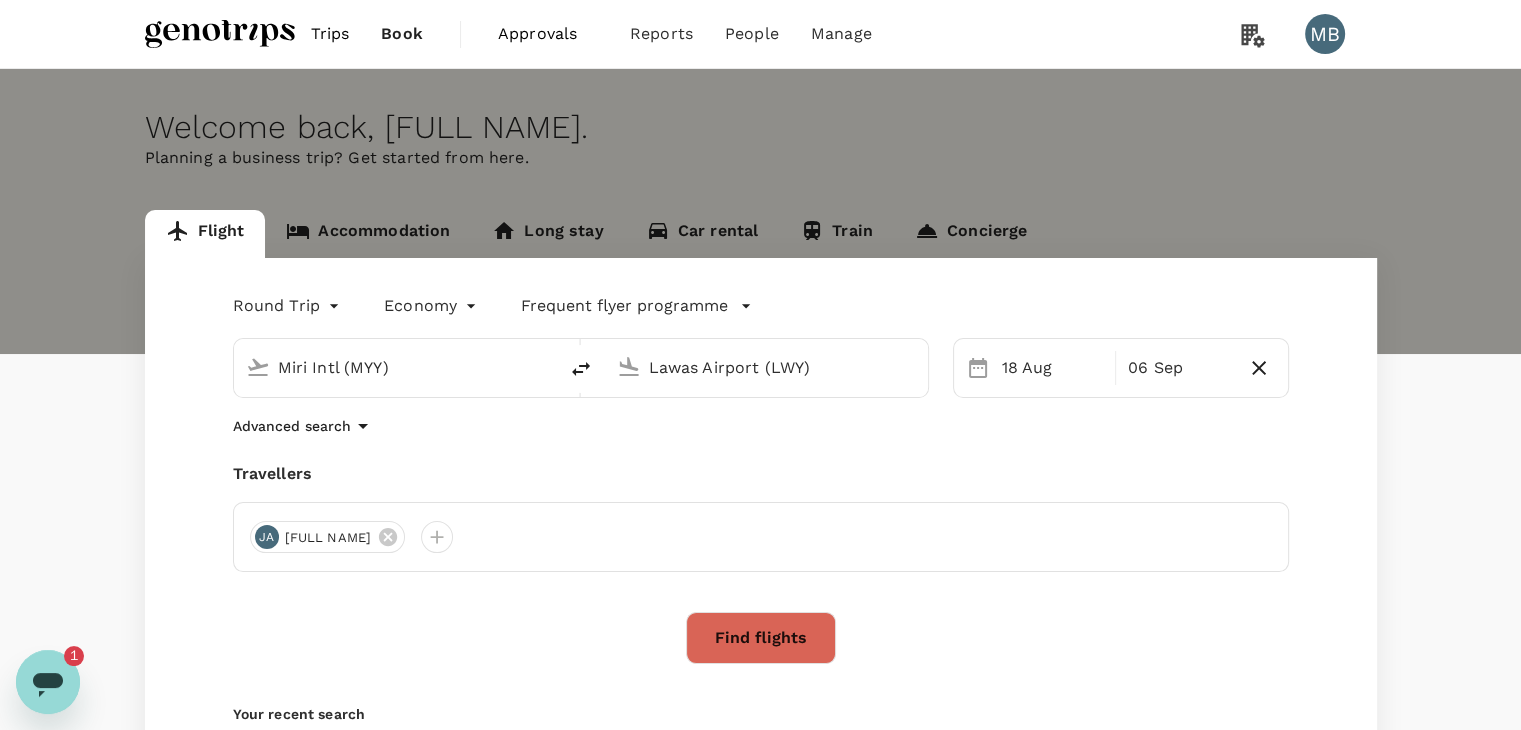 scroll, scrollTop: 0, scrollLeft: 0, axis: both 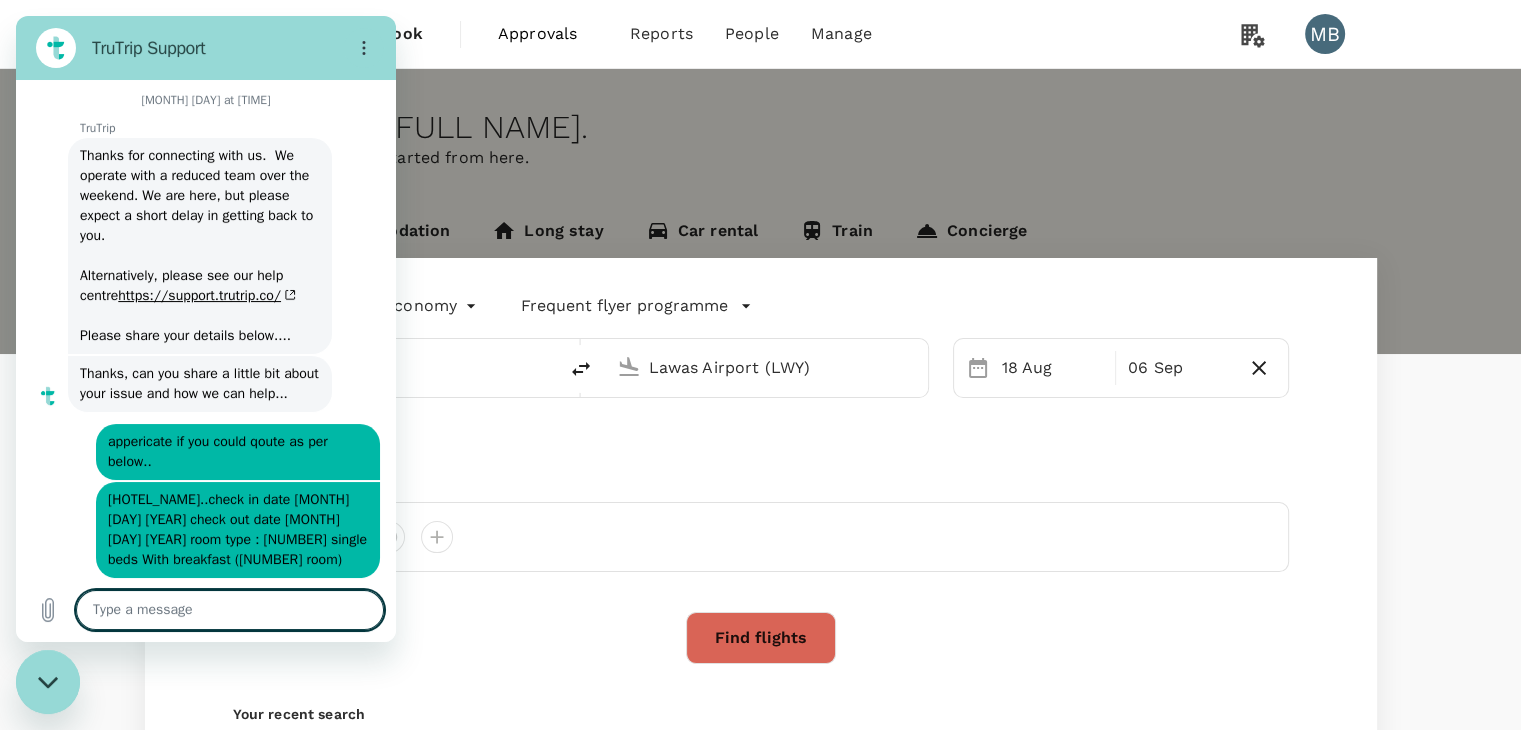 type on "x" 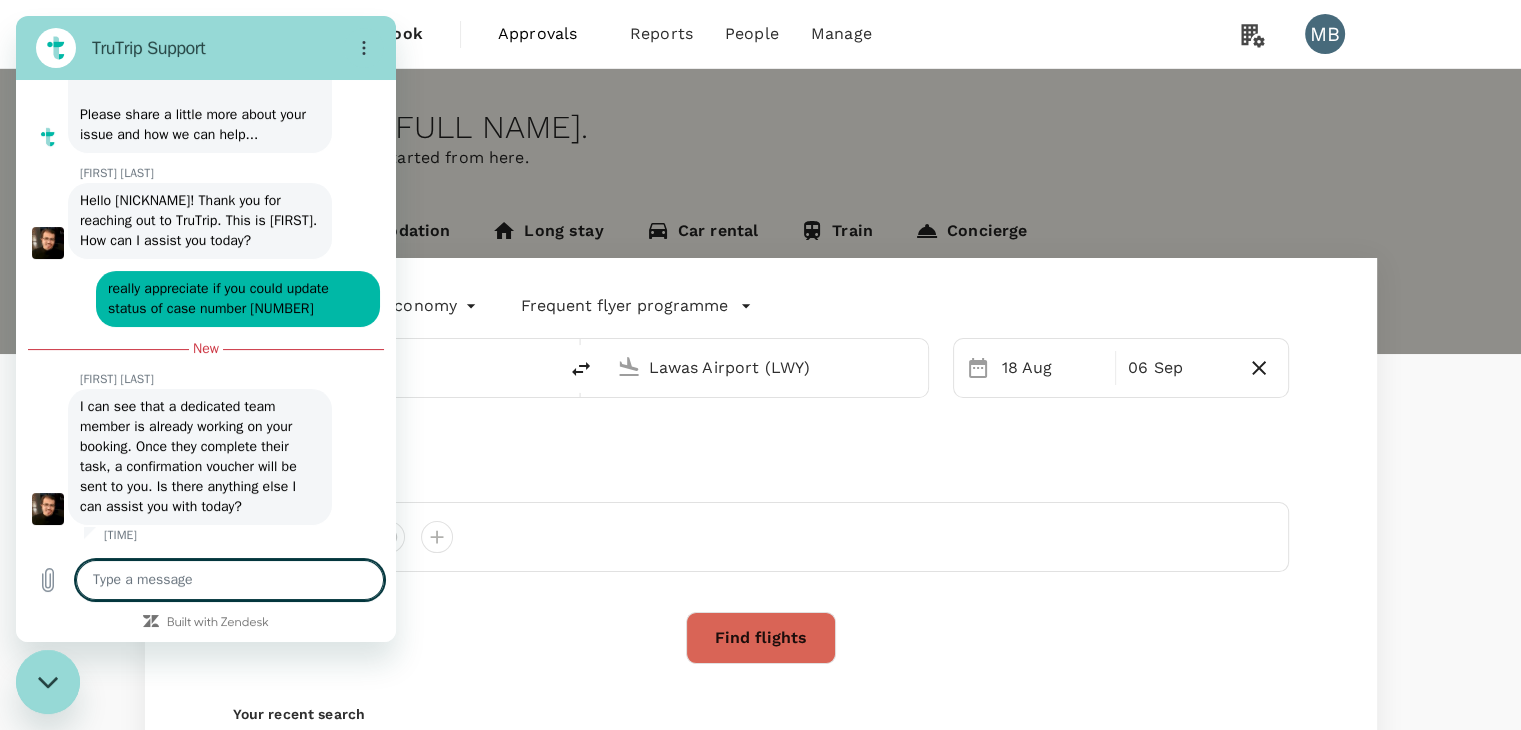 scroll, scrollTop: 9217, scrollLeft: 0, axis: vertical 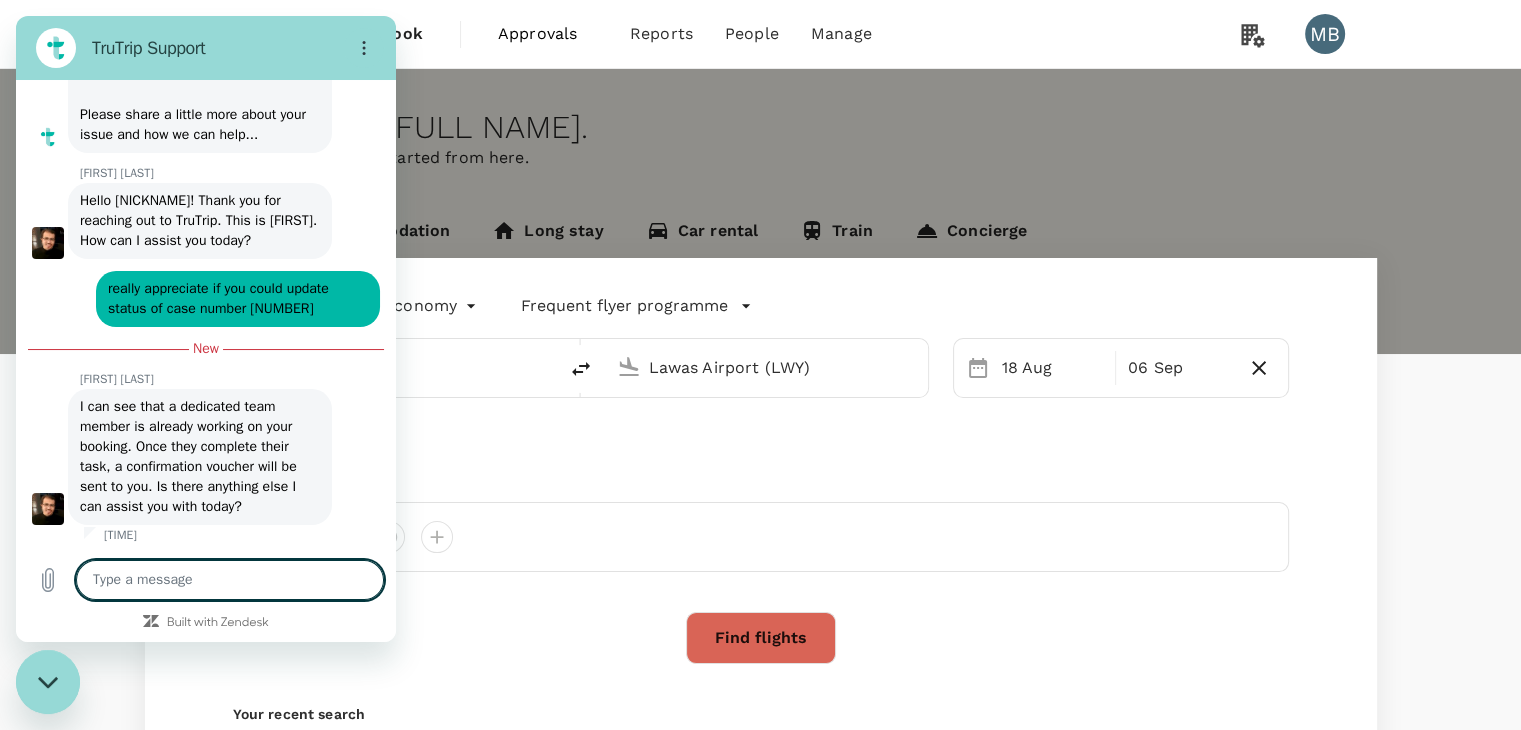 type on "n" 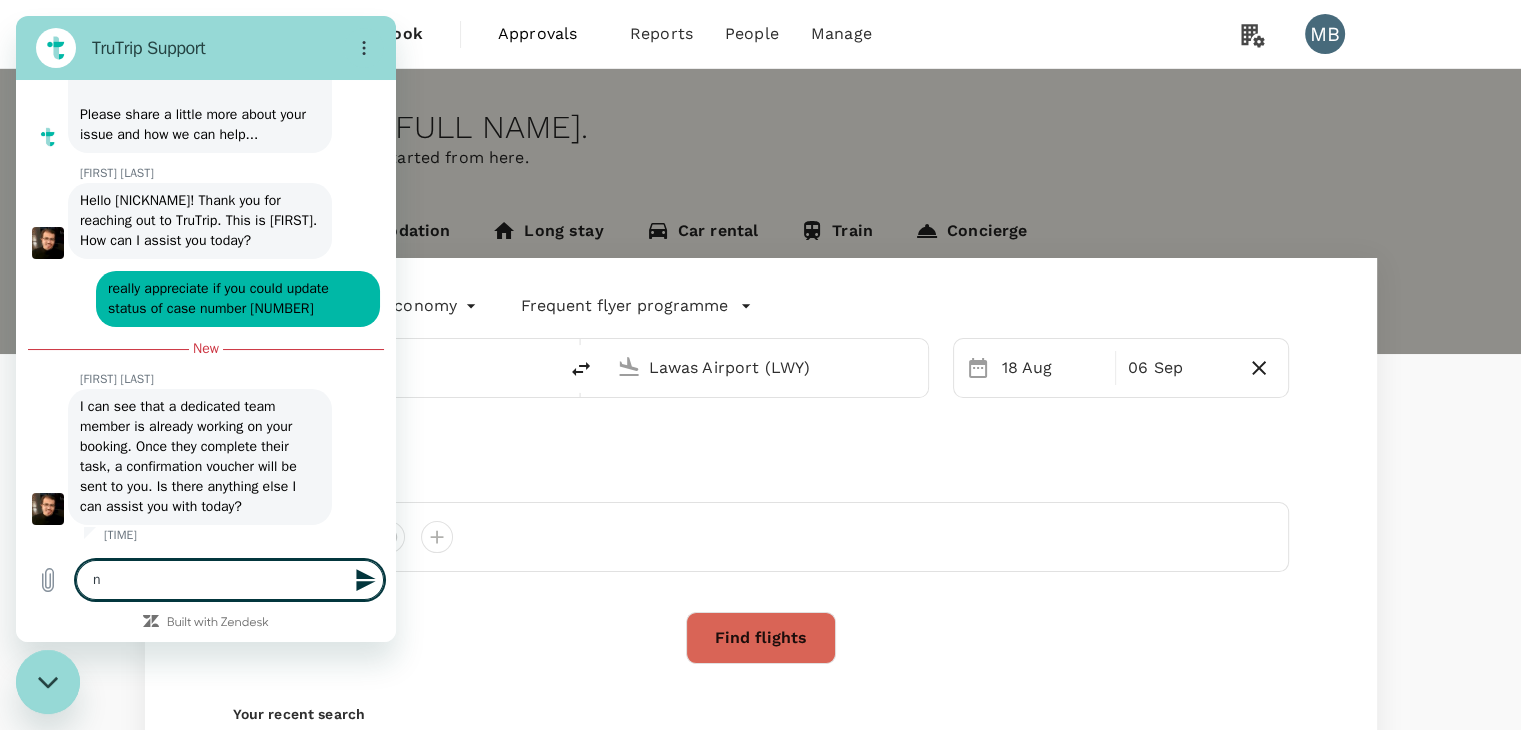 type on "no" 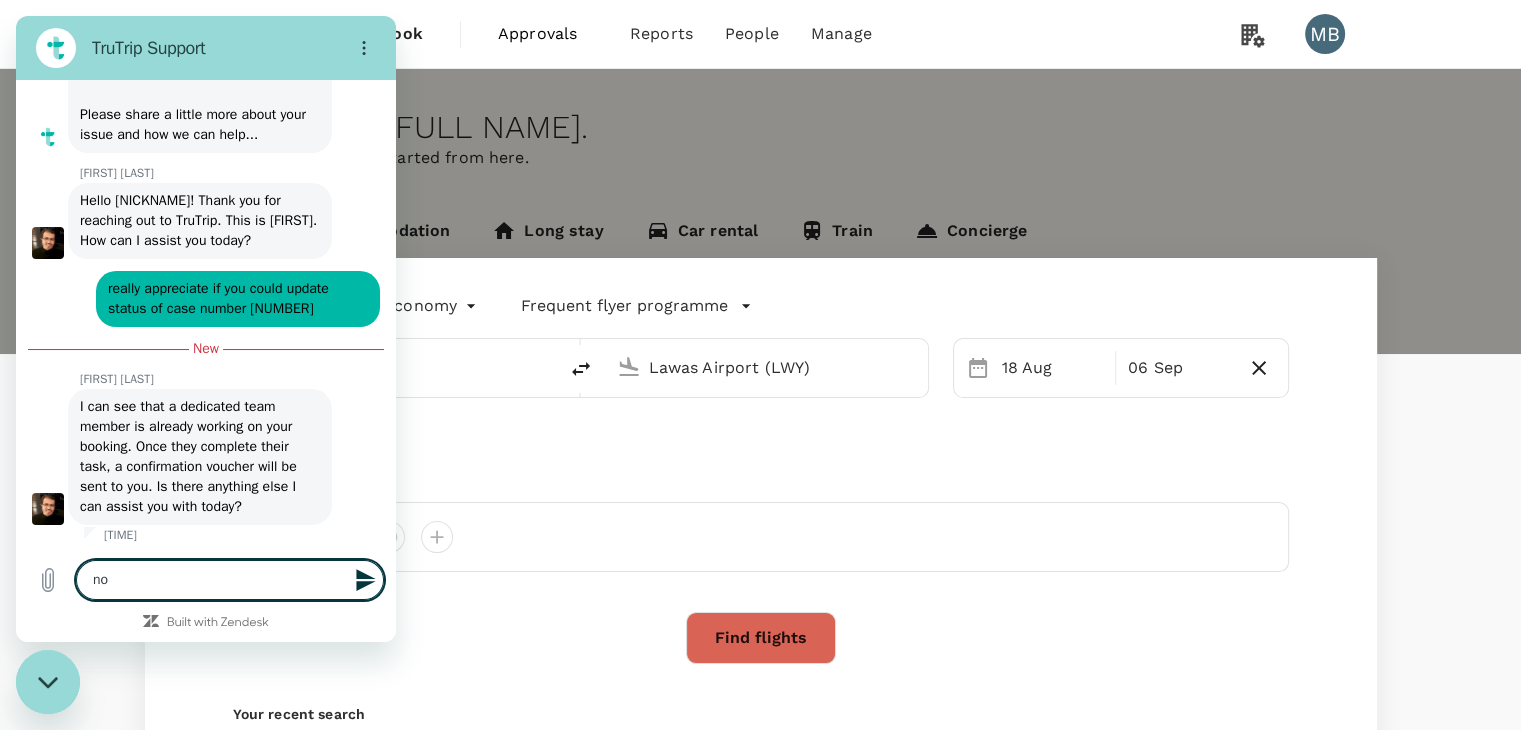 type on "not" 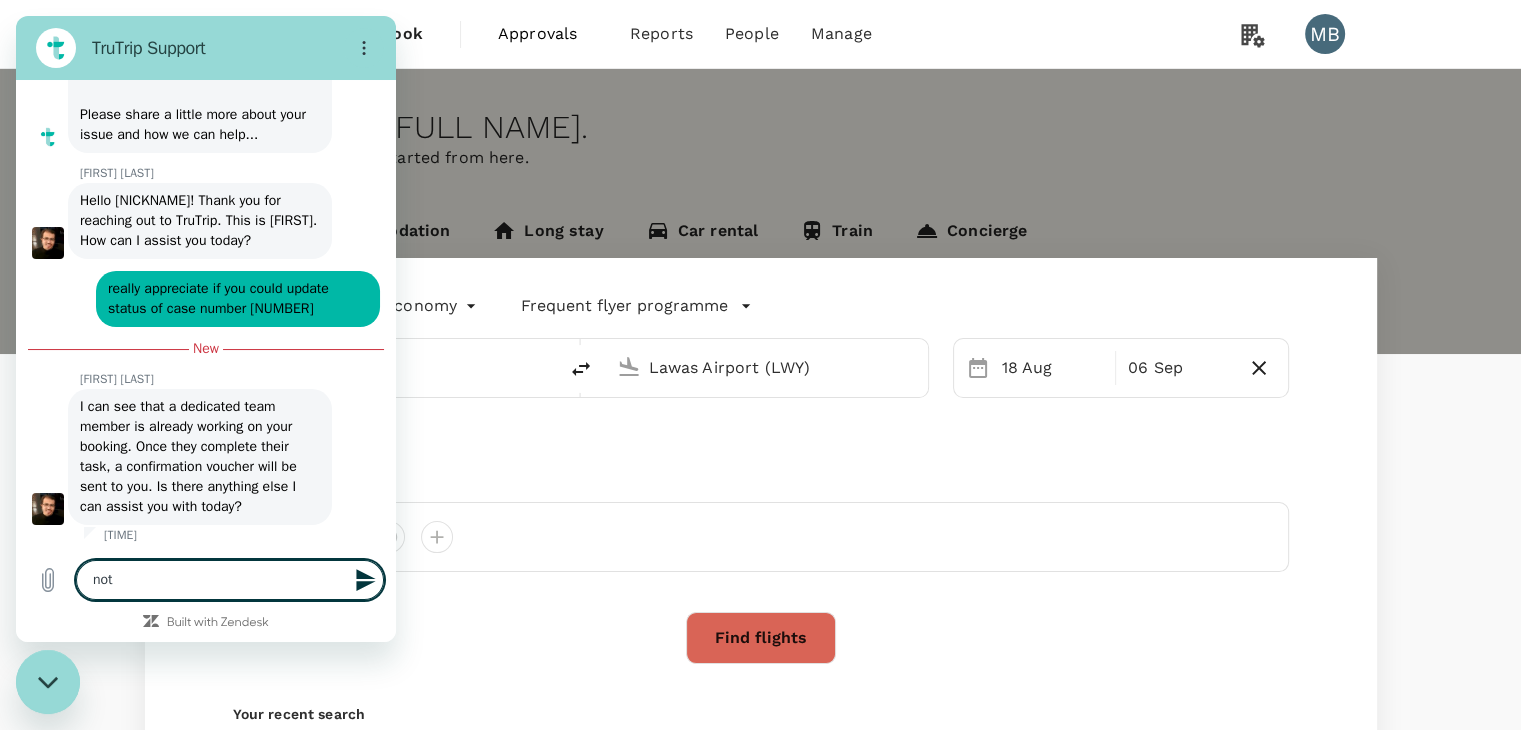 type on "note" 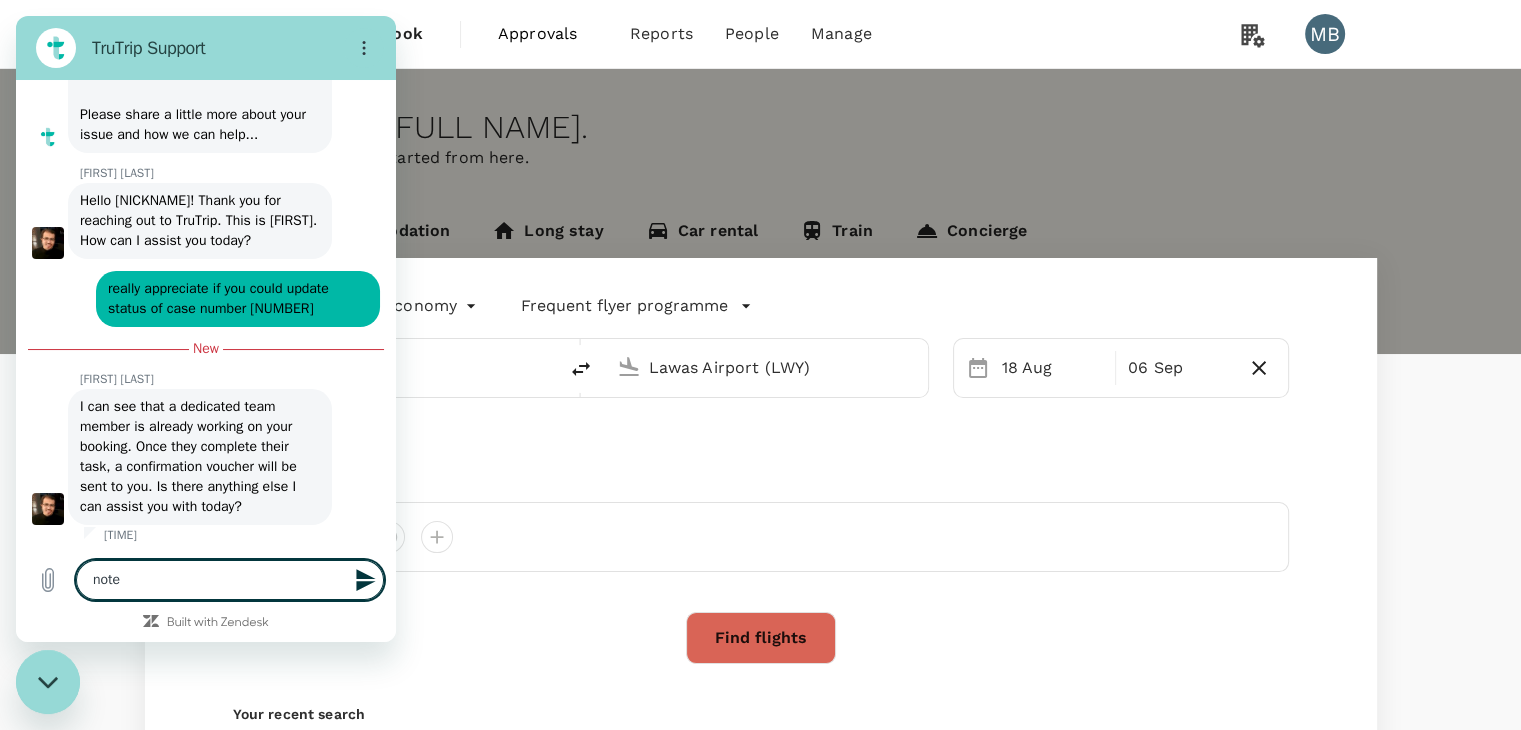 type on "noted" 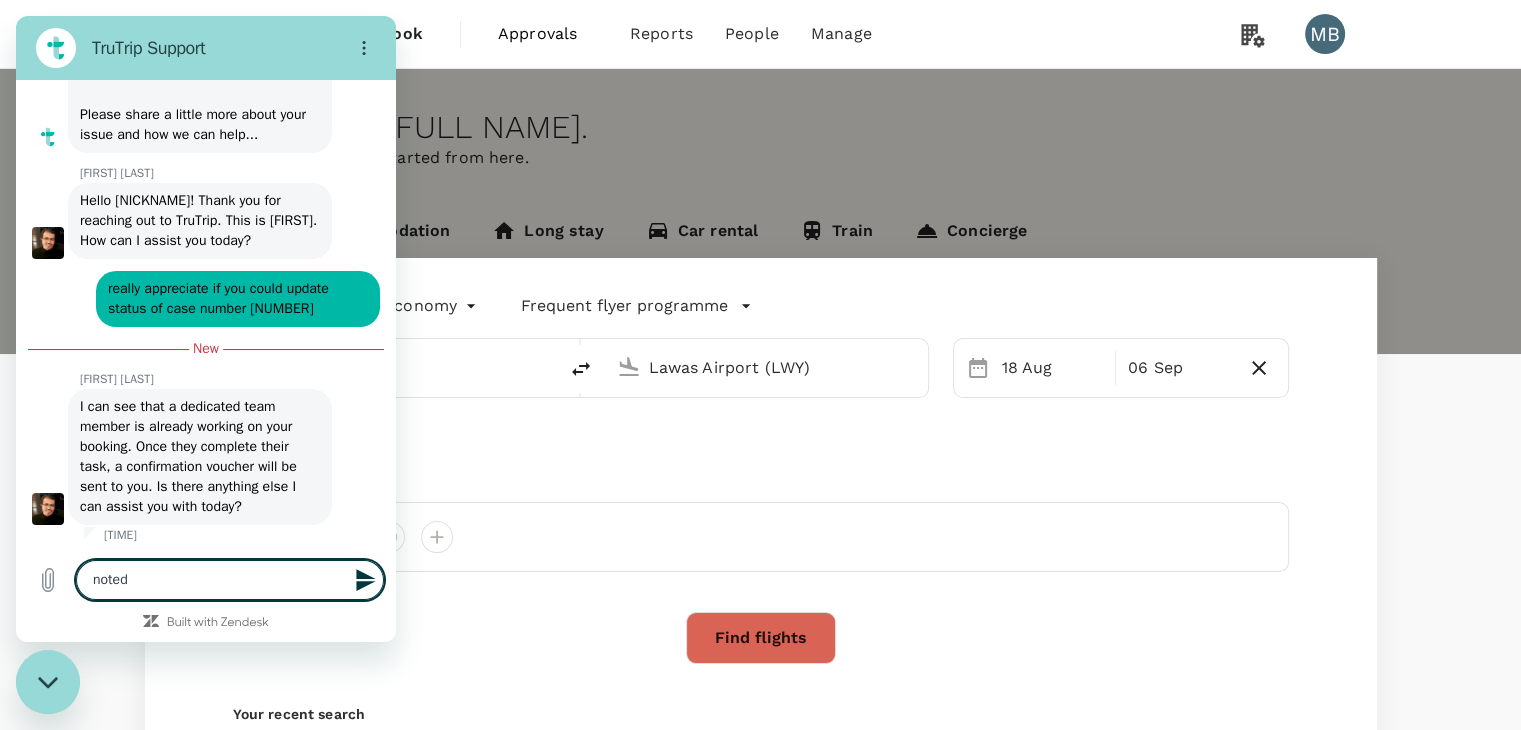 type on "noted" 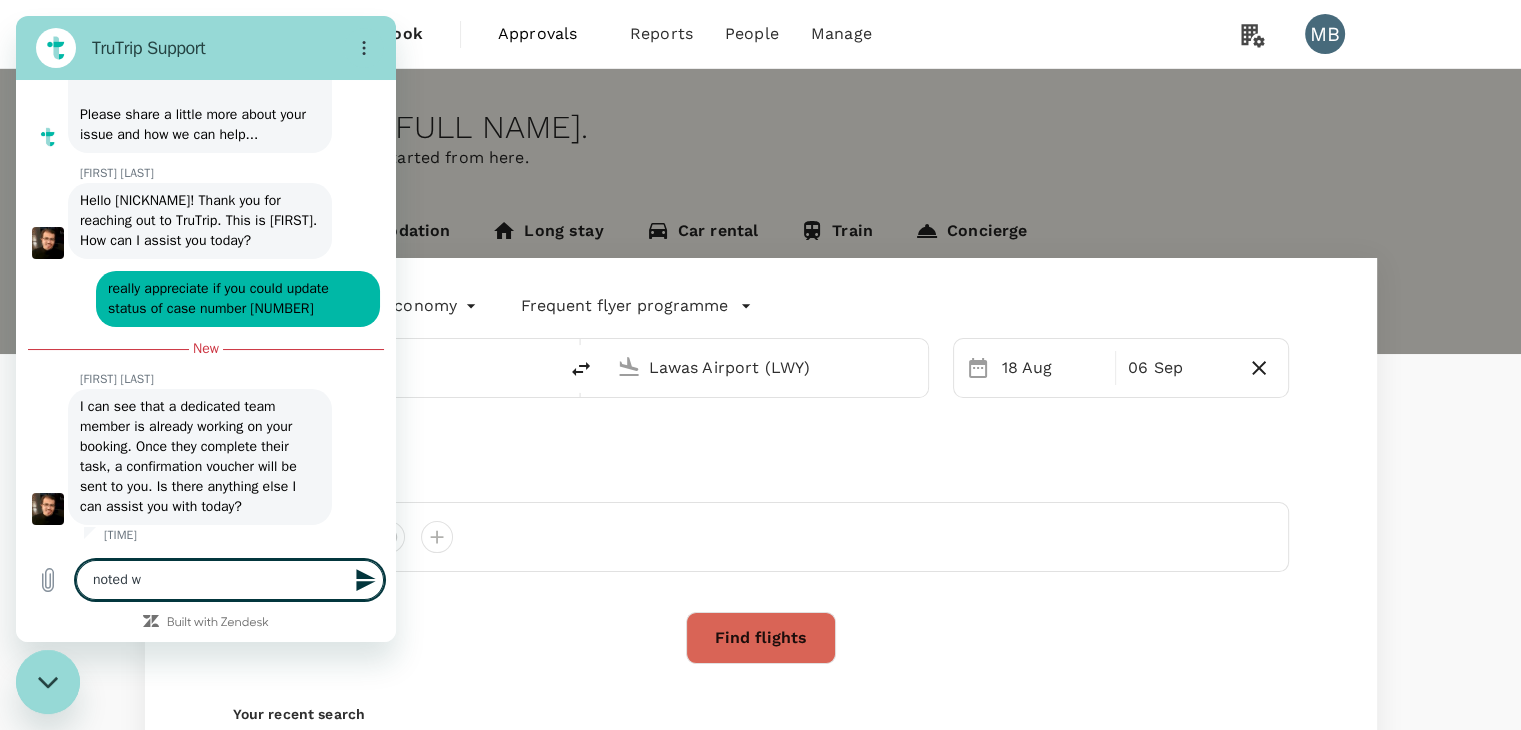 type on "noted wi" 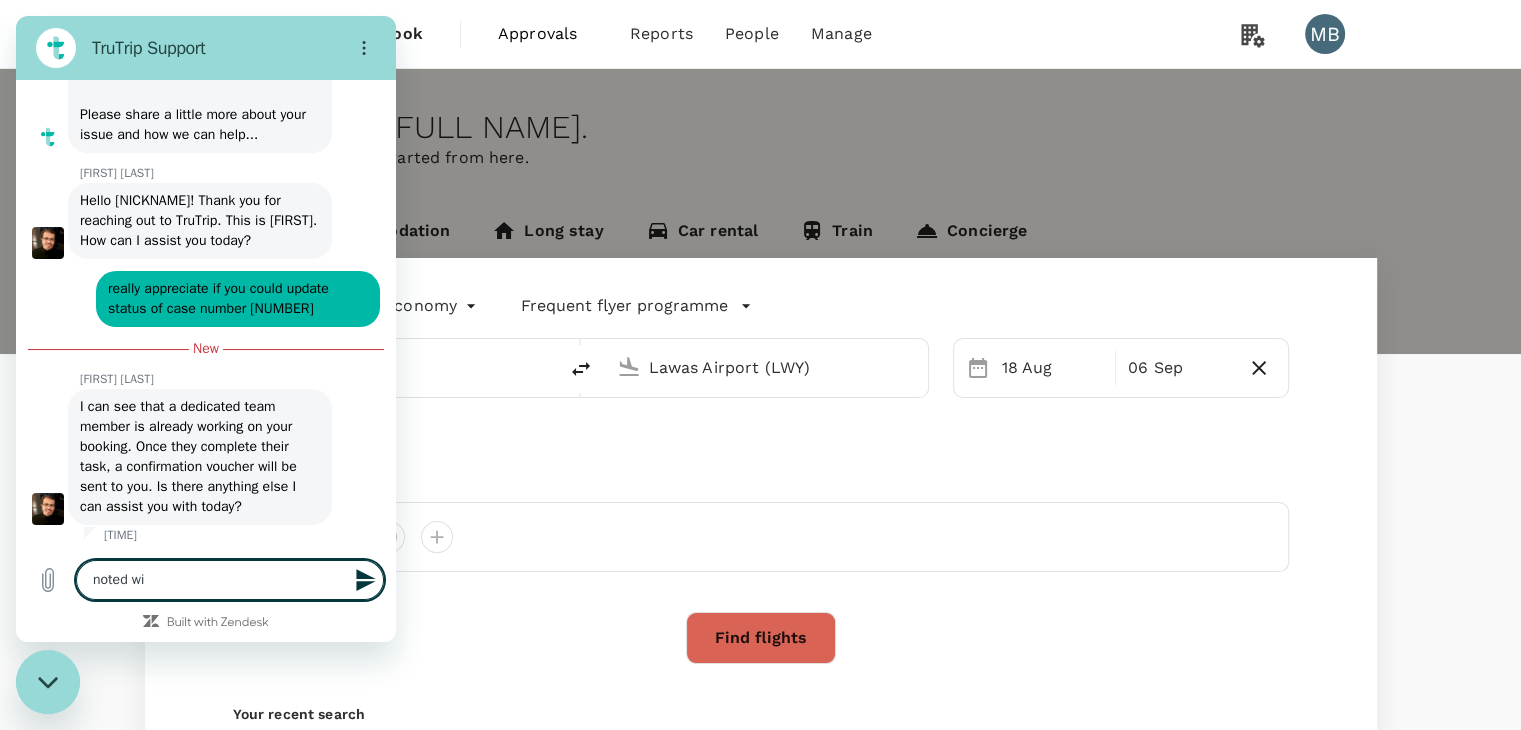 type on "noted wit" 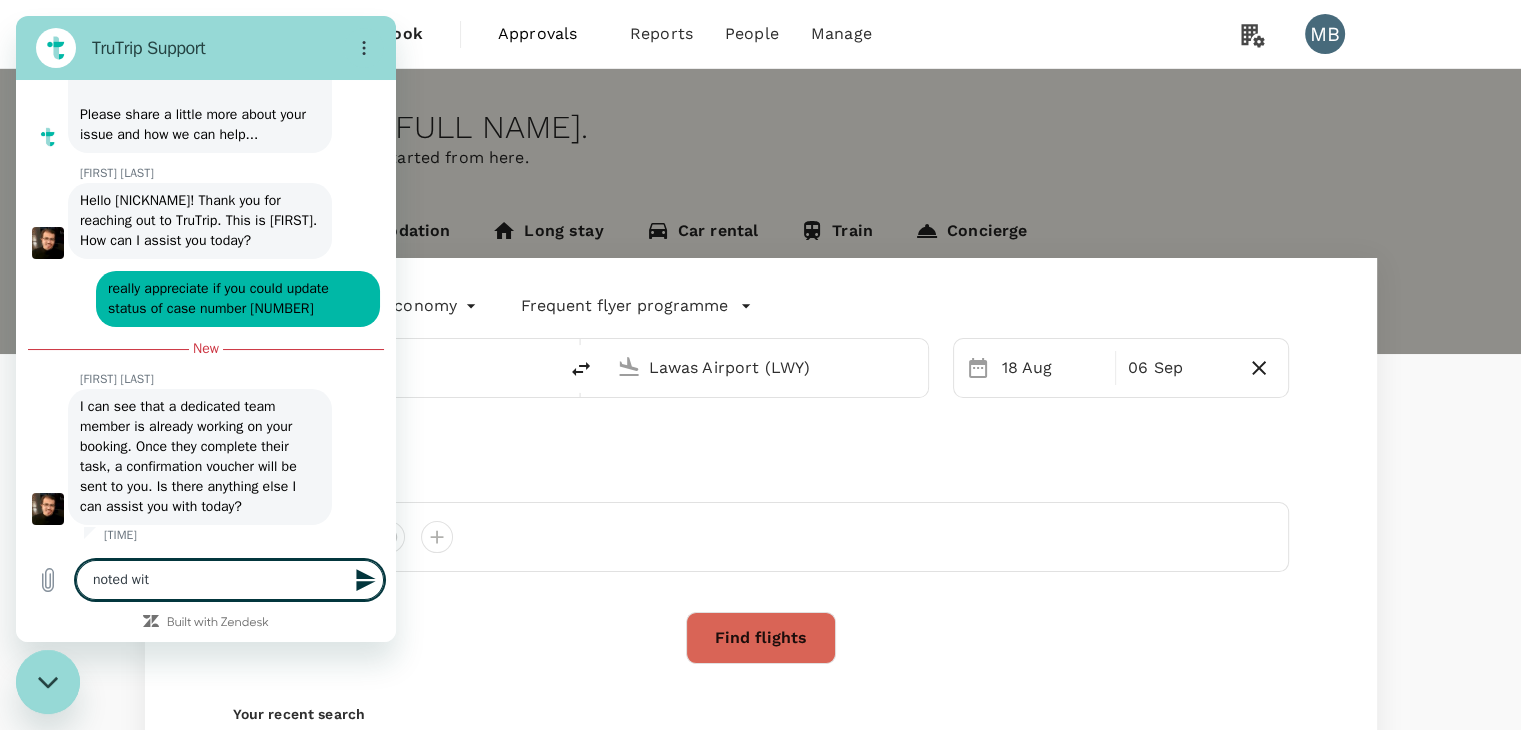type on "noted with" 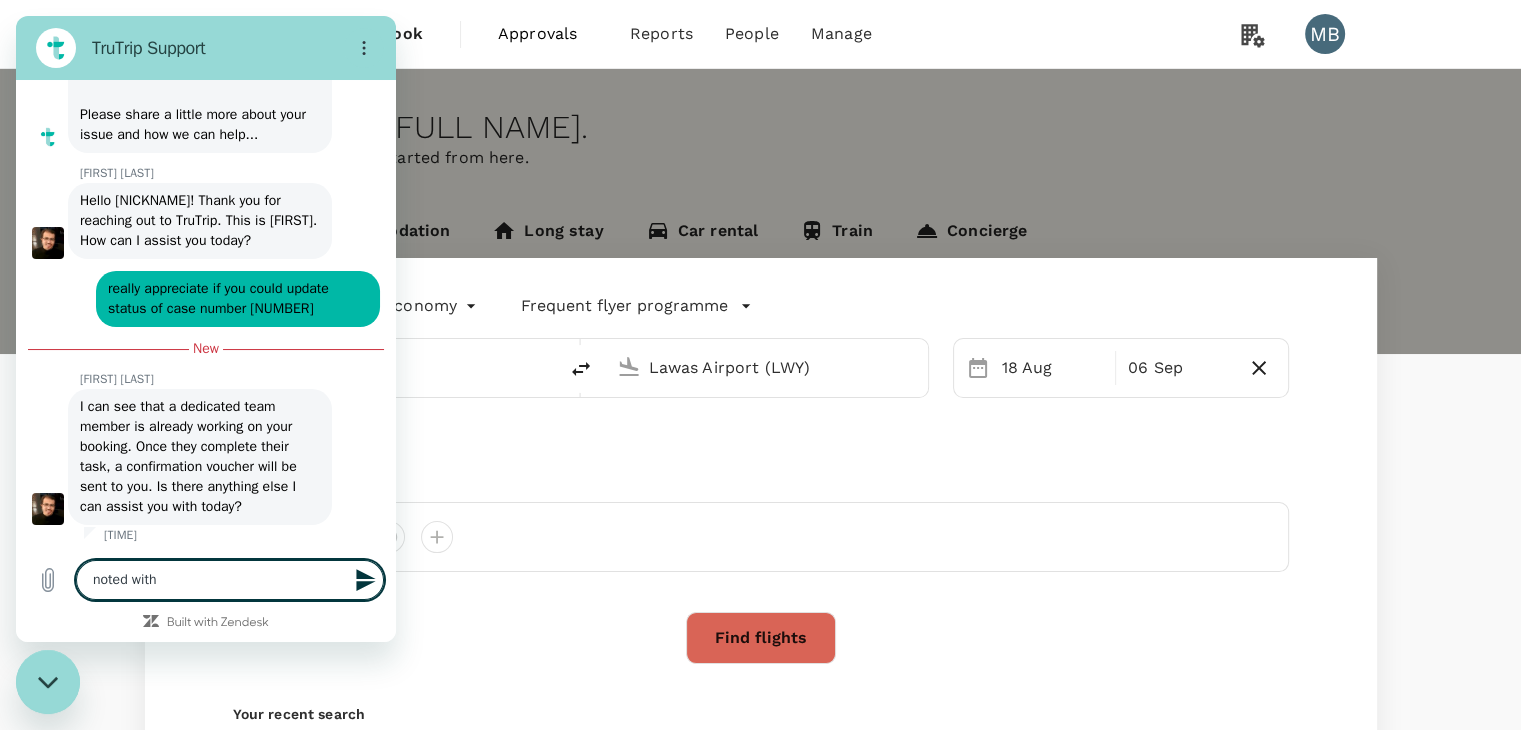 type on "noted with" 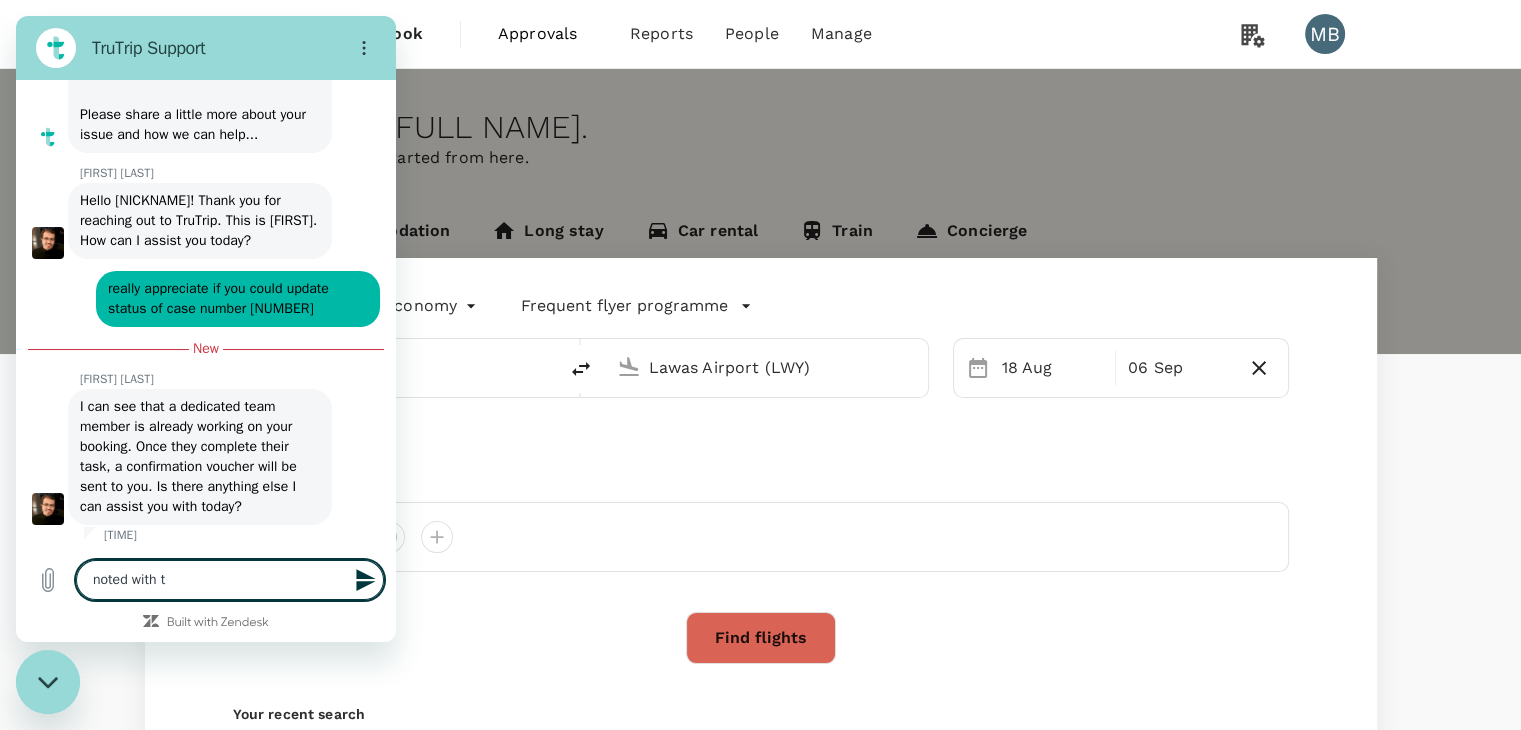 type on "noted with th" 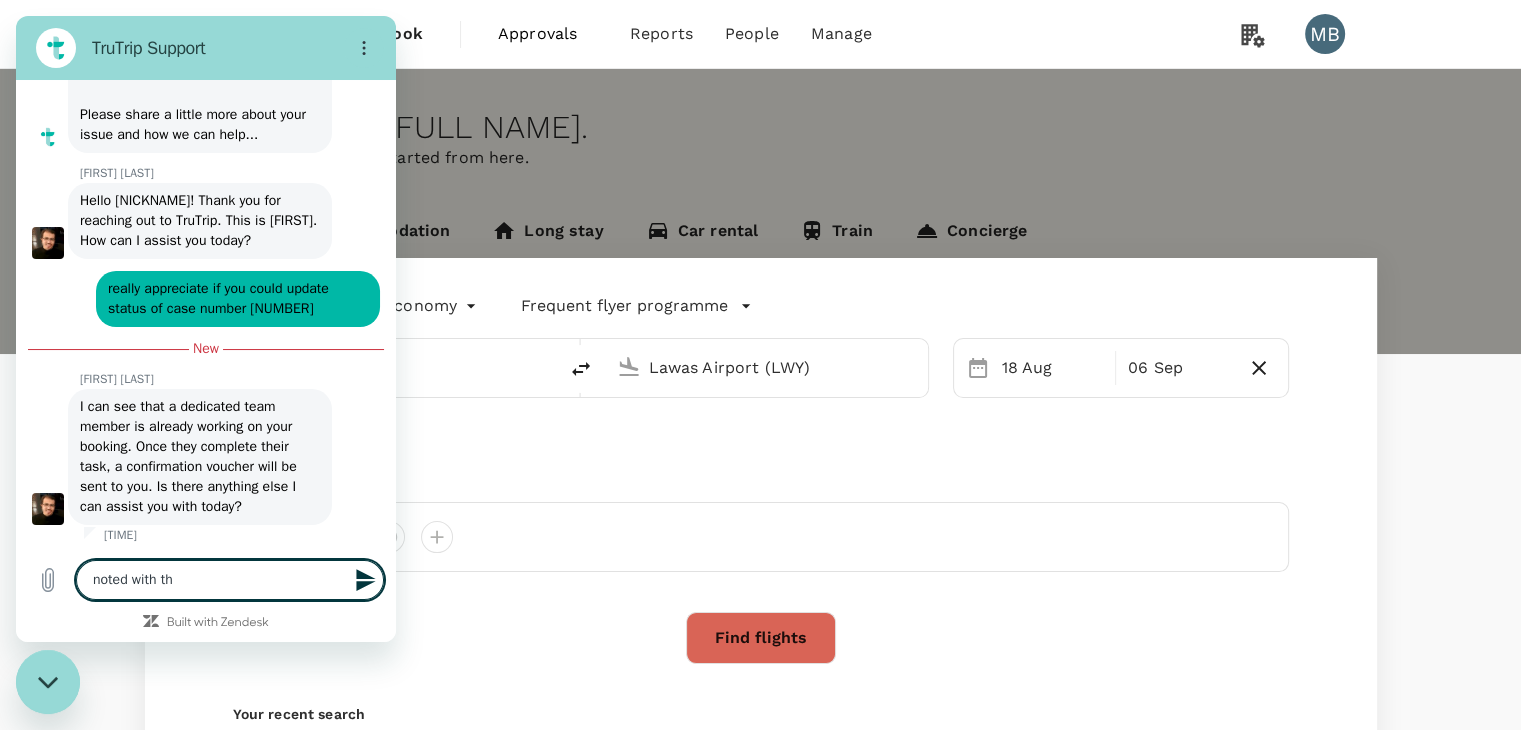 type on "noted with tha" 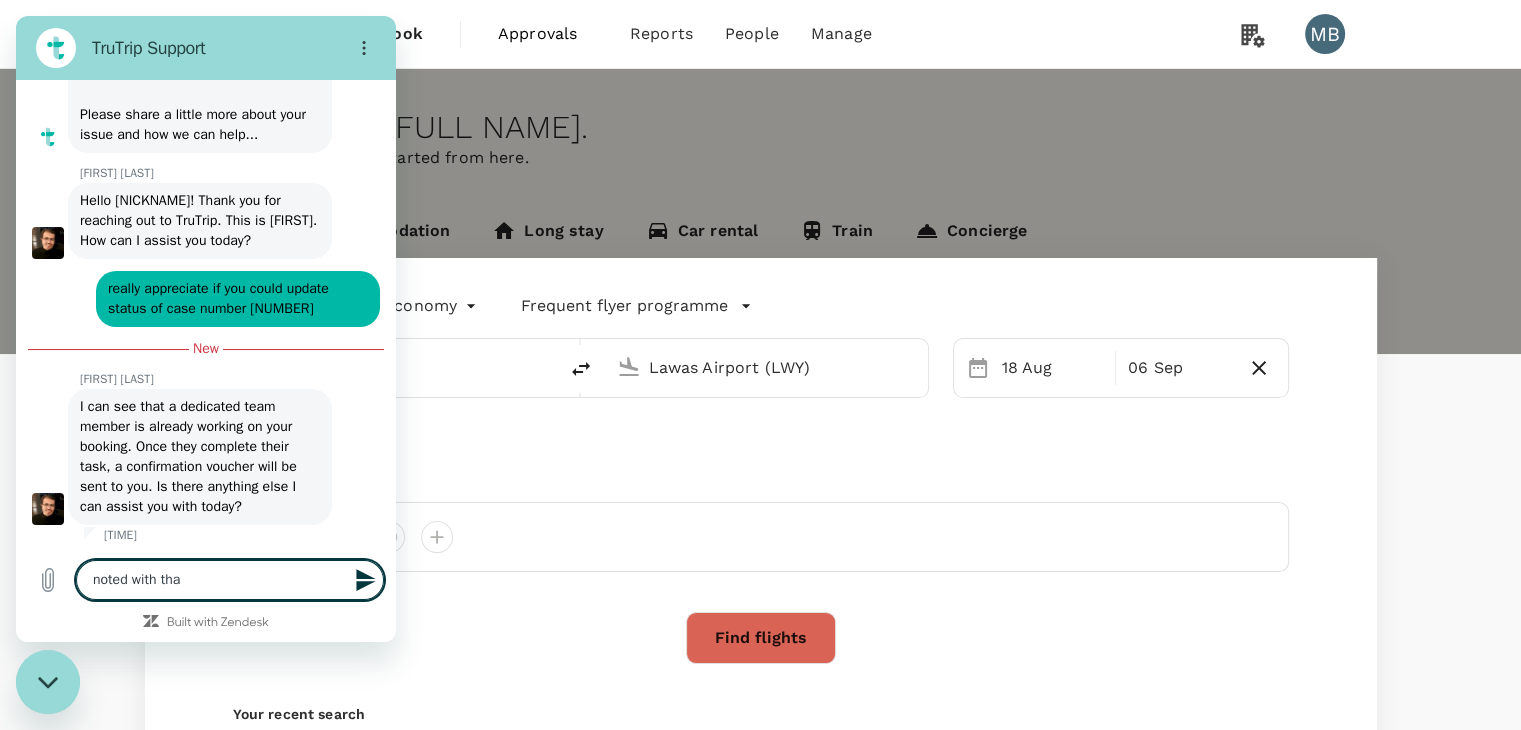 type on "noted with than" 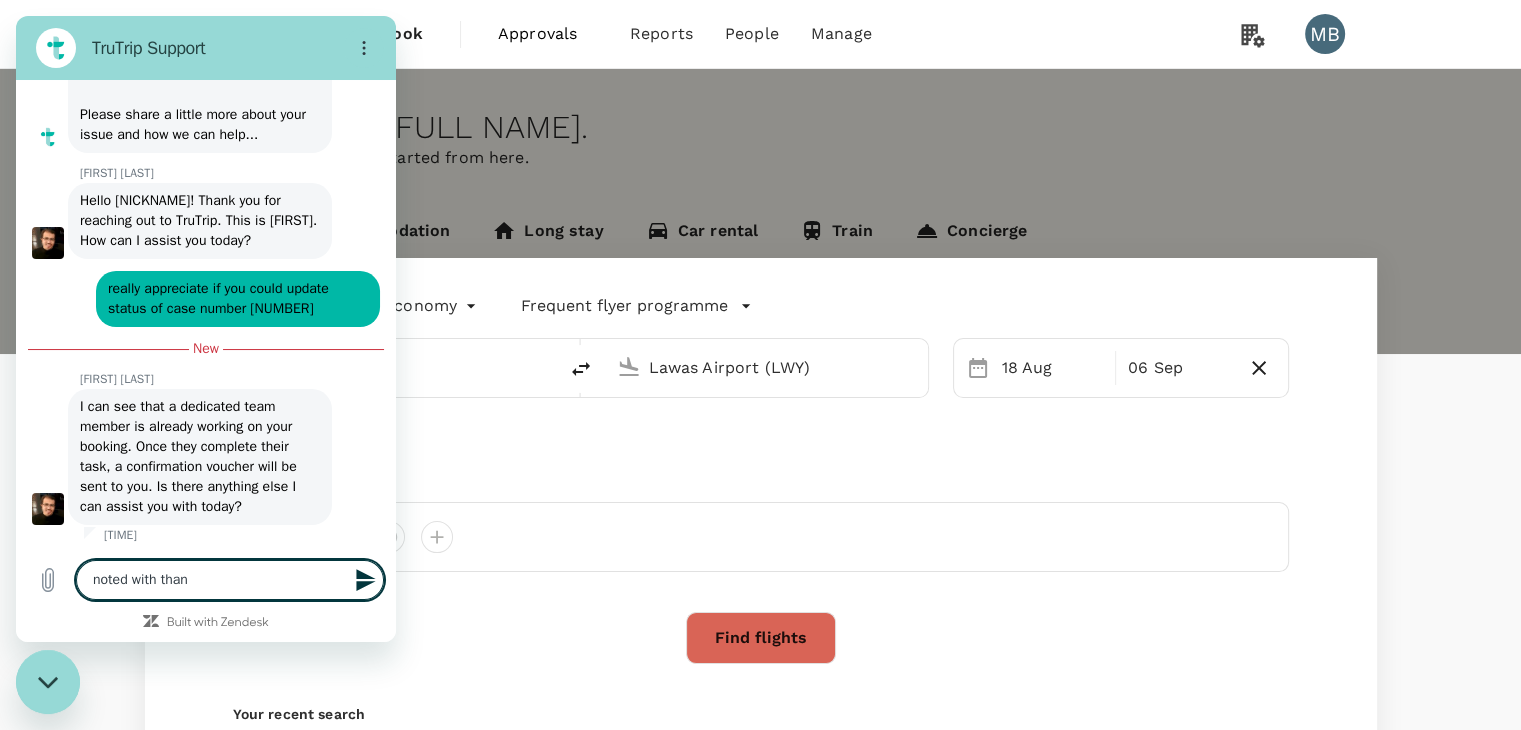 type on "noted with thank" 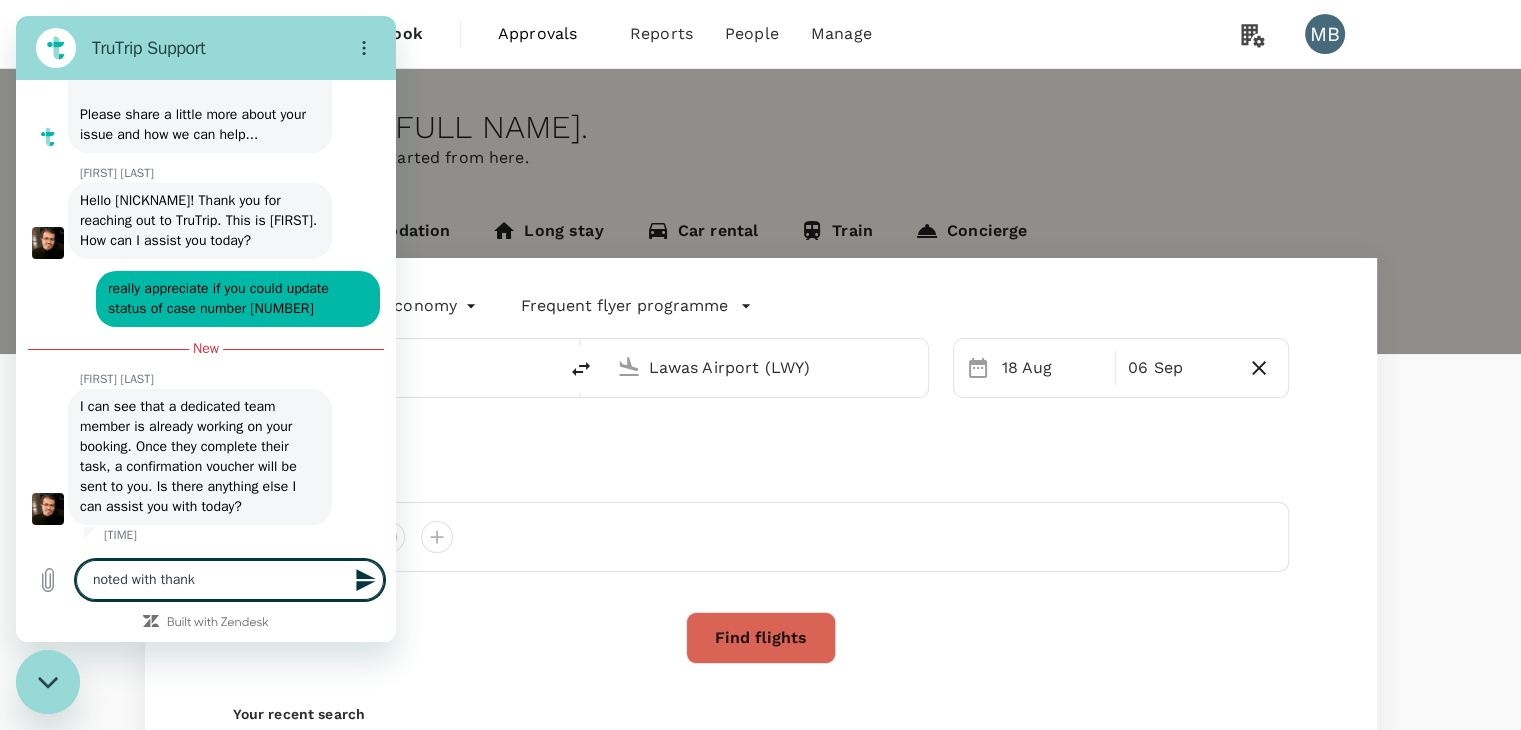 type on "noted with thanks" 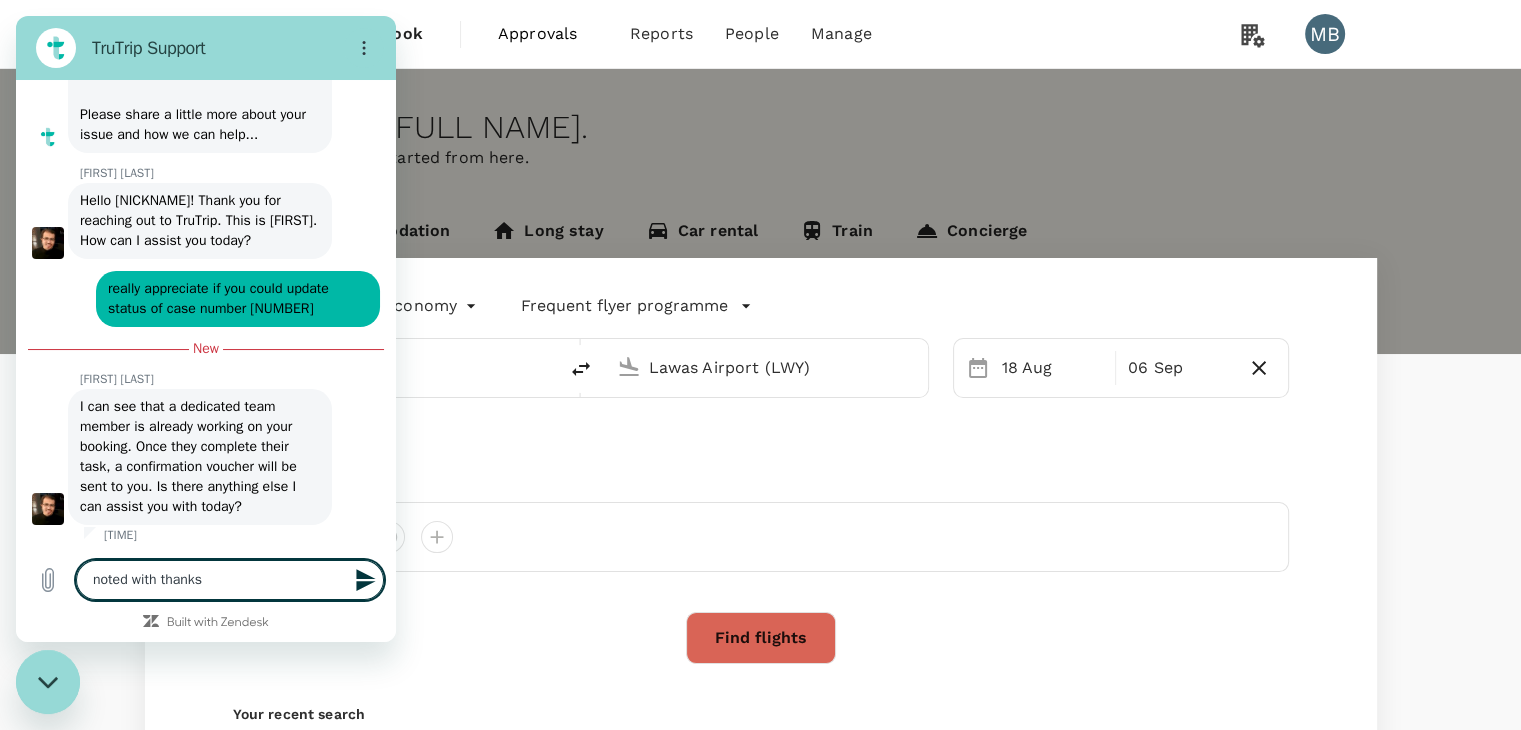 type on "noted with thanks." 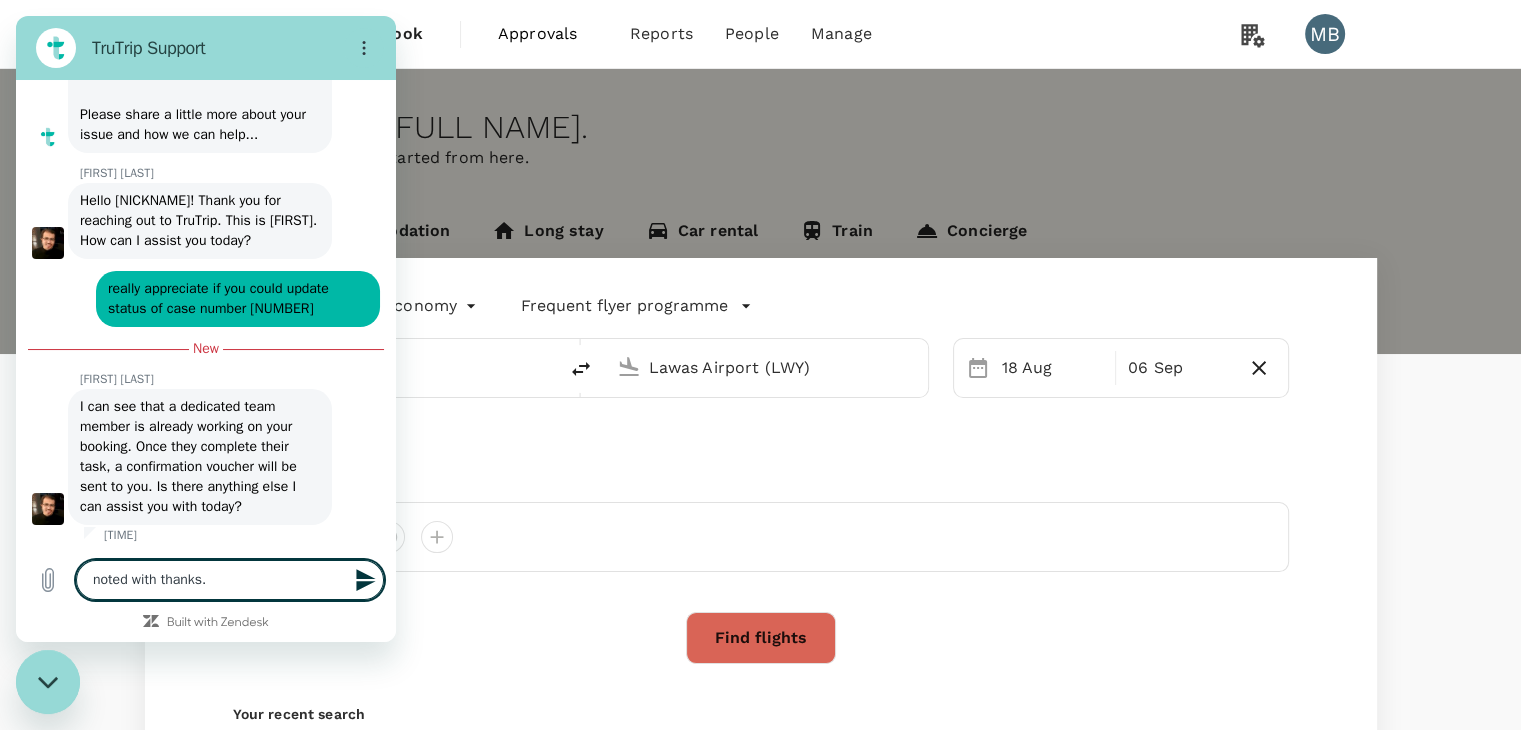 type on "noted with thanks.." 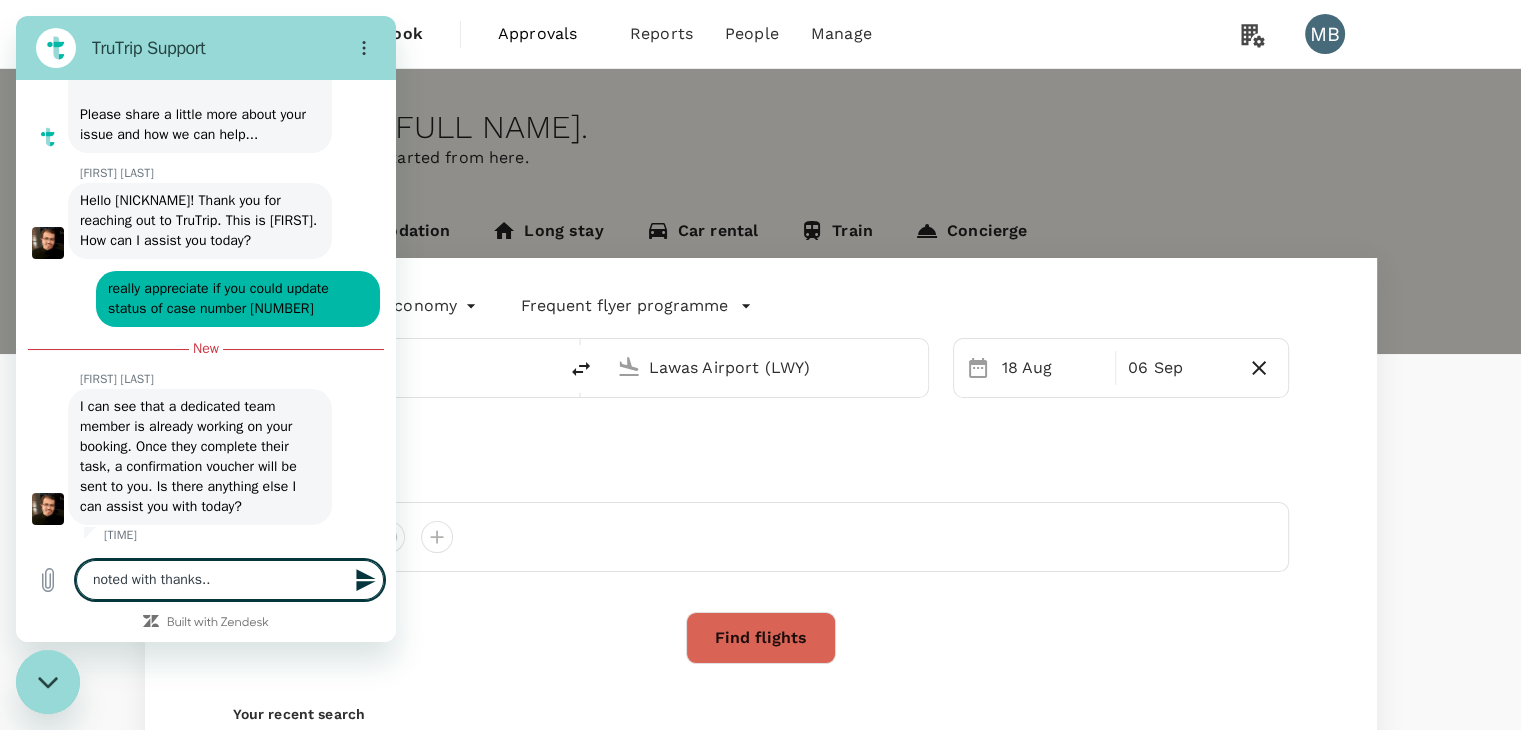 type on "noted with thanks..." 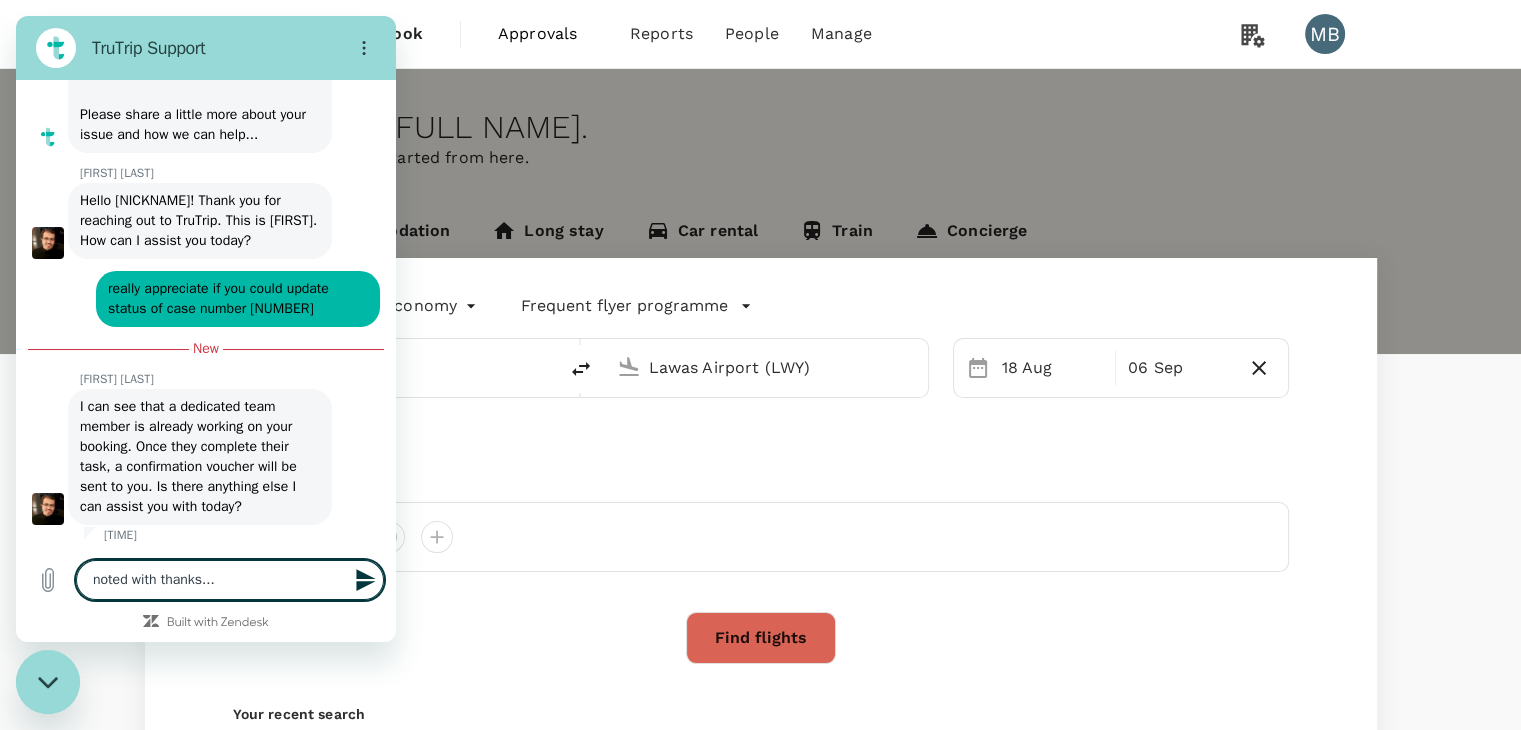 type on "noted with thanks...r" 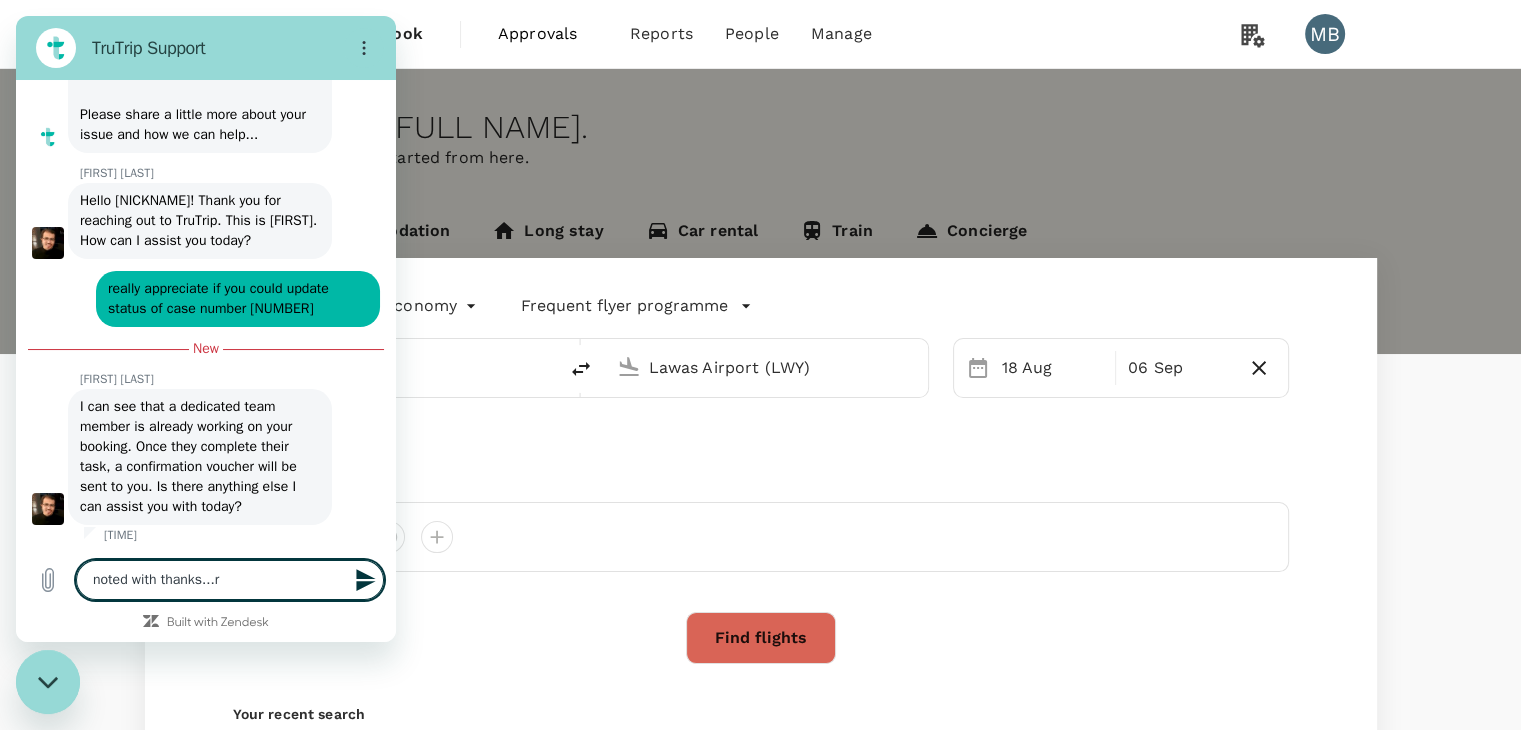 type on "noted with thanks...re" 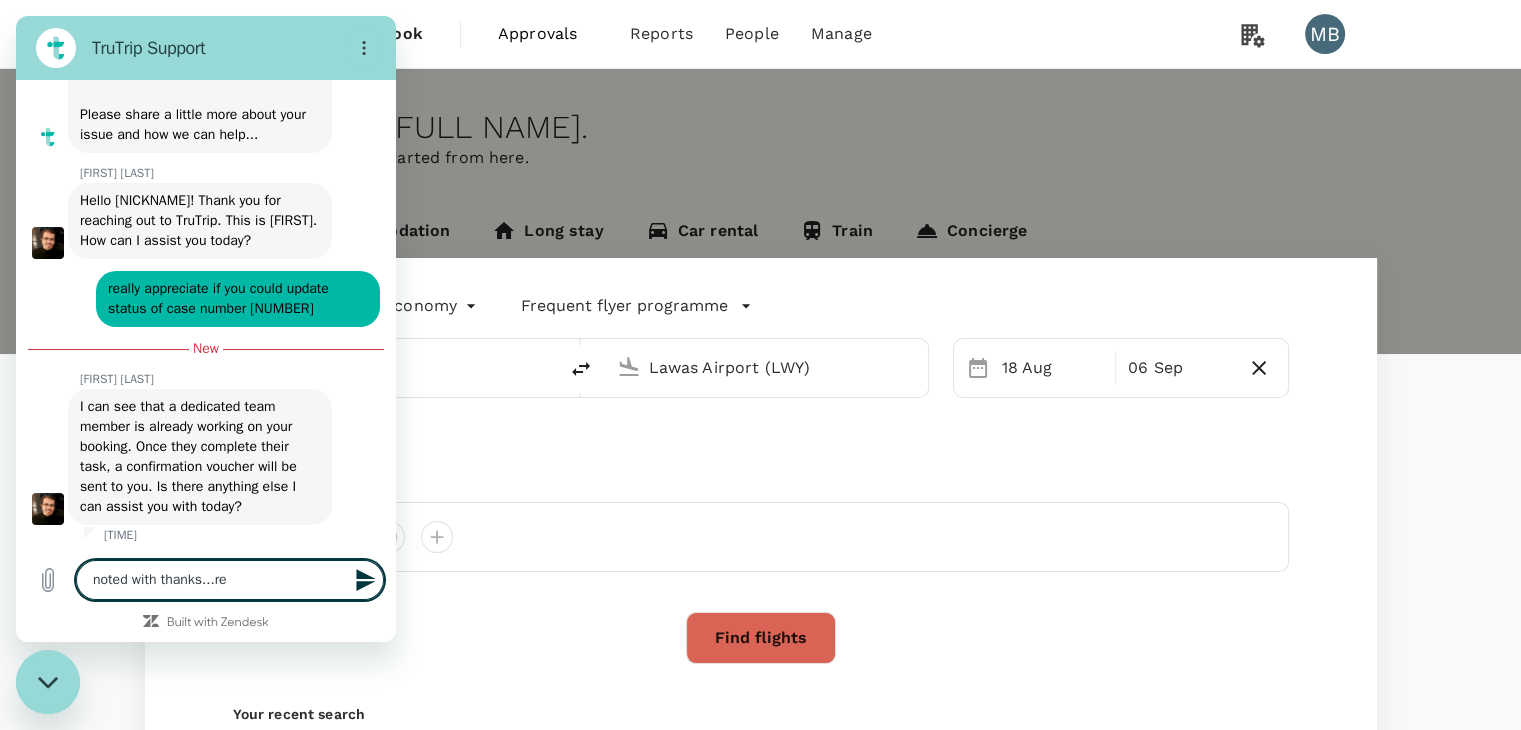type on "noted with thanks...rea" 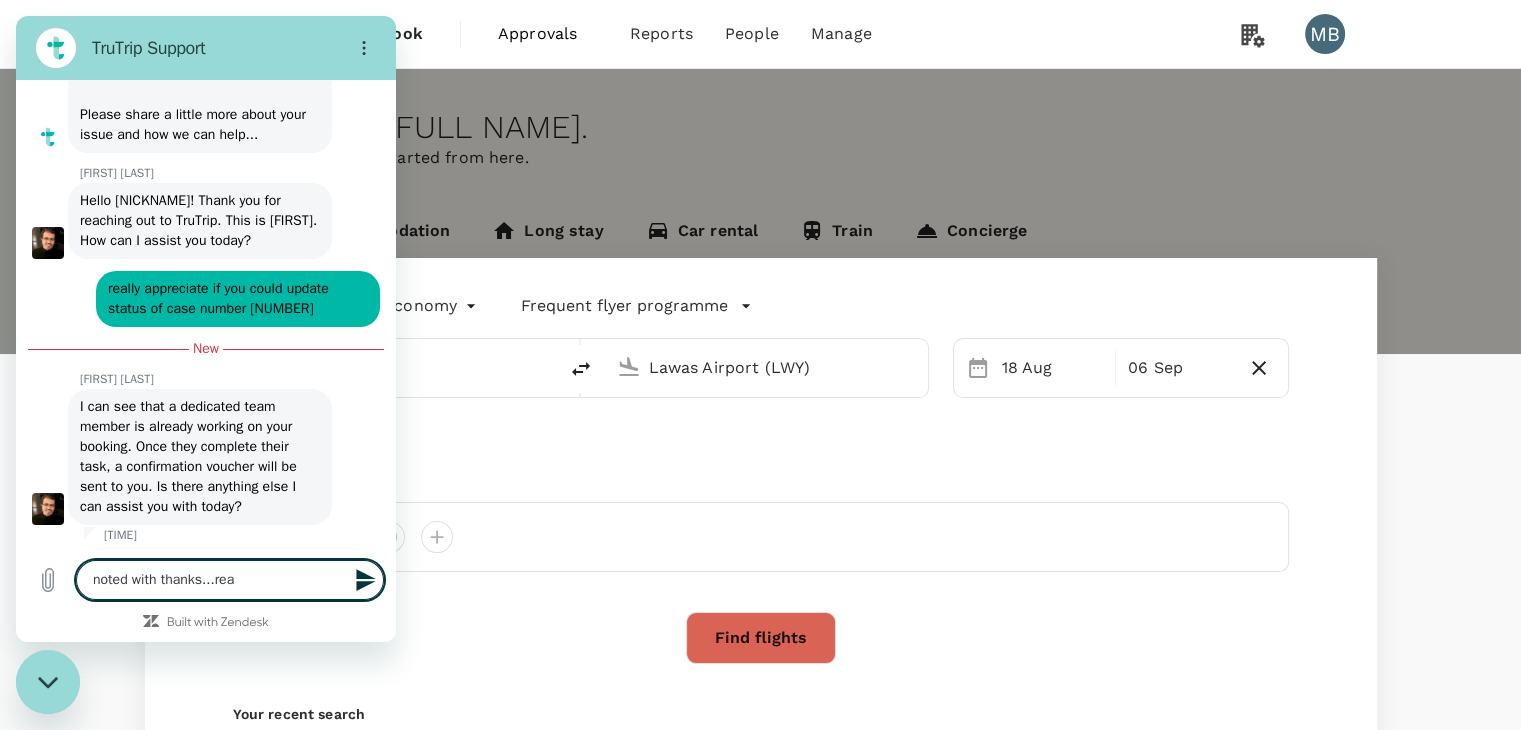 type on "noted with thanks...real" 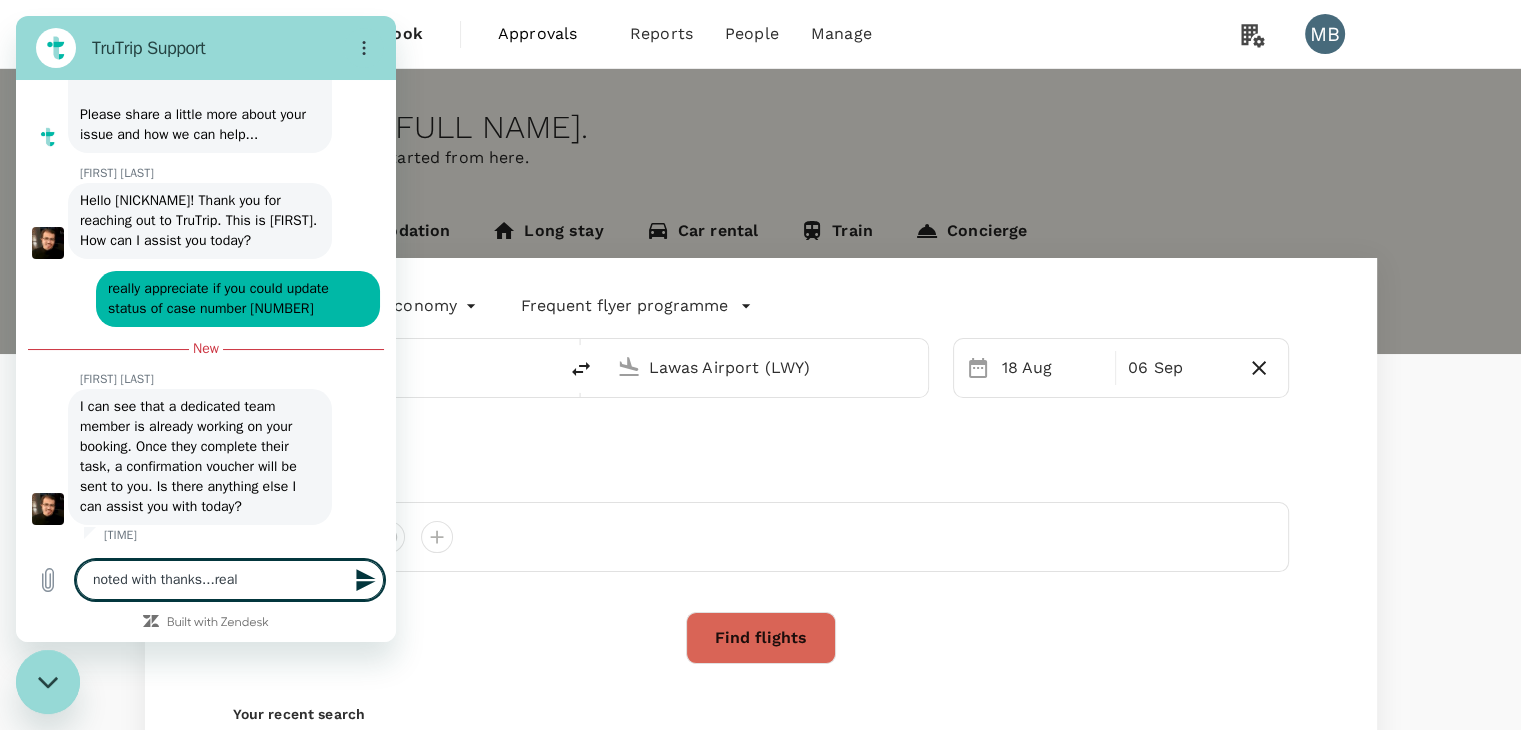type on "noted with thanks...reall" 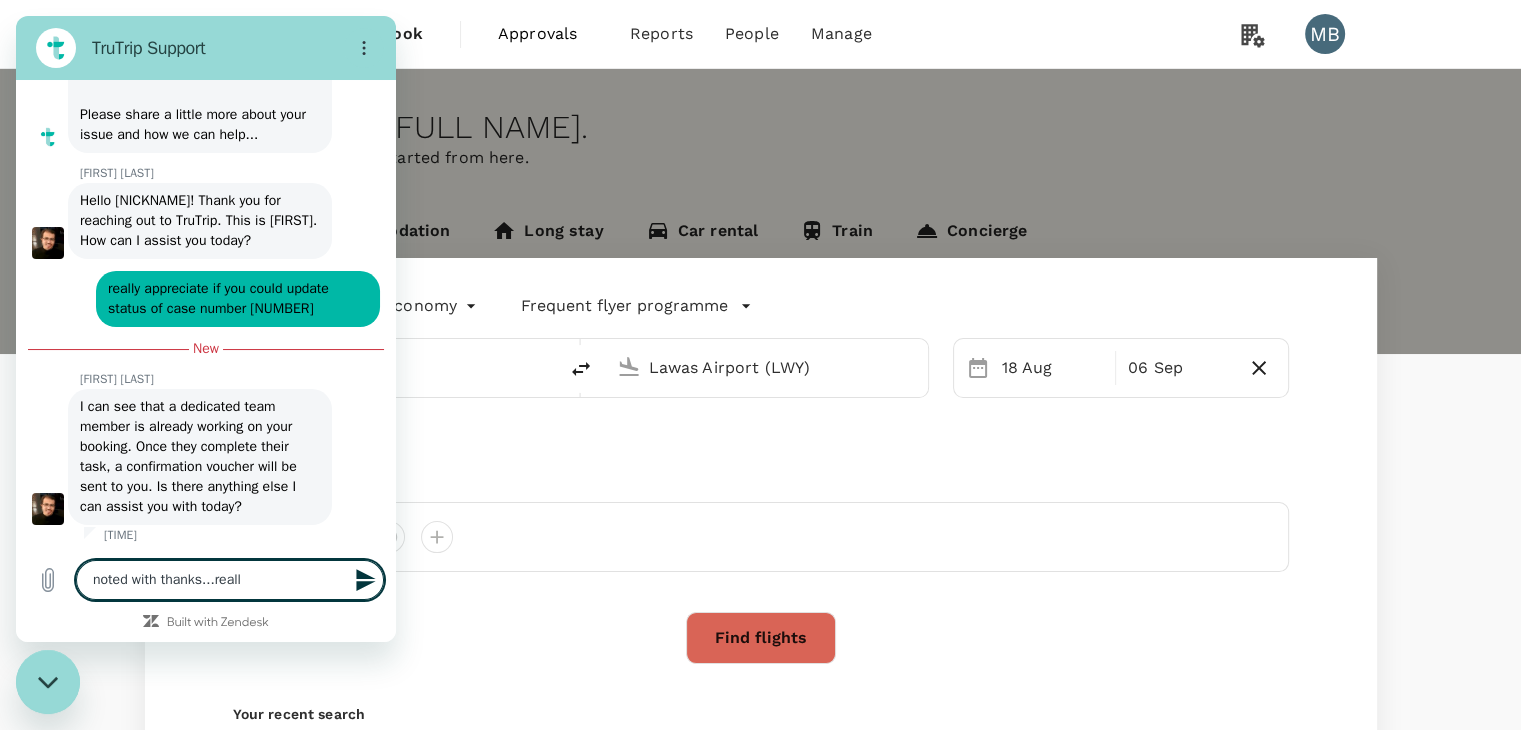 type on "noted with thanks...really" 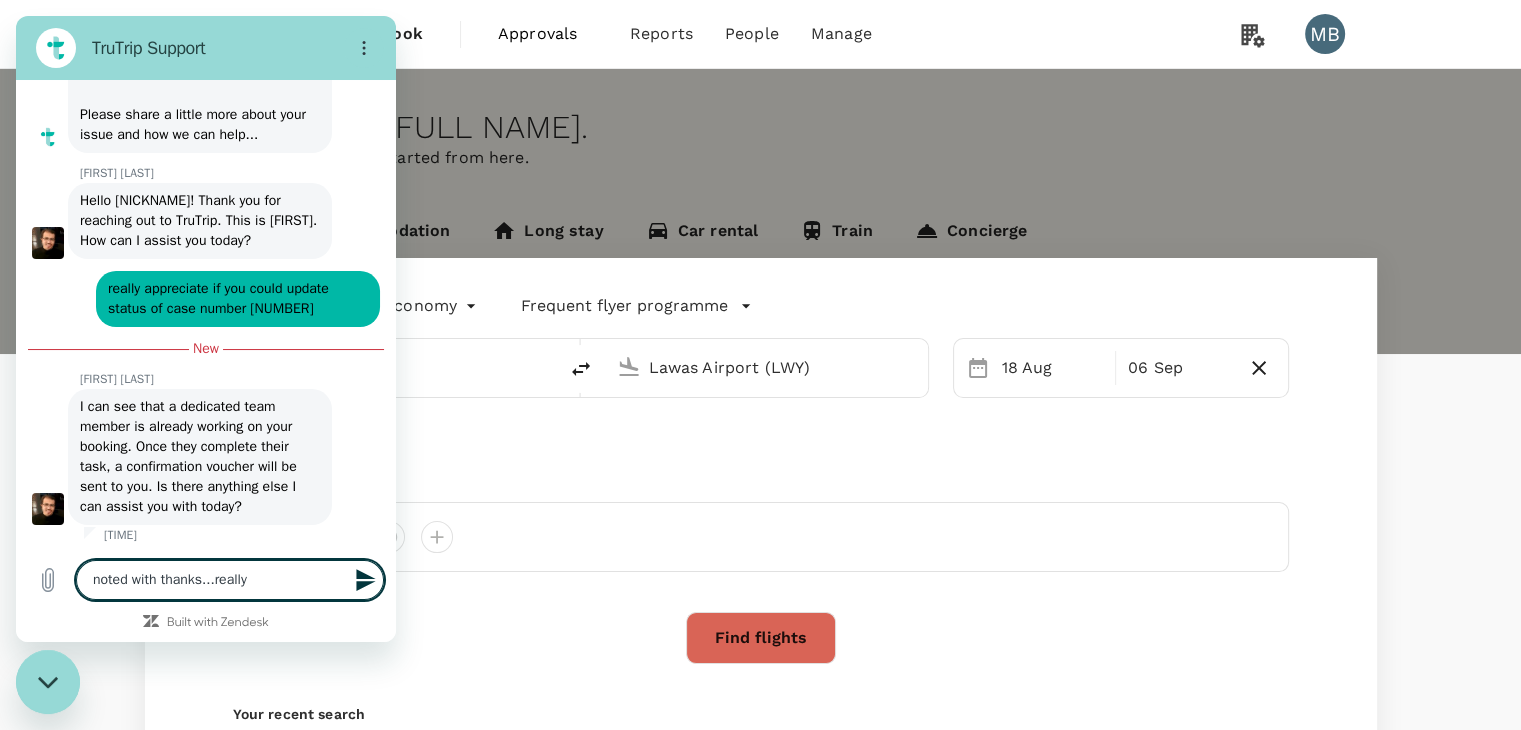 type on "noted with thanks...really" 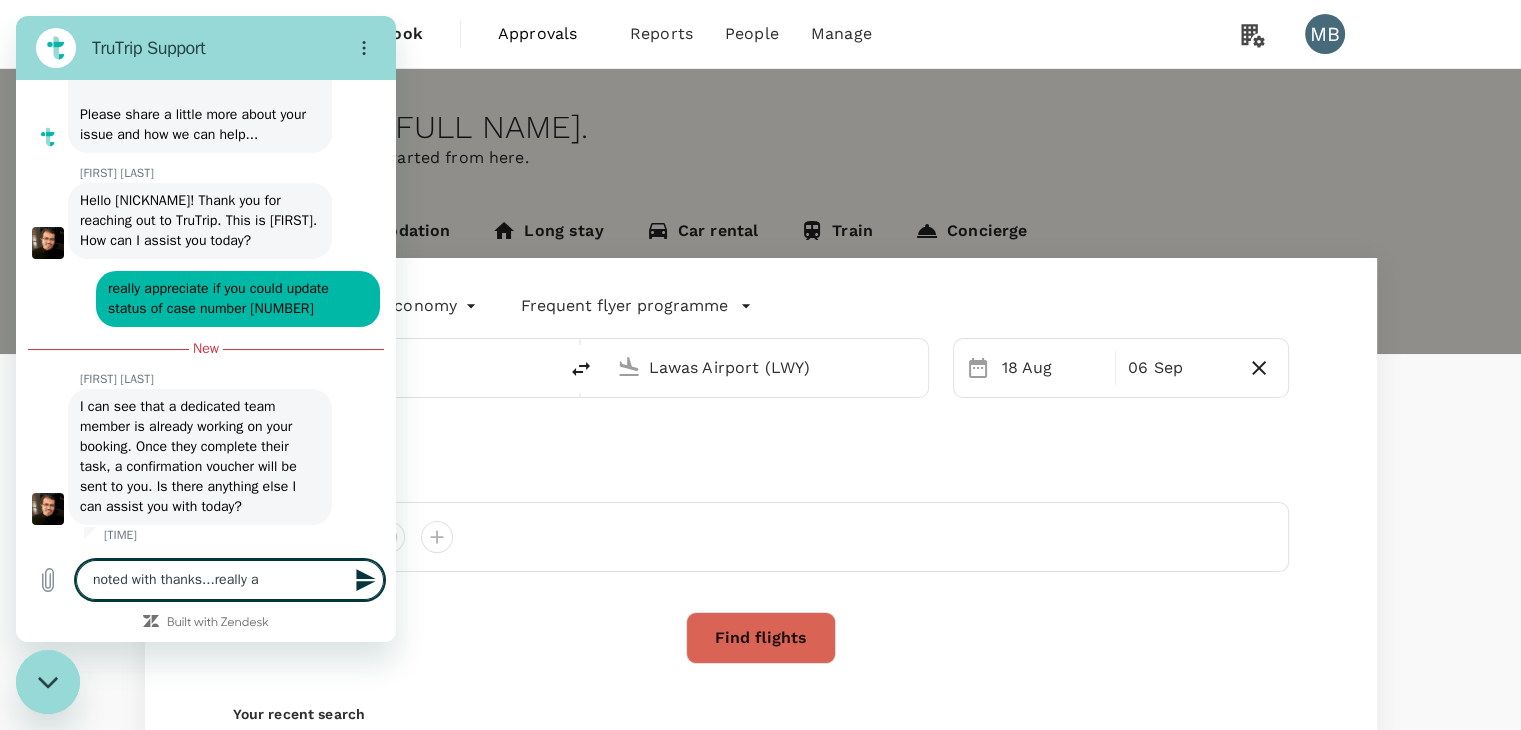 type on "noted with thanks...really ap" 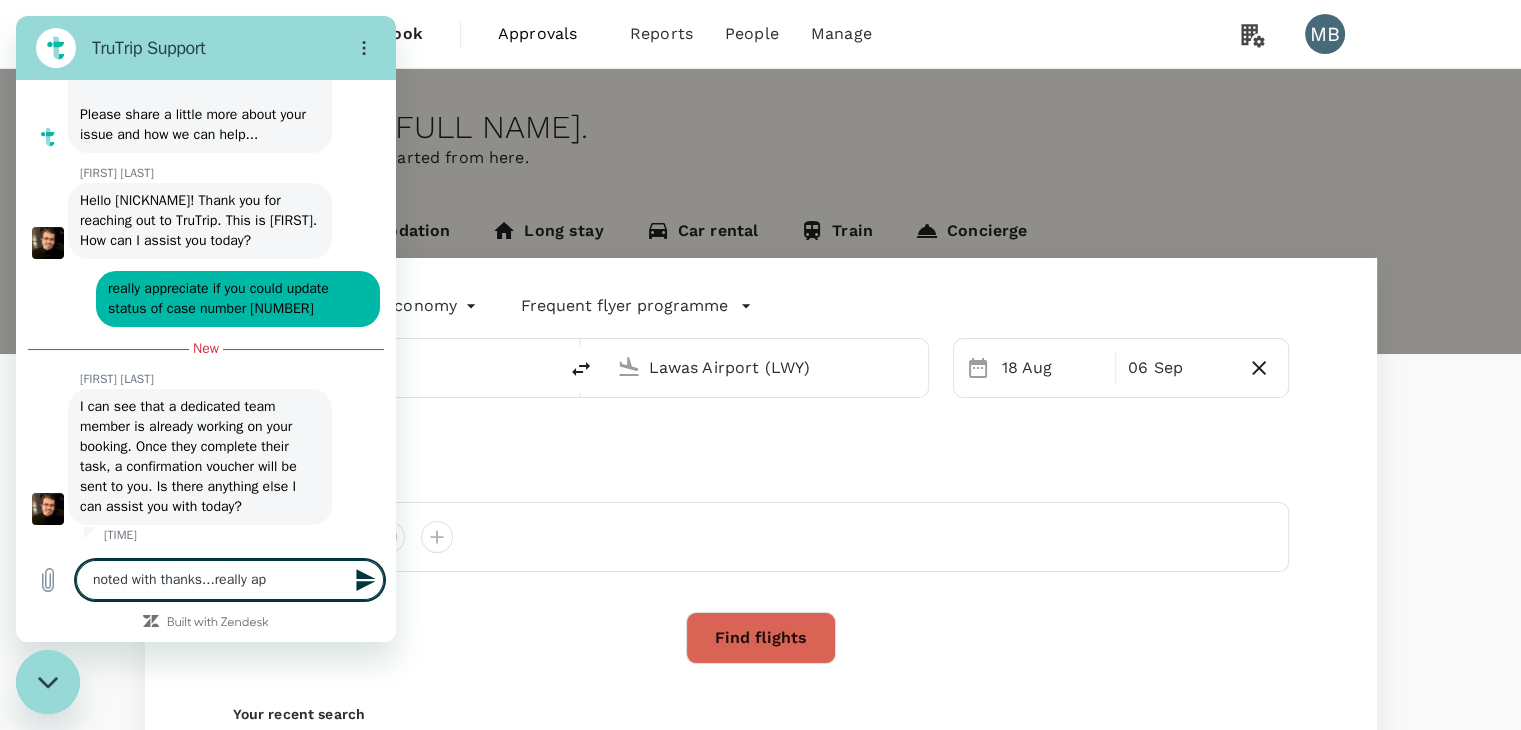 type on "noted with thanks...really app" 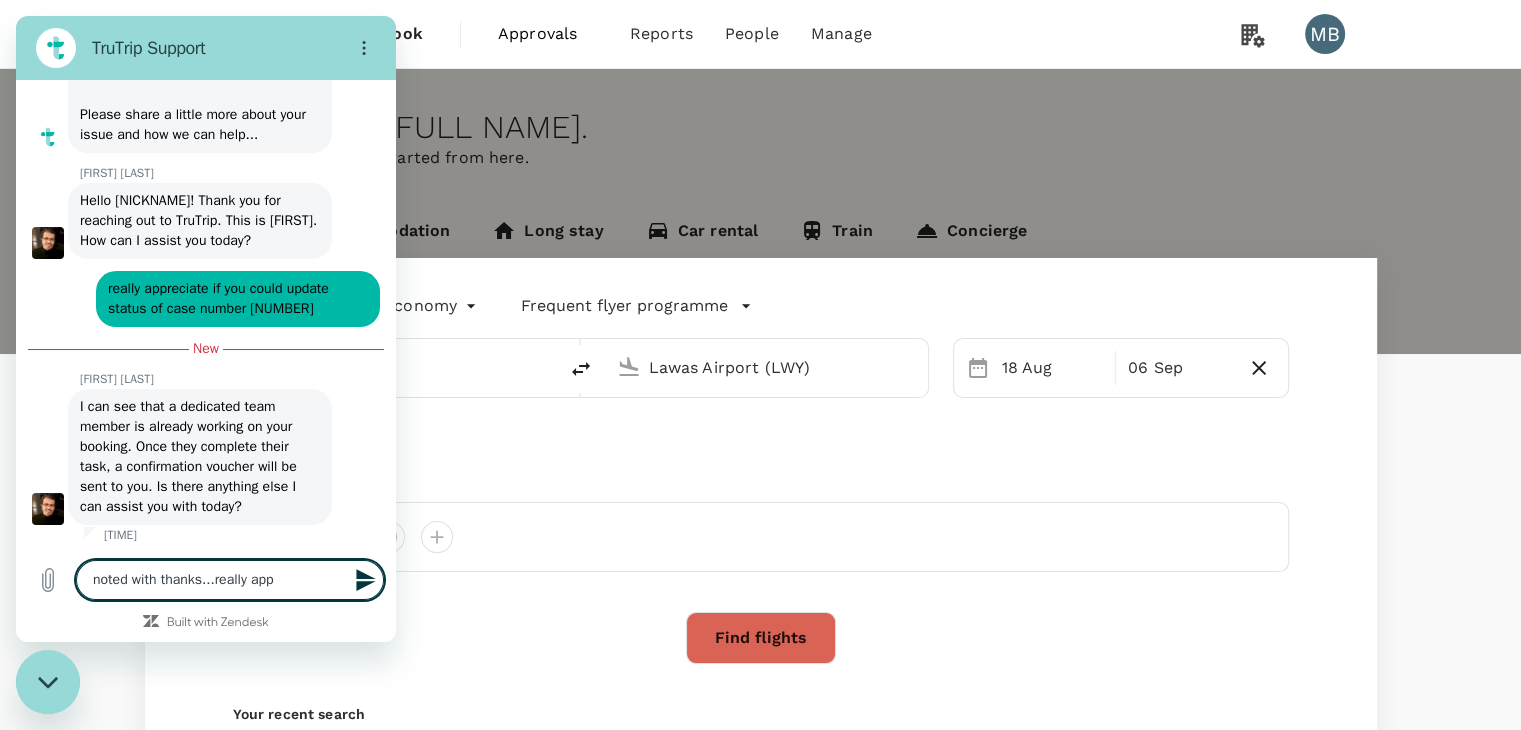 type on "noted with thanks...really appe" 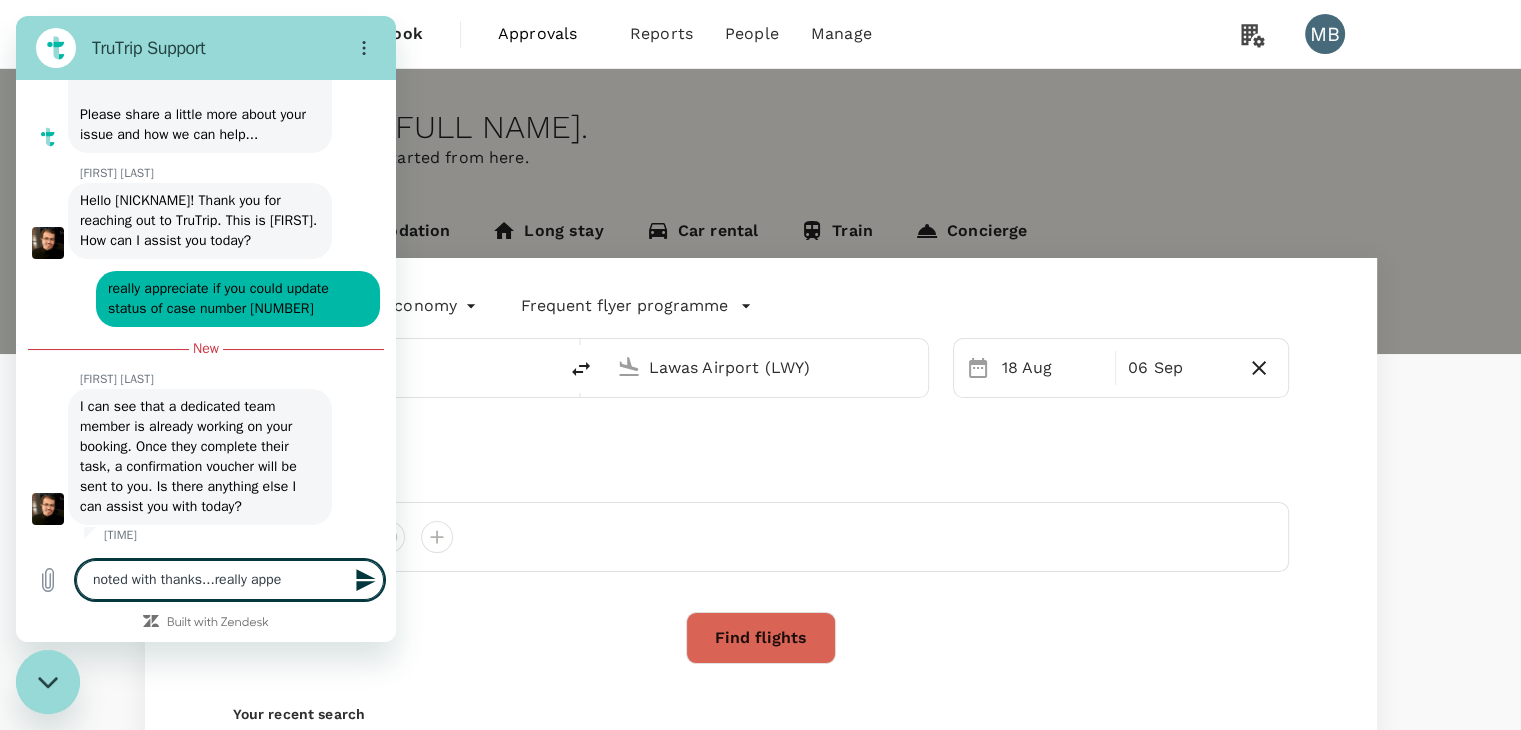 type on "noted with thanks...really apper" 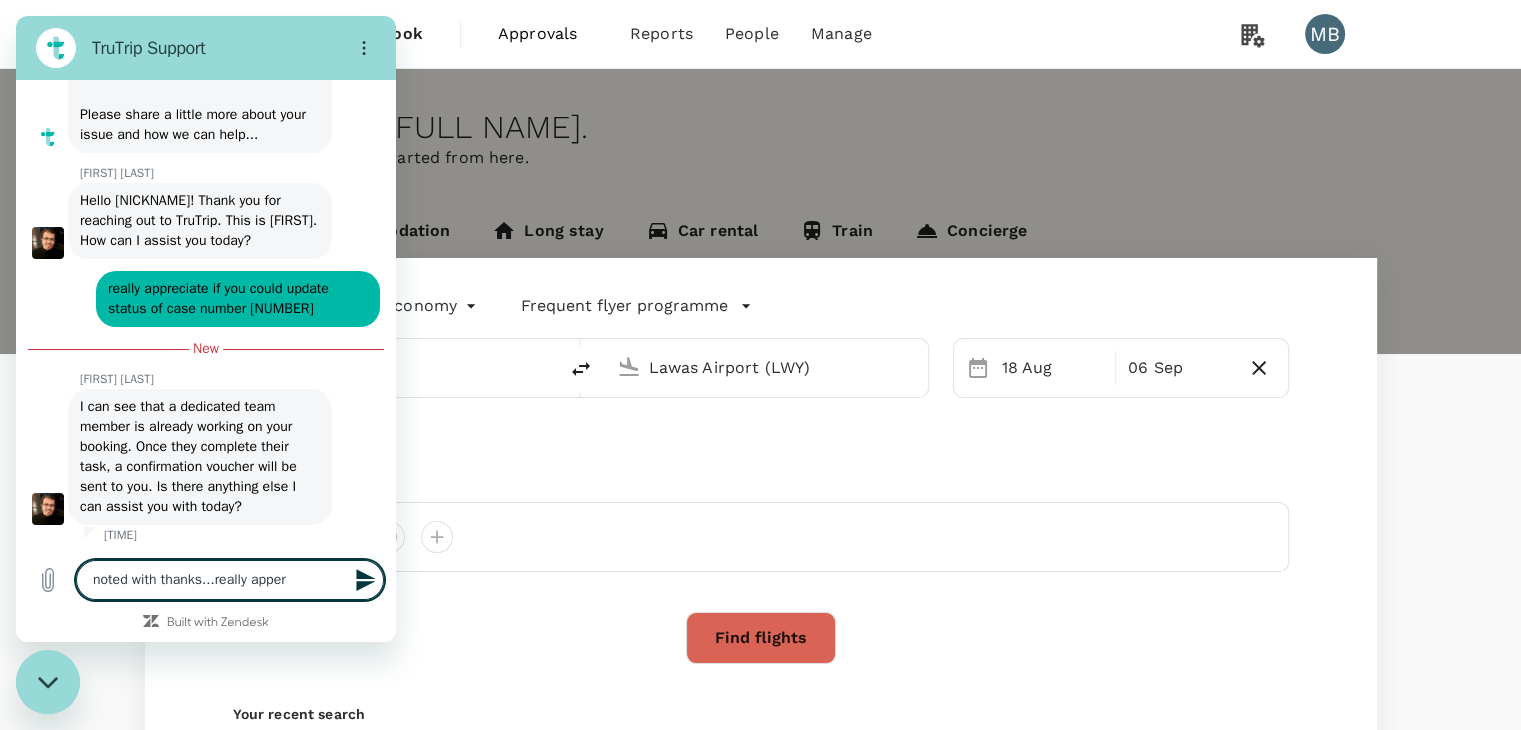 type on "noted with thanks...really apperi" 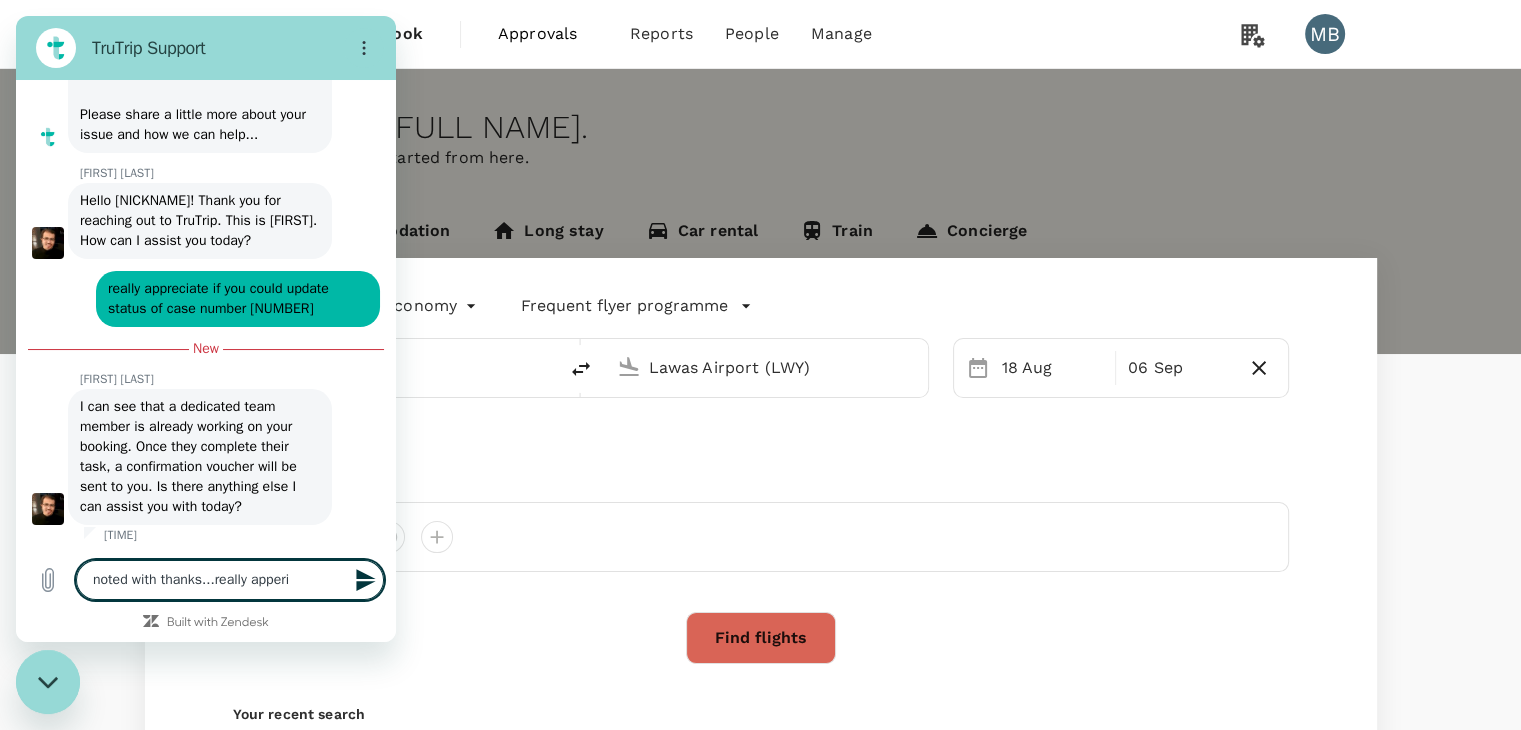 type on "noted with thanks...really apperic" 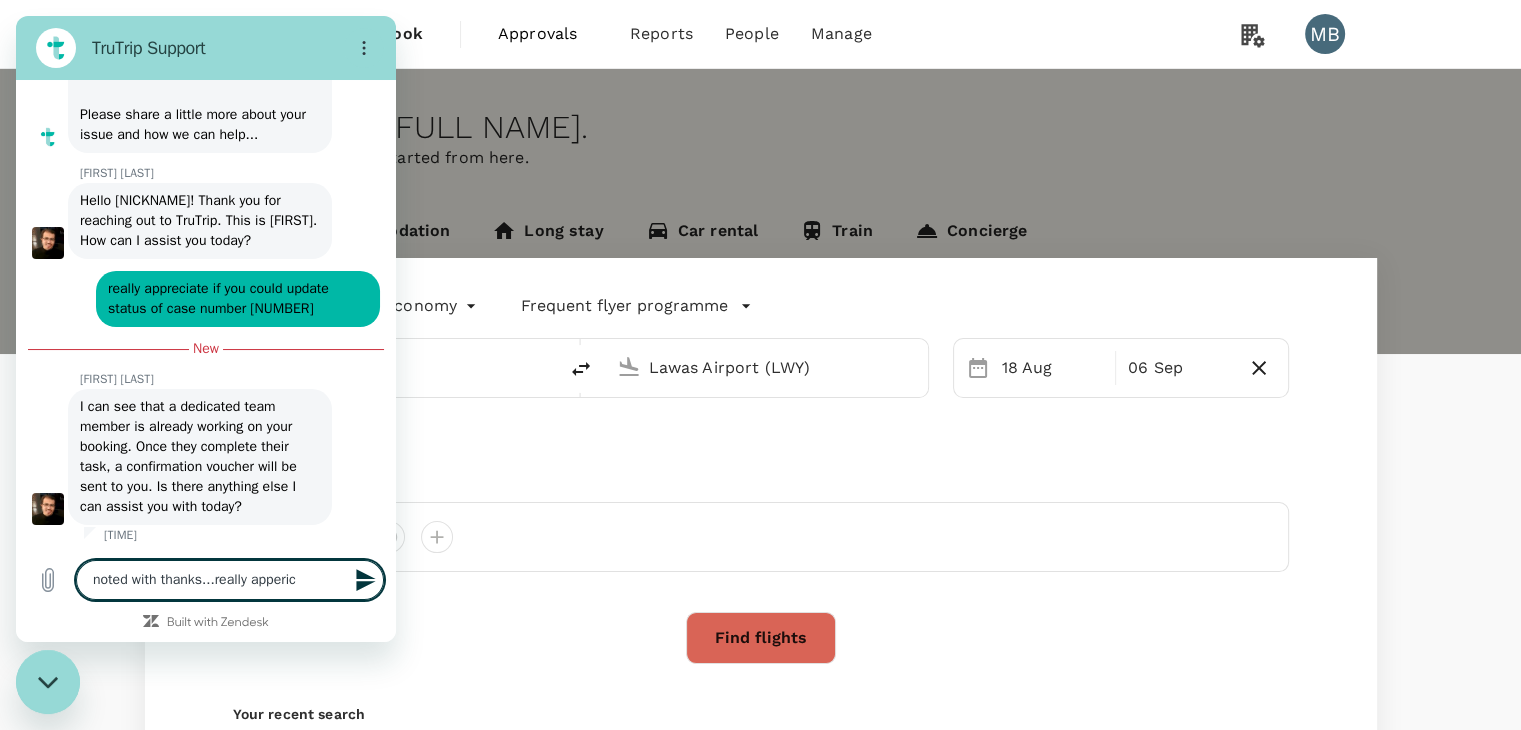type on "noted with thanks...really apperica" 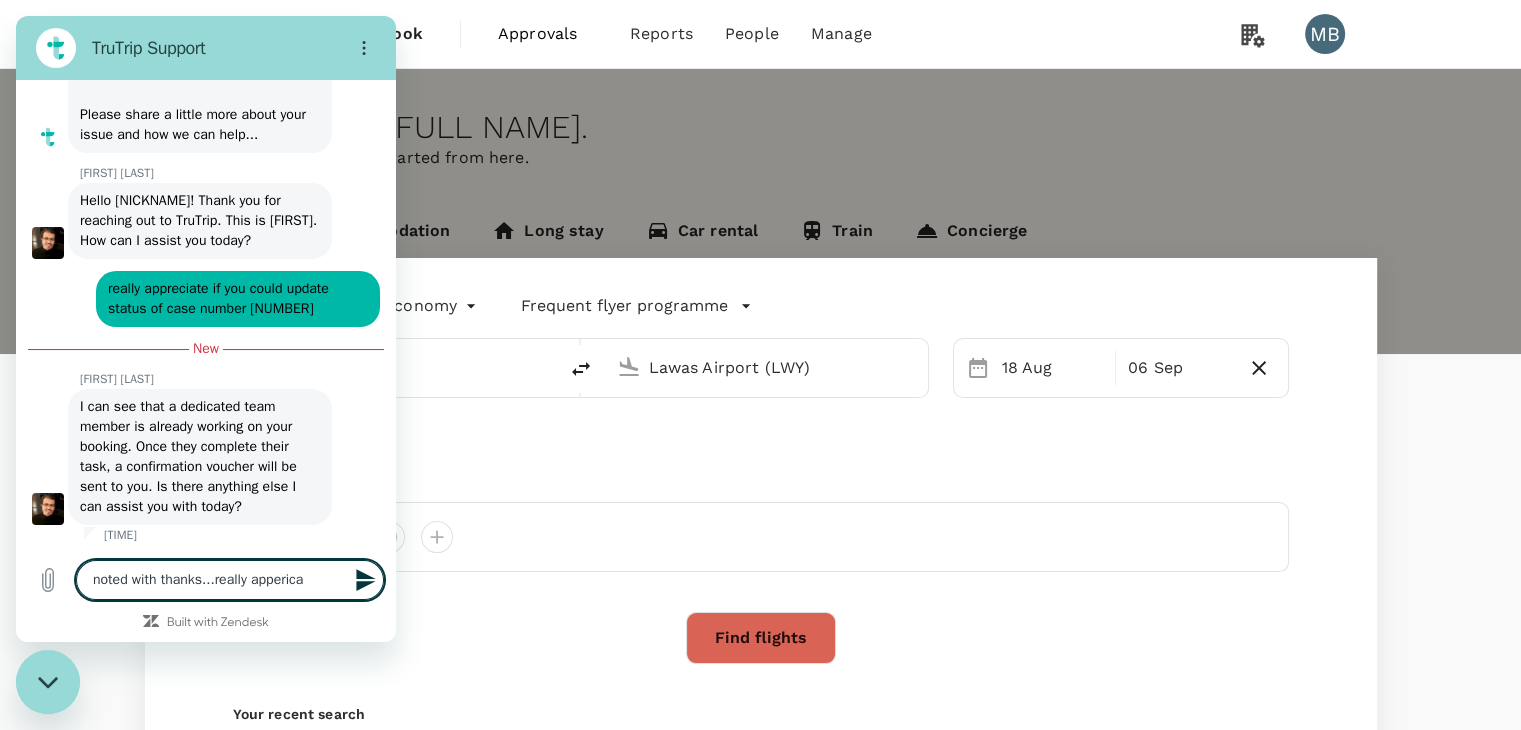 type on "noted with thanks...really appericat" 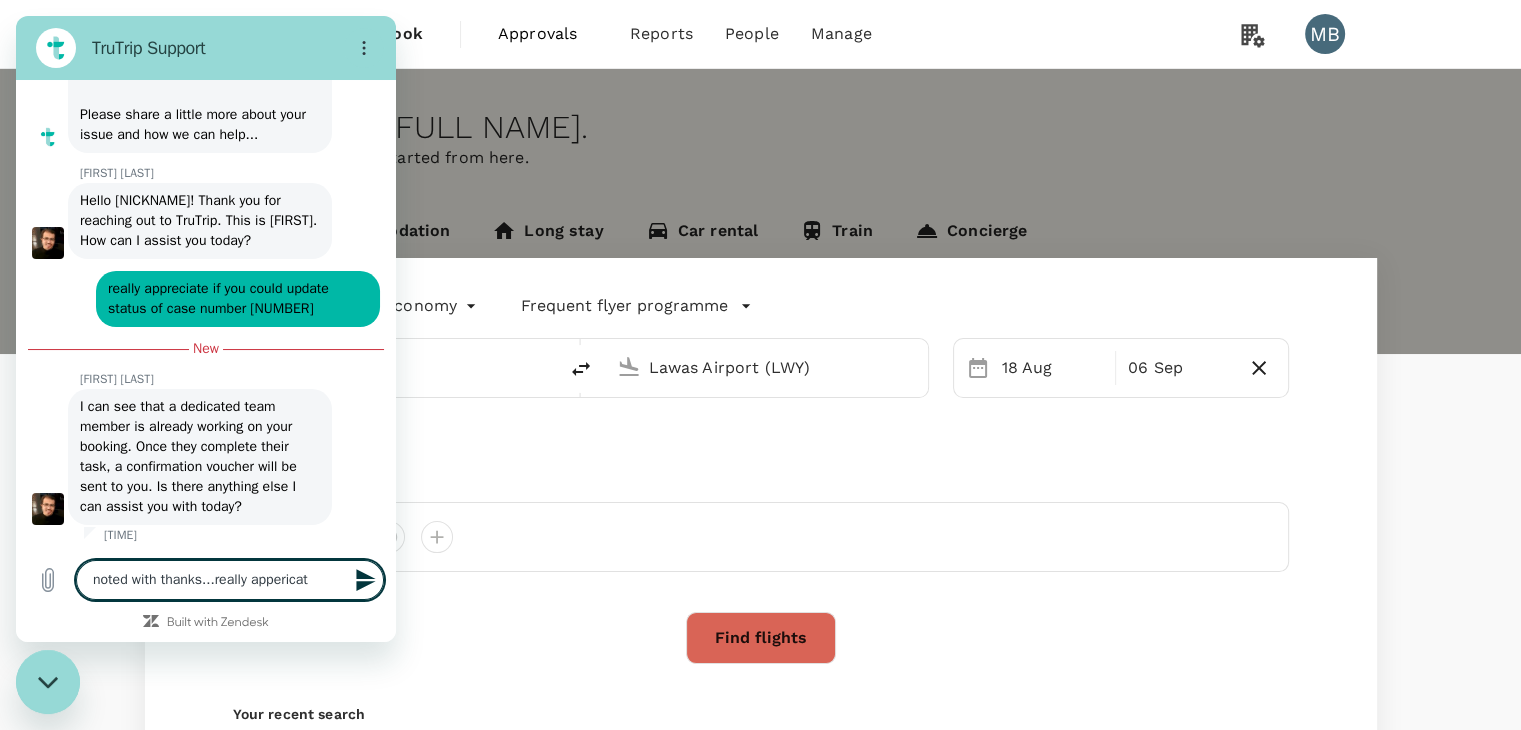 type on "noted with thanks...really appericate" 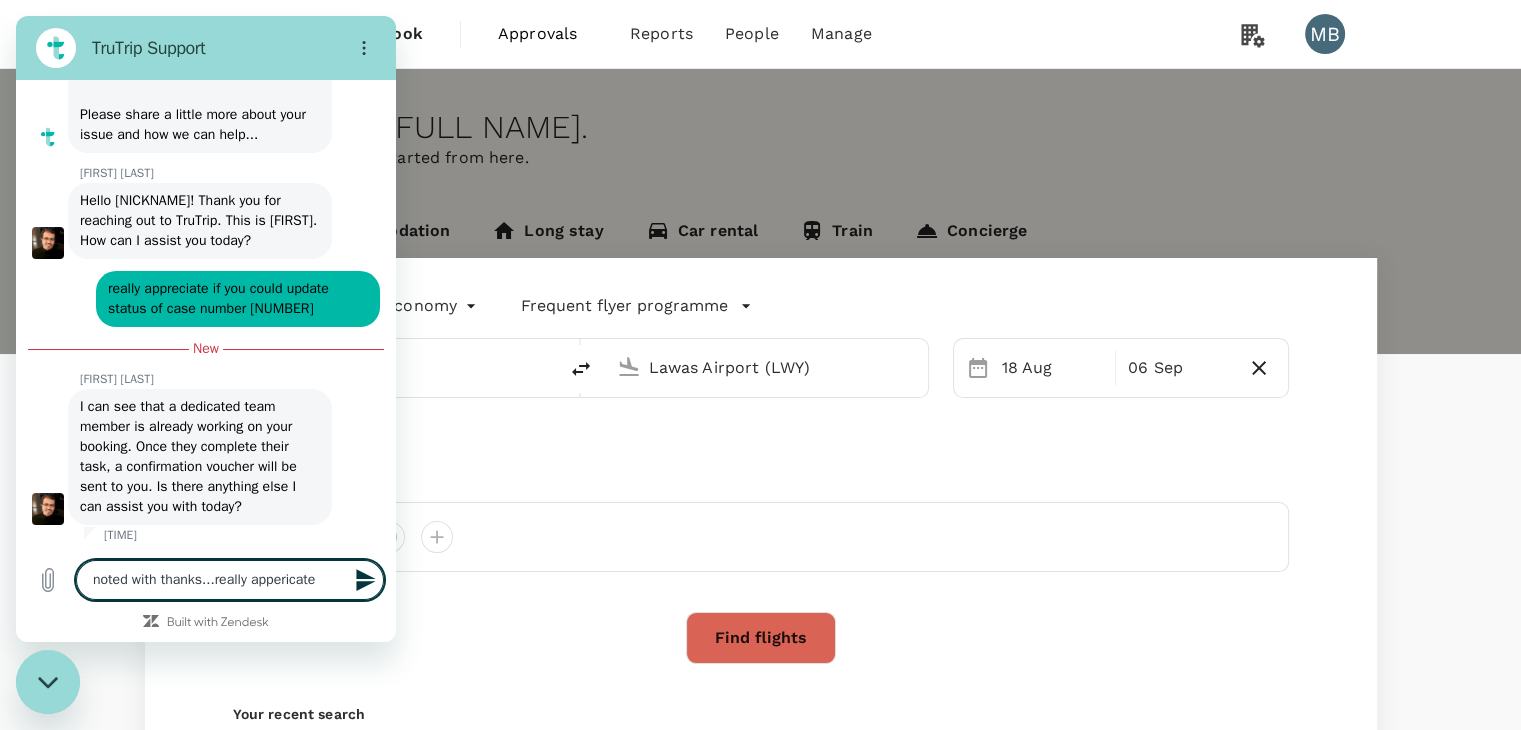 type on "noted with thanks...really appericate" 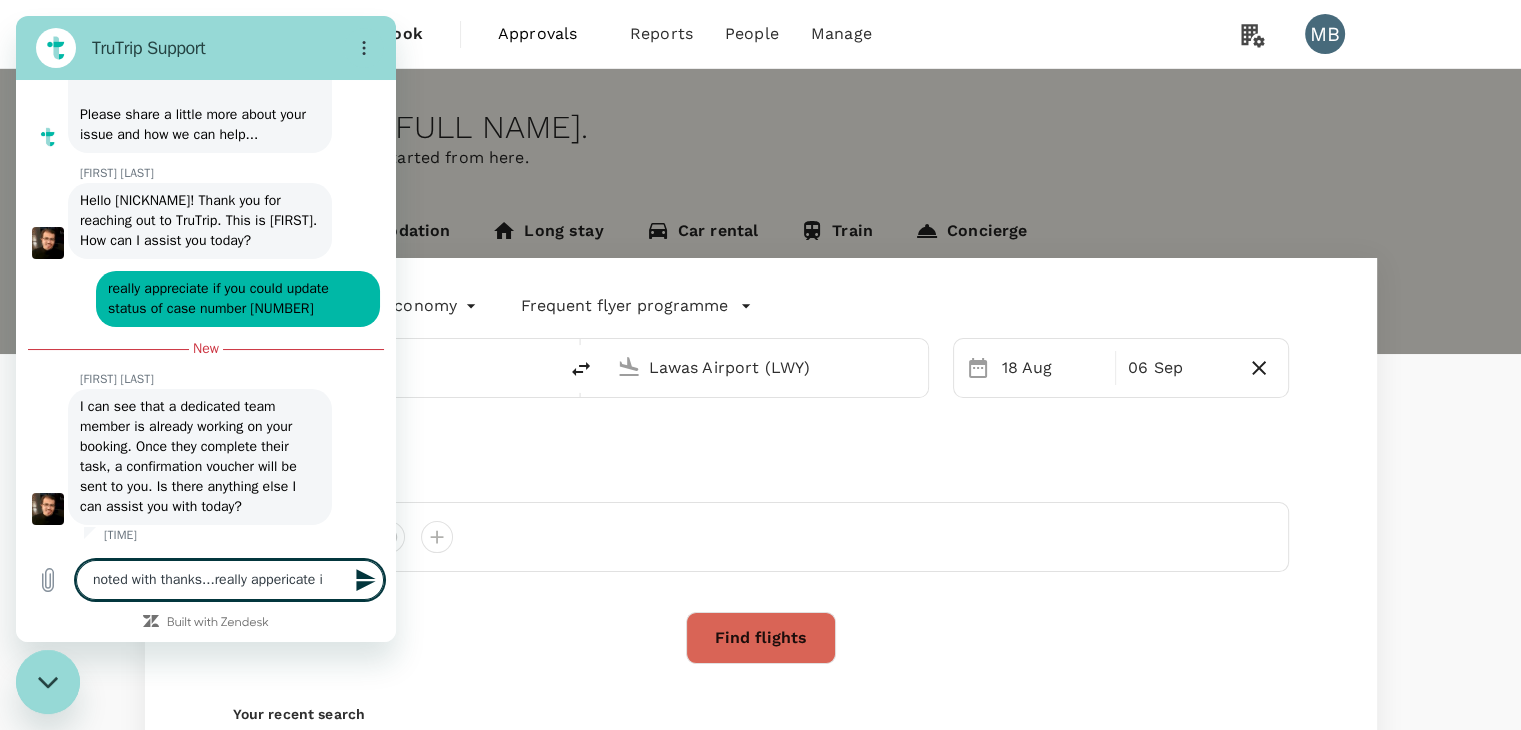 type on "noted with thanks...really appericate it" 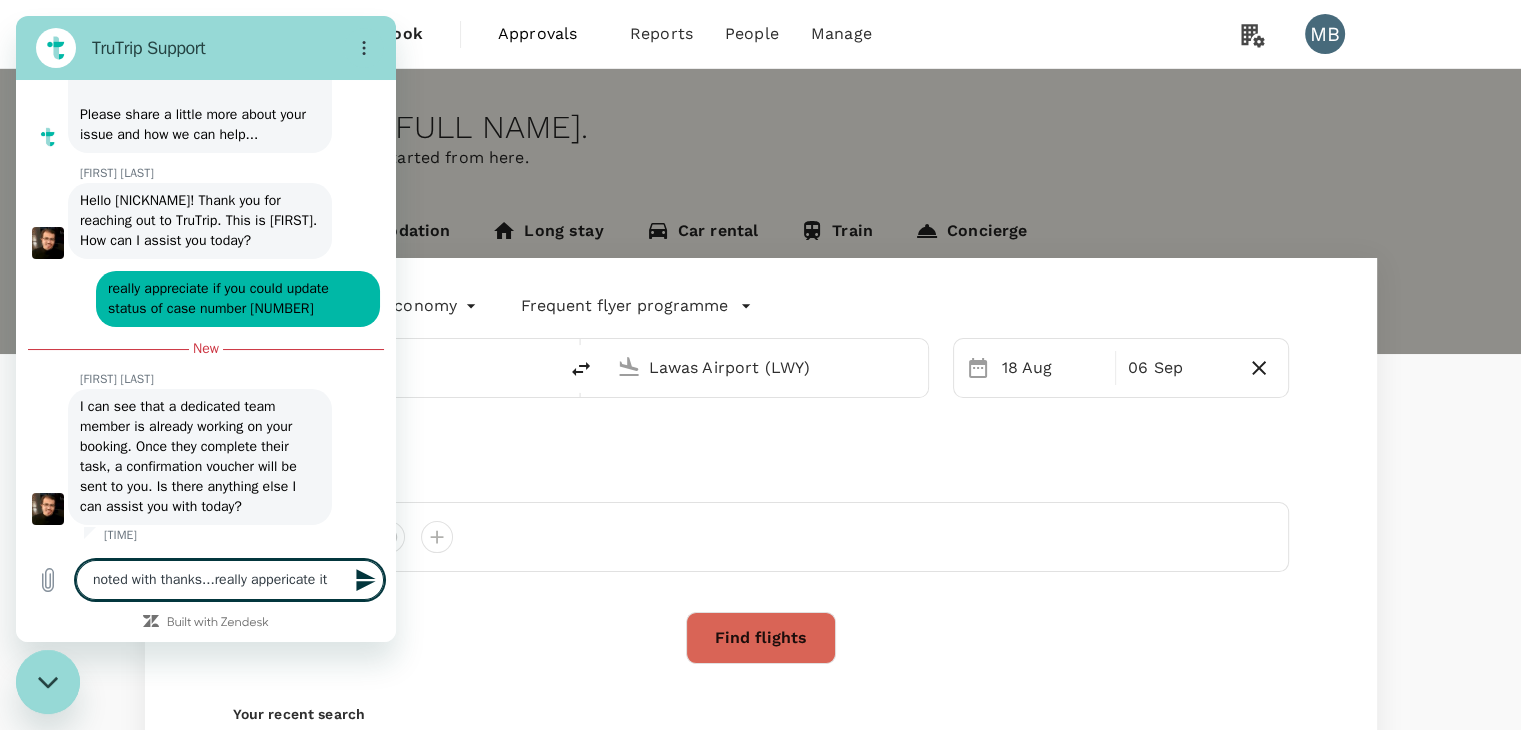 type on "x" 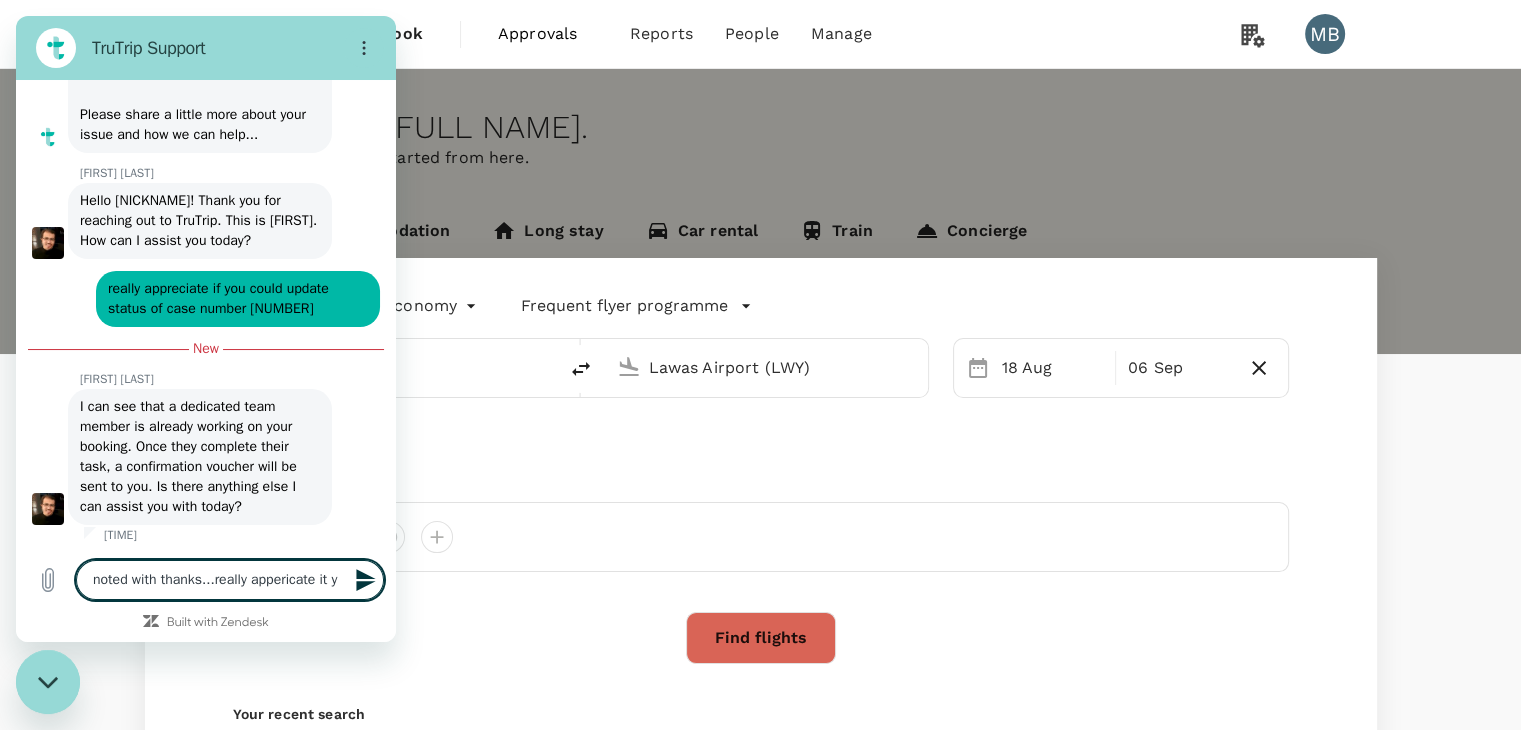 type on "noted with thanks...really appericate it yo" 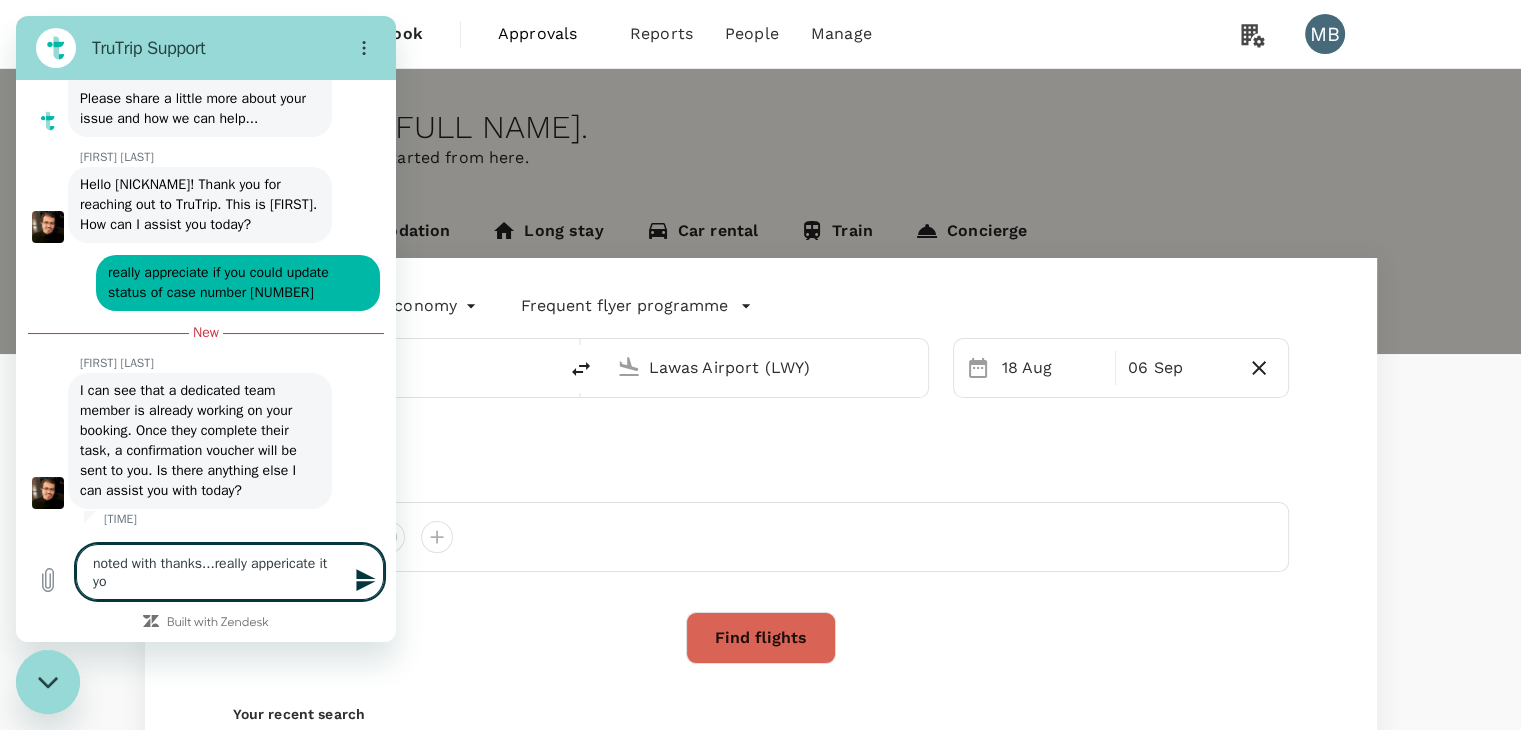 type on "noted with thanks...really appericate it you" 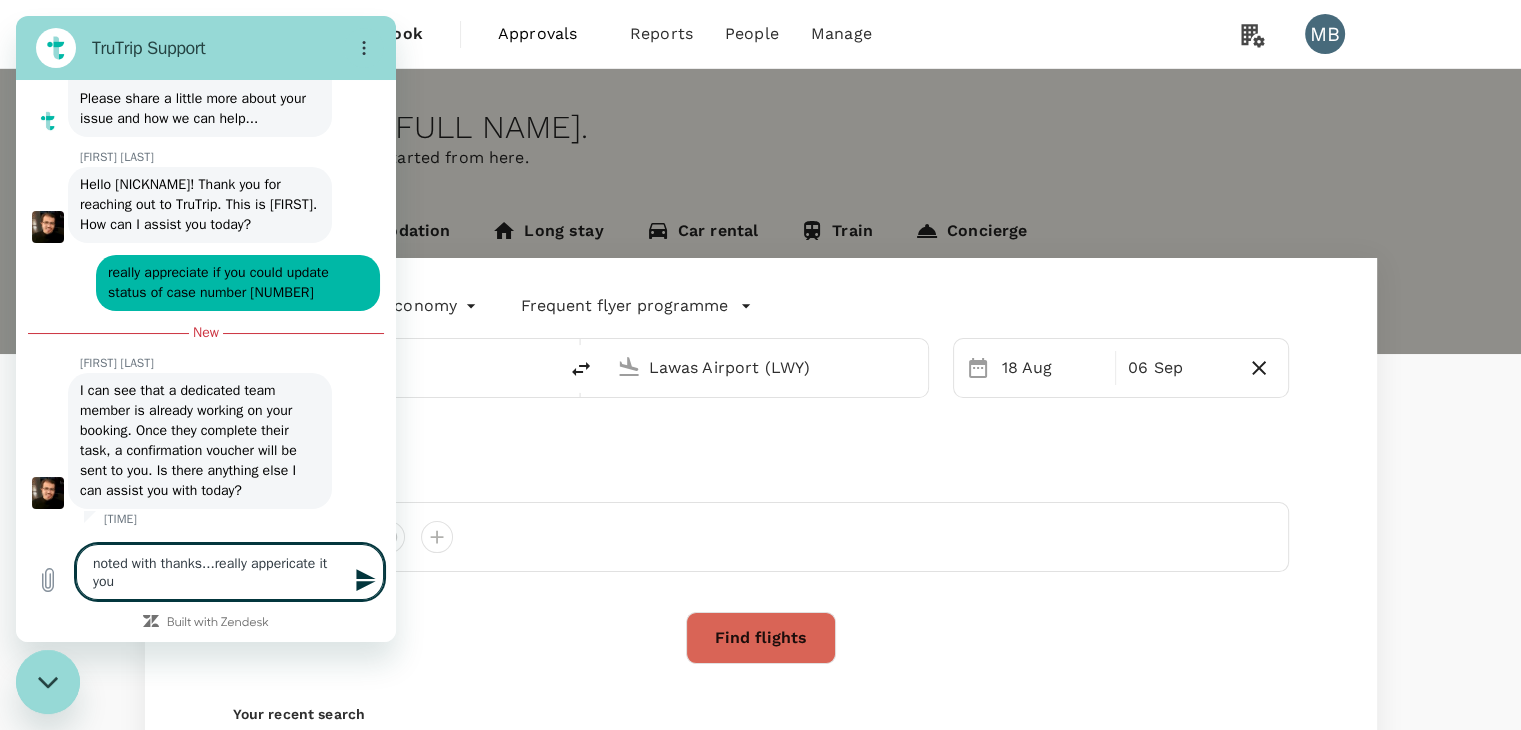 type on "noted with thanks...really appericate it yous" 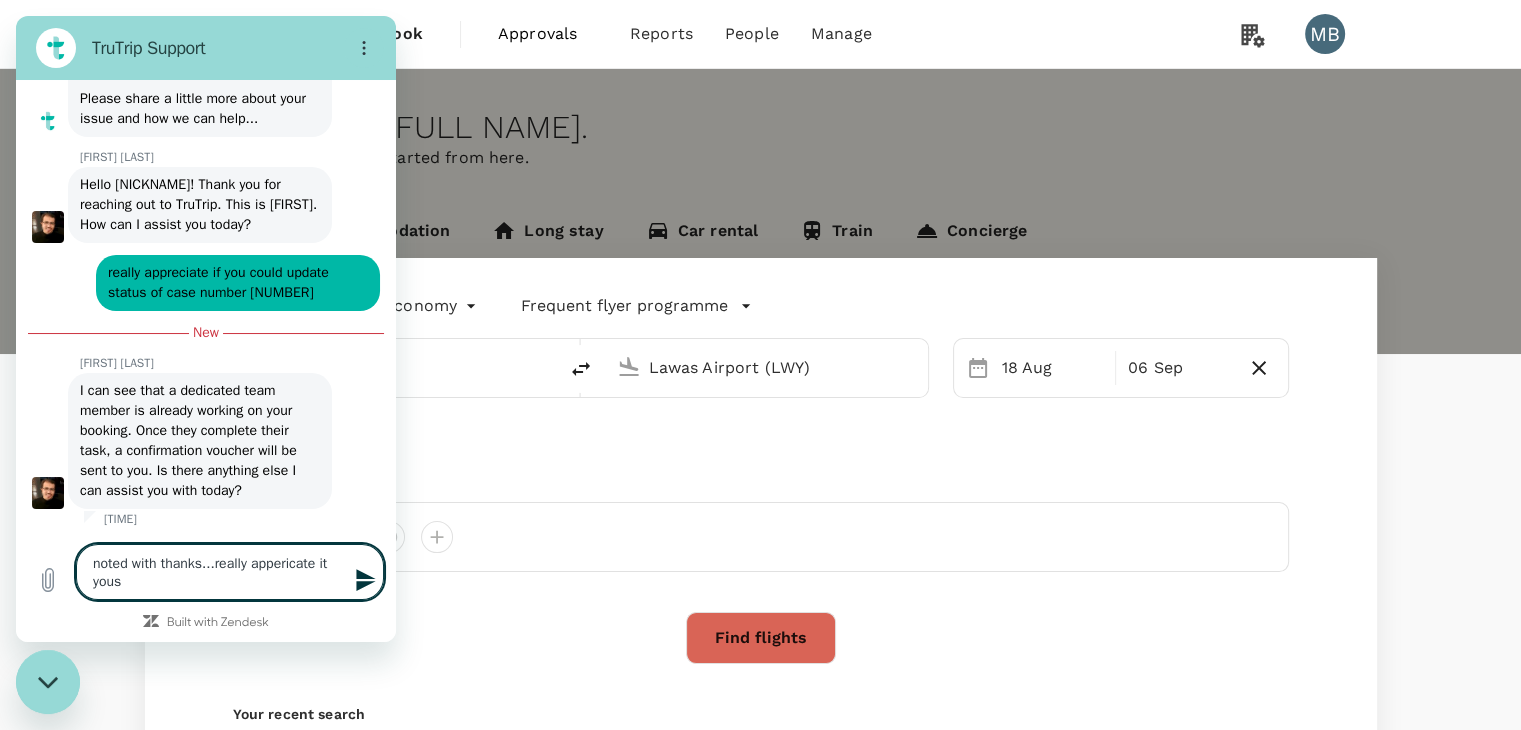 type on "noted with thanks...really appericate it youss" 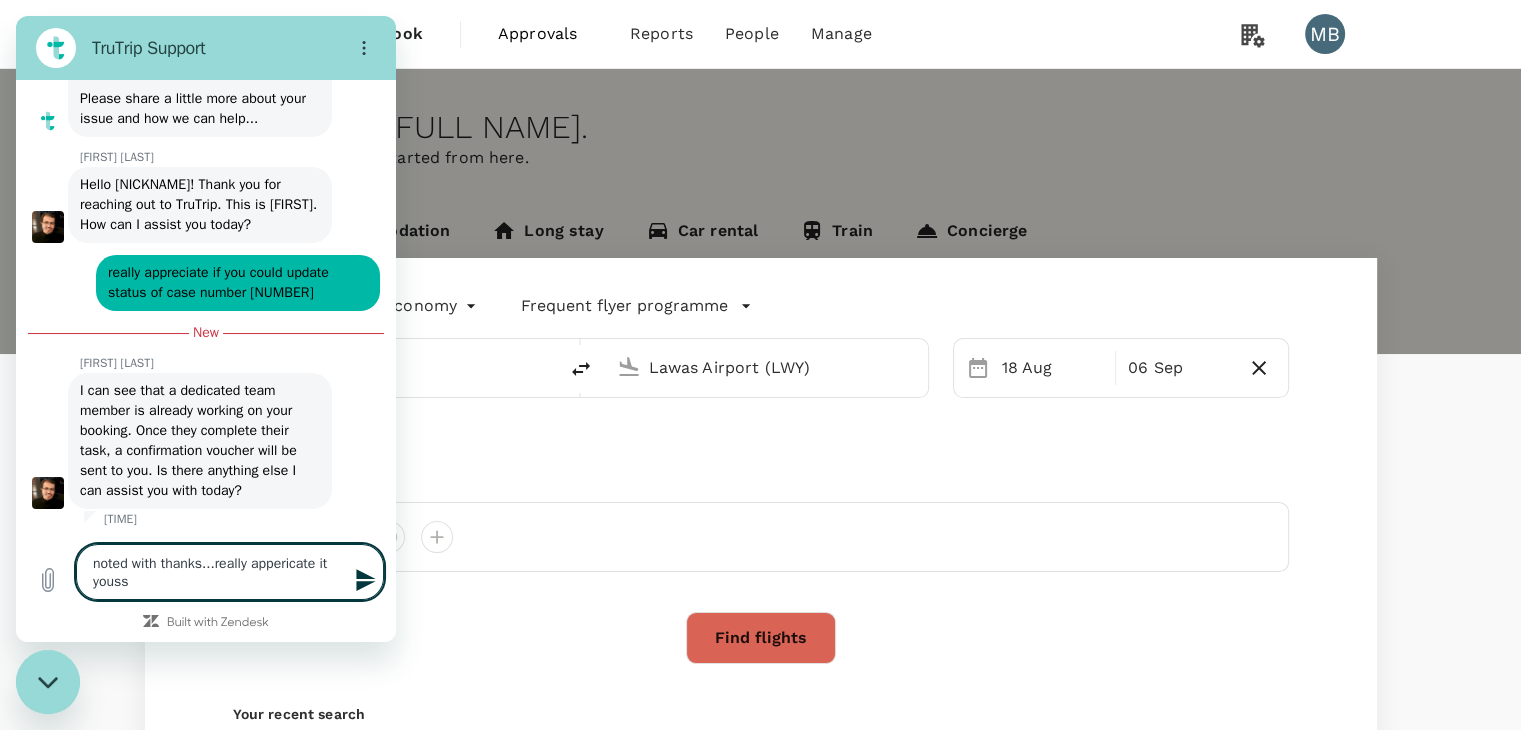 type on "noted with thanks...really appericate it yousse" 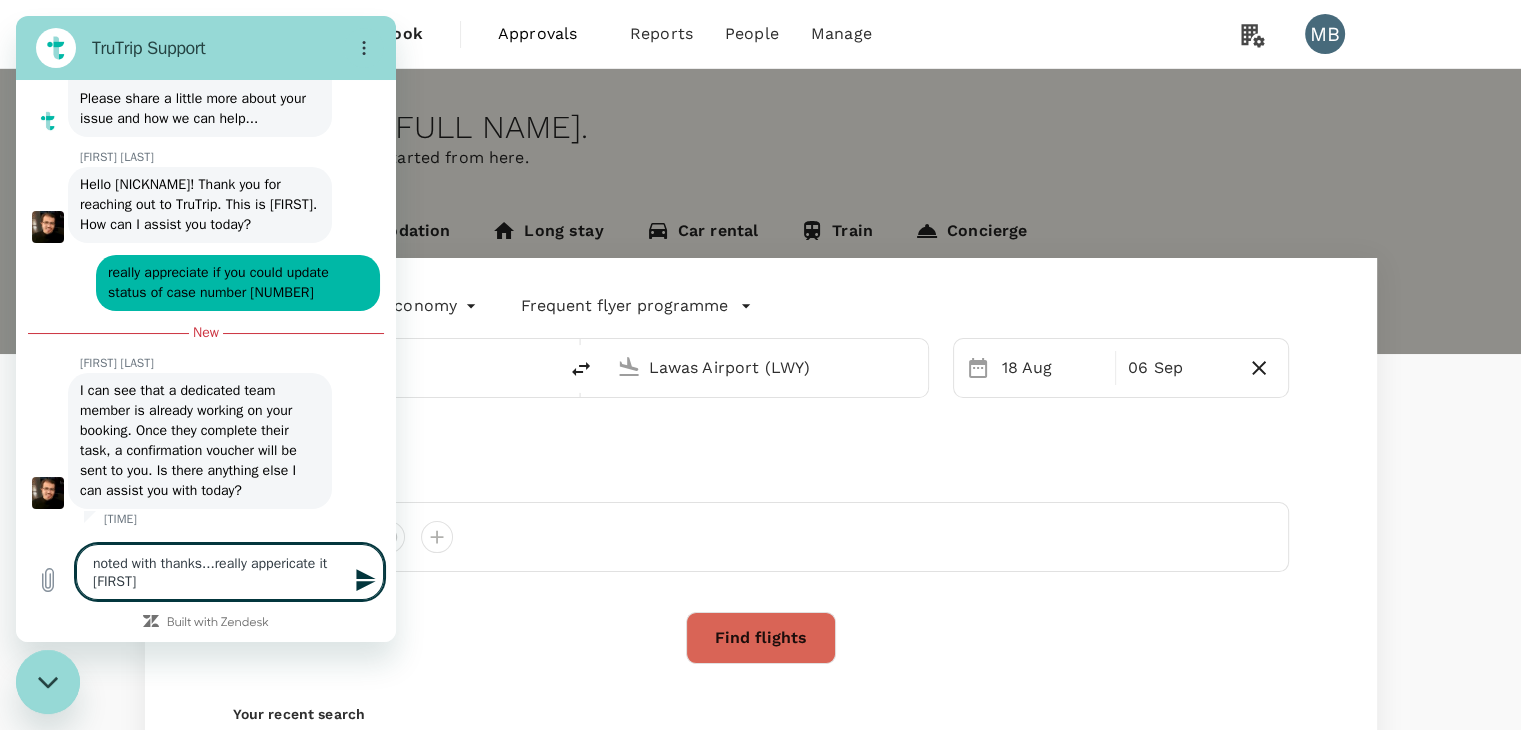 type on "noted with thanks...really appericate it youssef" 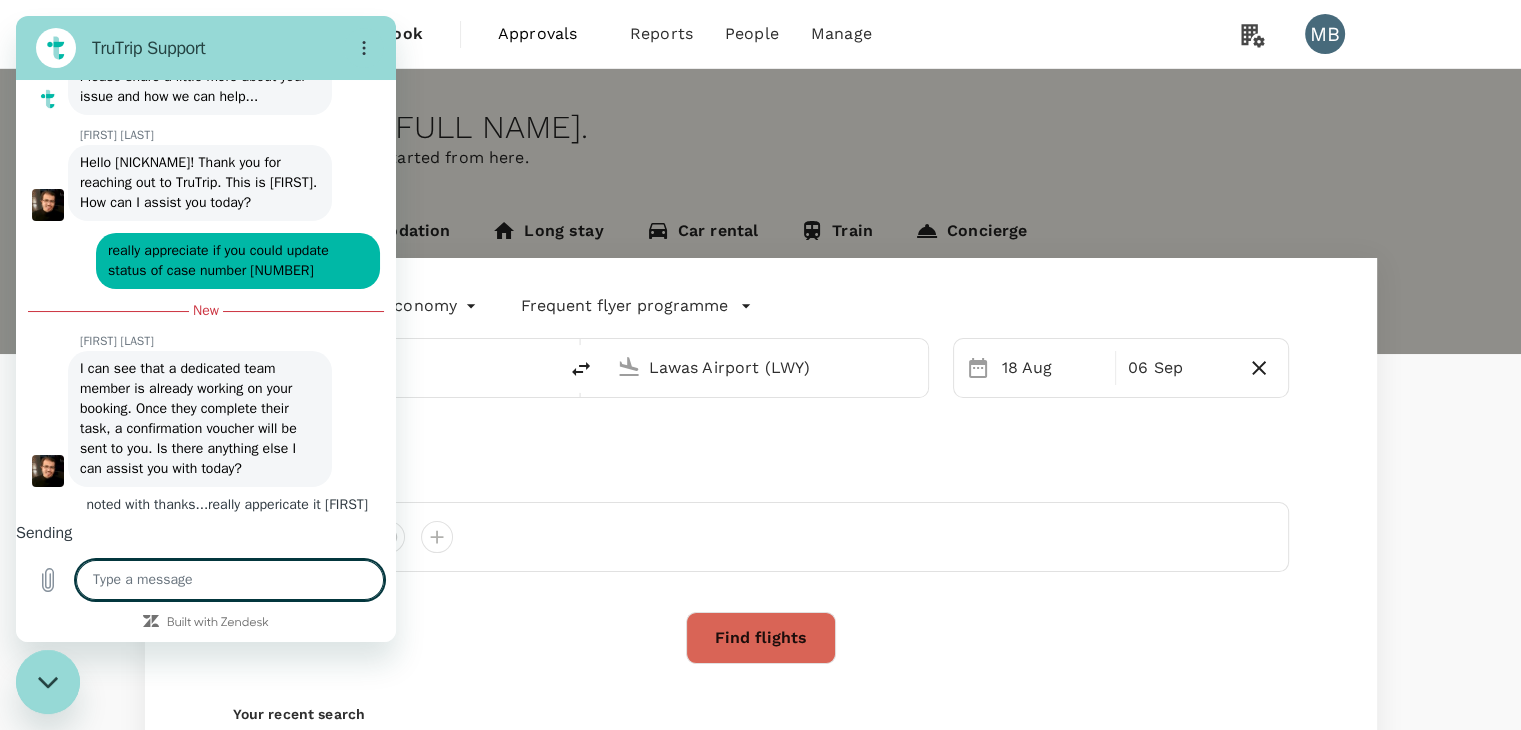 scroll, scrollTop: 9285, scrollLeft: 0, axis: vertical 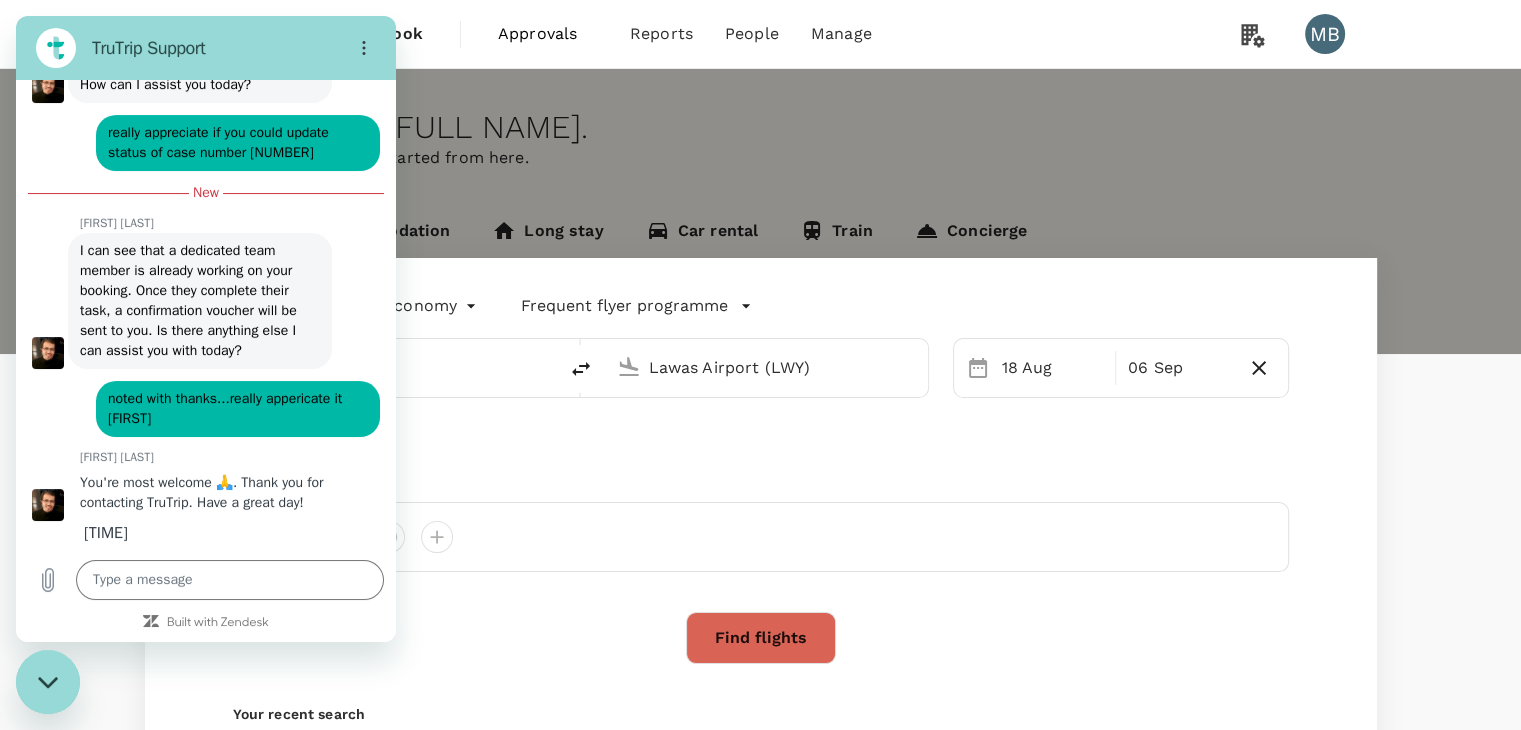 click at bounding box center (48, 682) 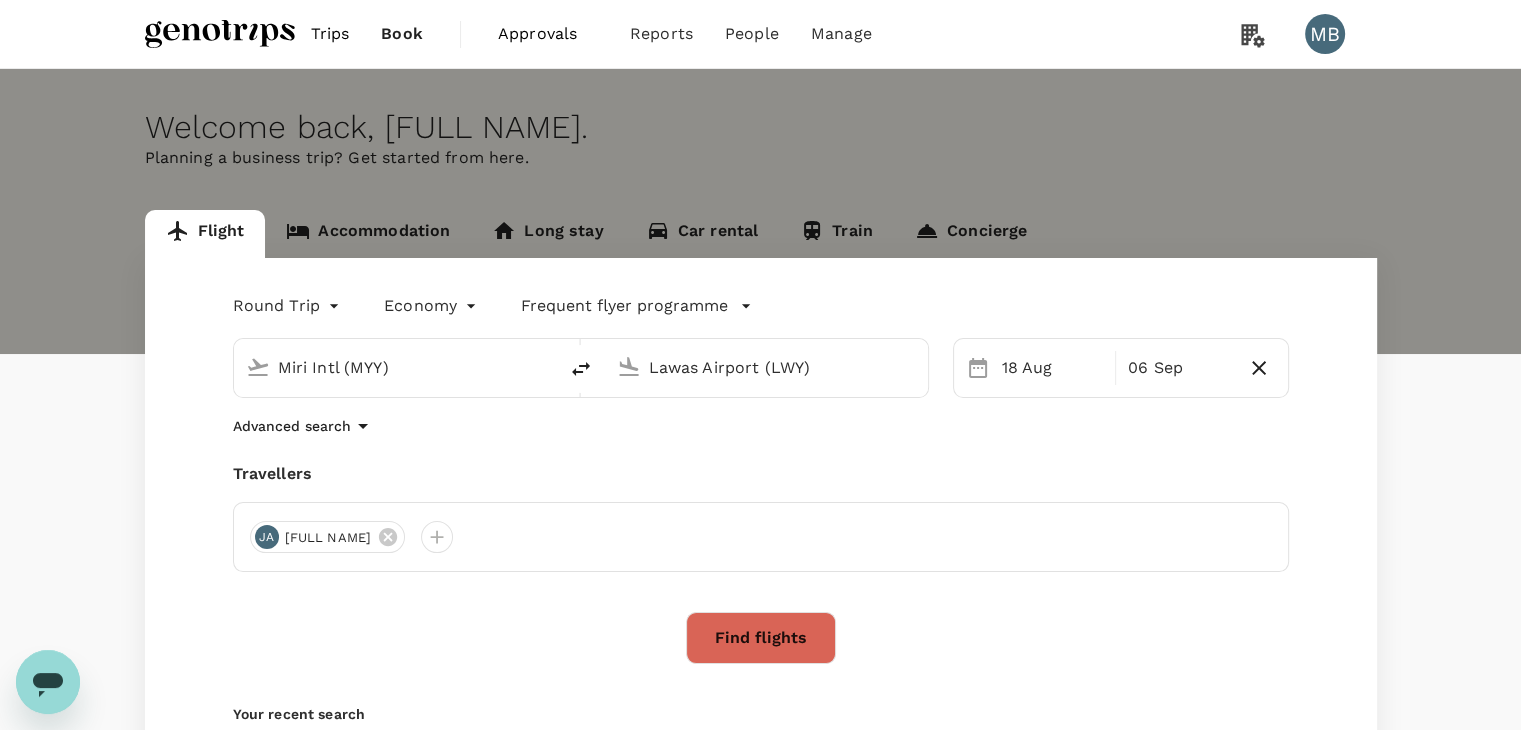 click on "Trips" at bounding box center (330, 34) 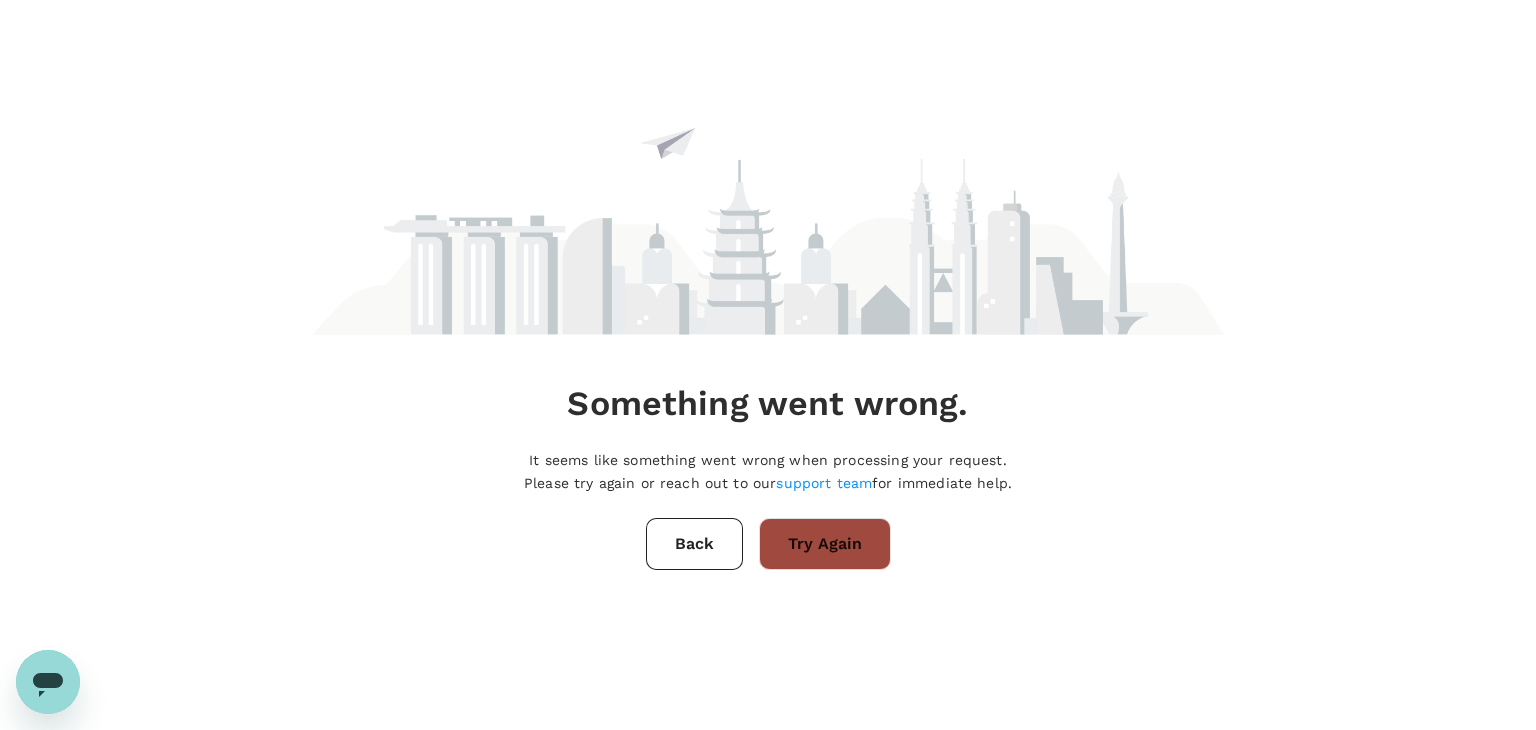 click on "Try Again" at bounding box center (825, 544) 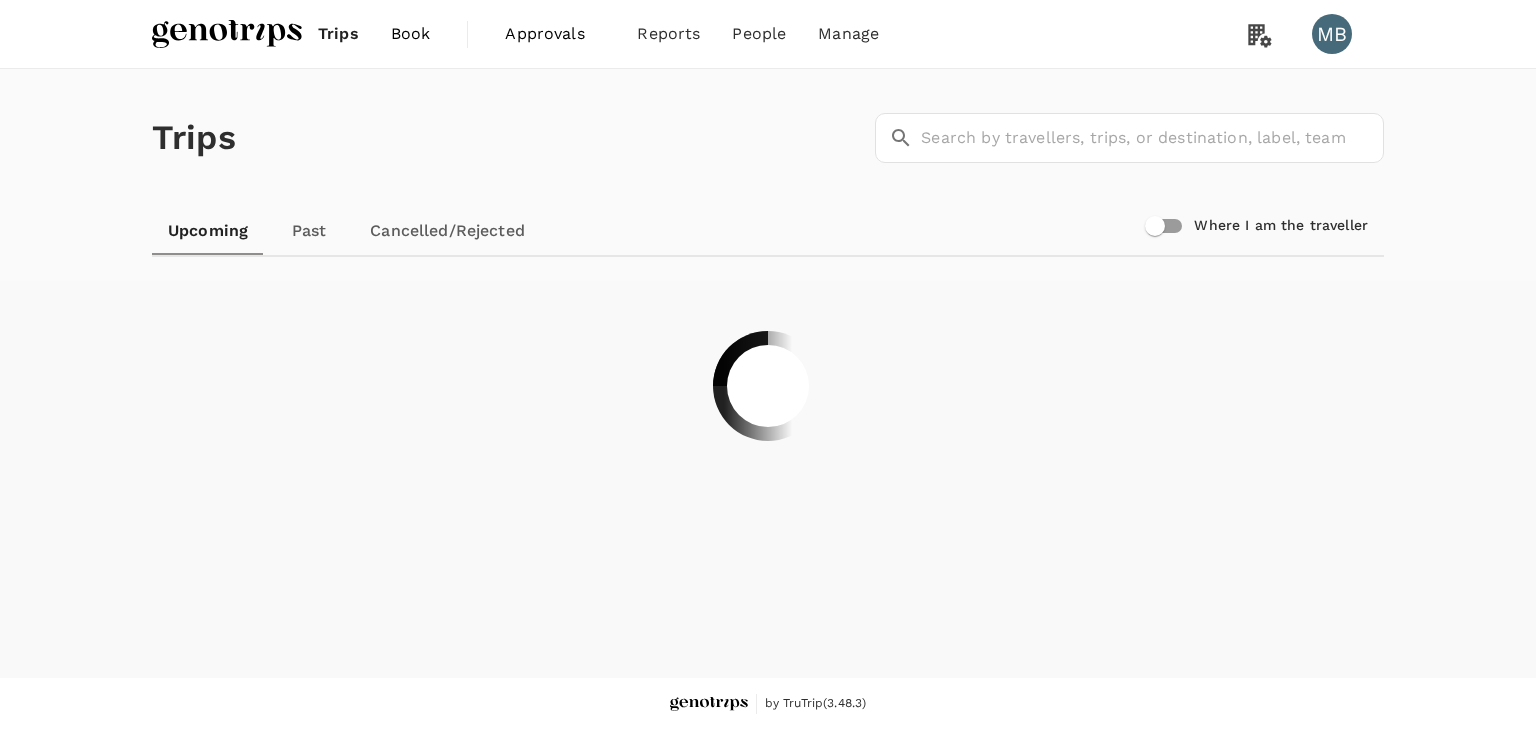 scroll, scrollTop: 0, scrollLeft: 0, axis: both 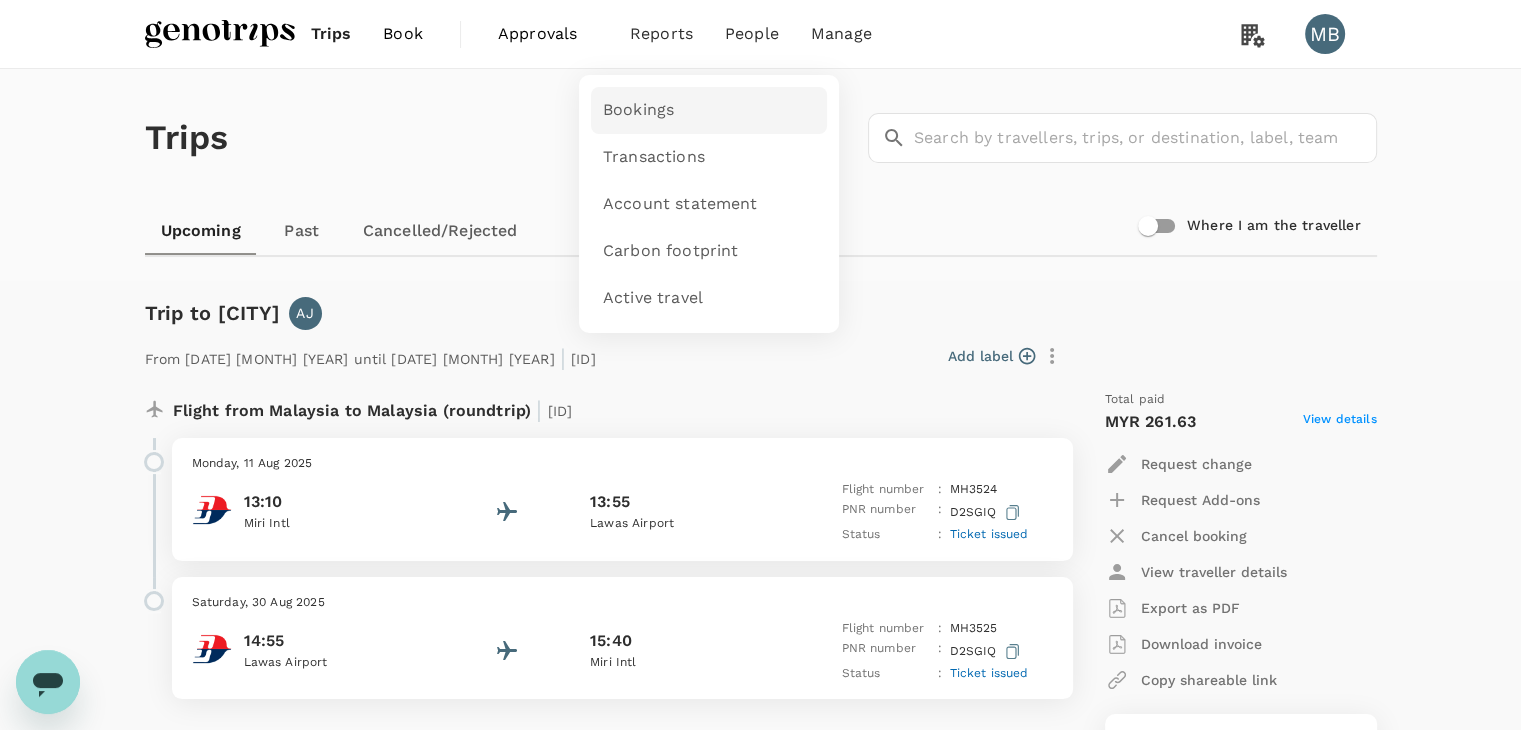 click on "Bookings" at bounding box center (638, 110) 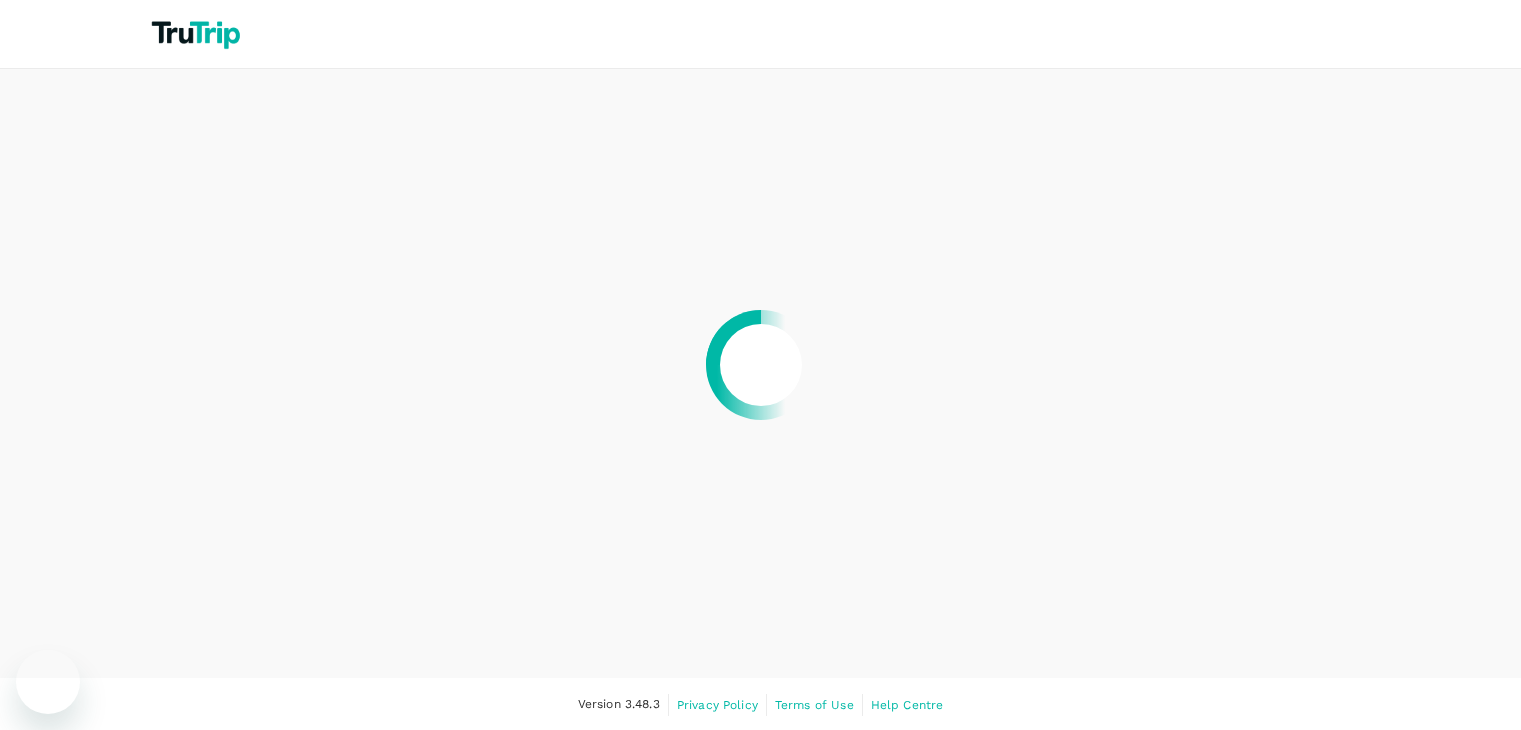 scroll, scrollTop: 0, scrollLeft: 0, axis: both 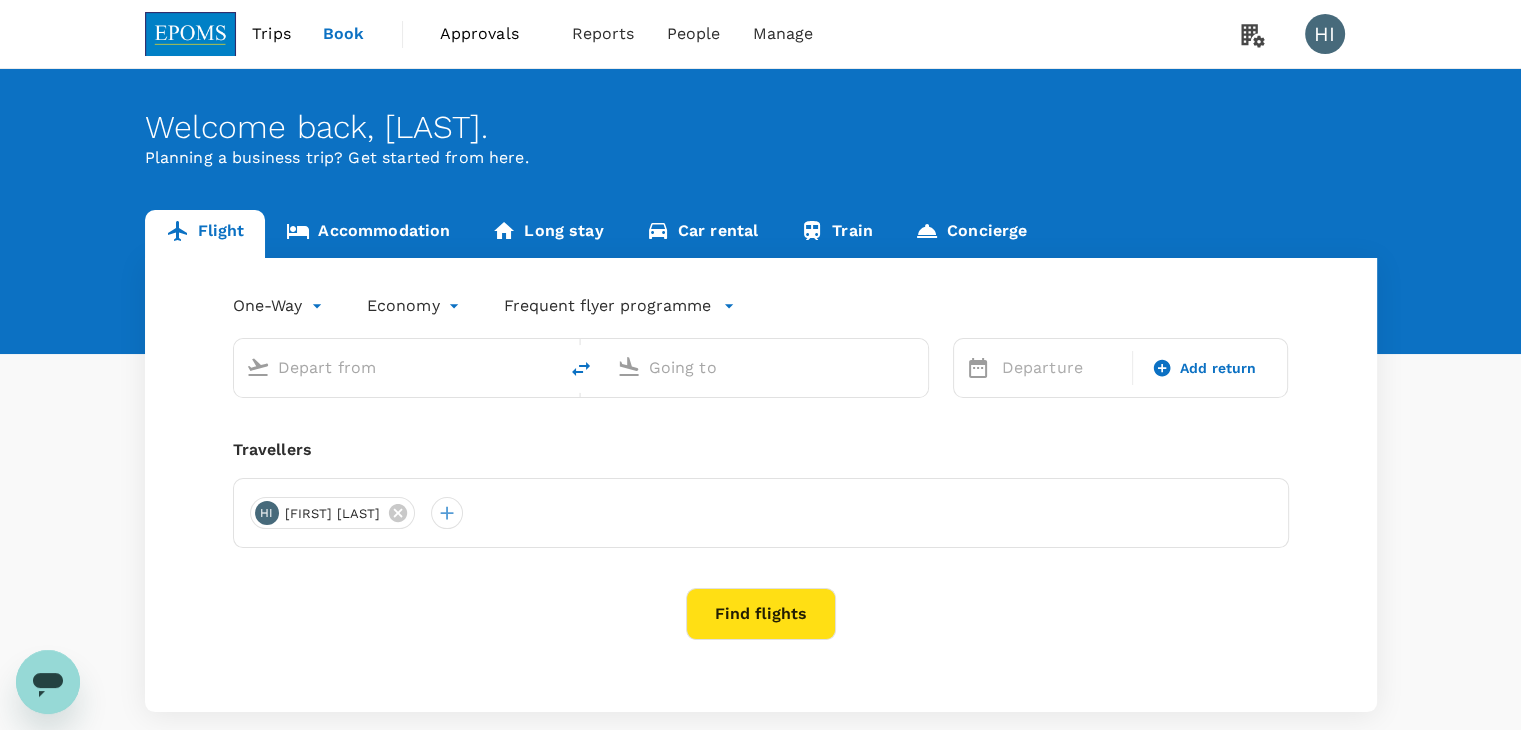 type on "Kuala Lumpur Intl (KUL)" 